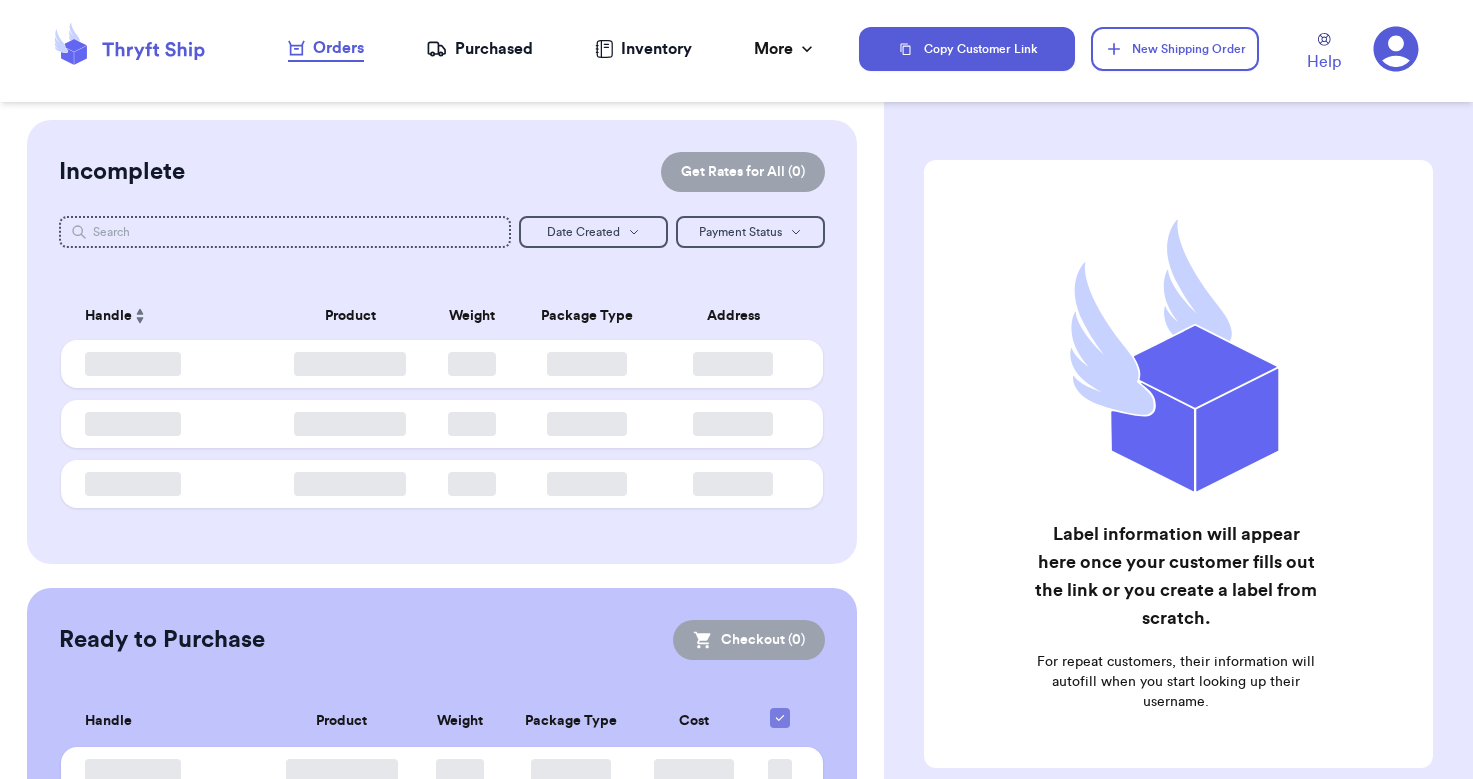 scroll, scrollTop: 0, scrollLeft: 0, axis: both 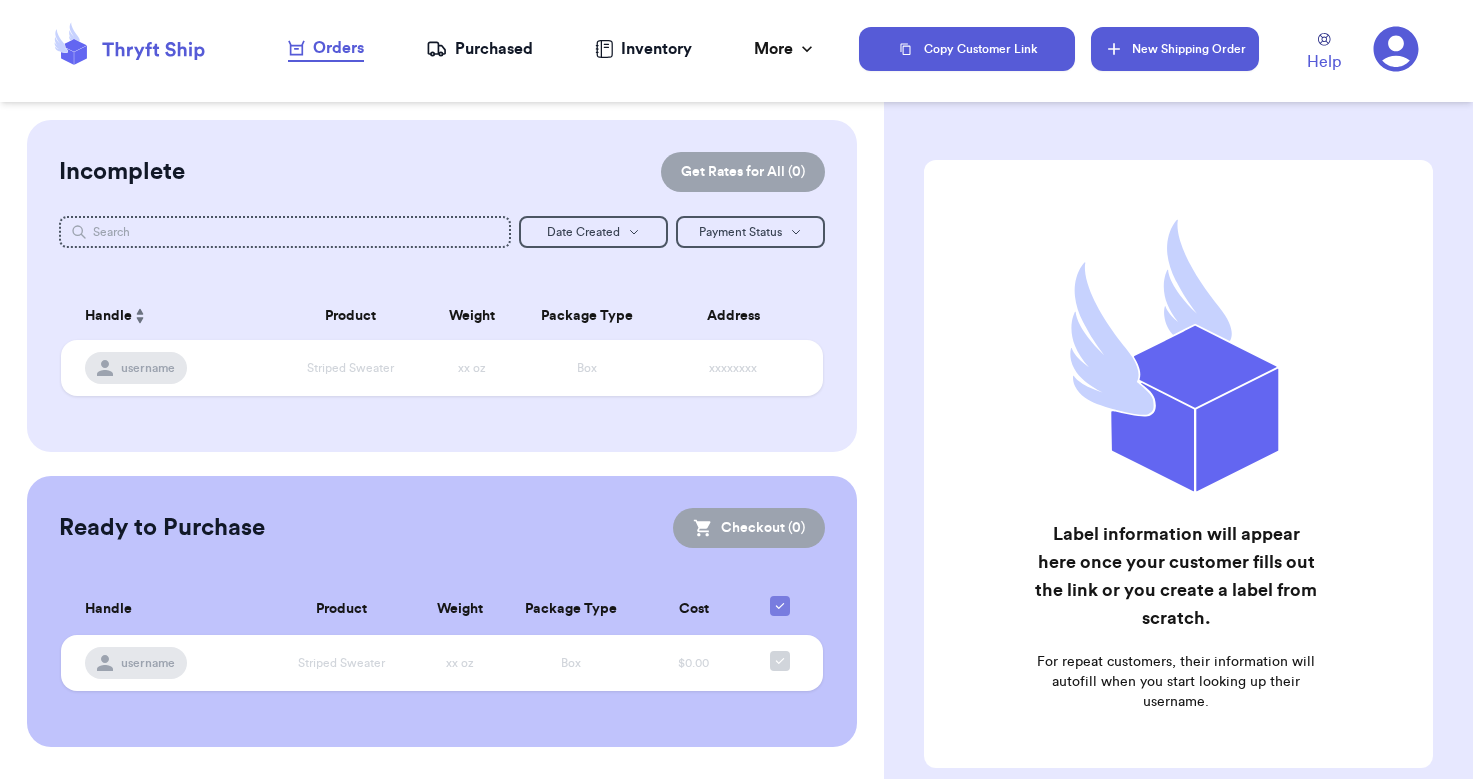 click on "New Shipping Order" at bounding box center (1175, 49) 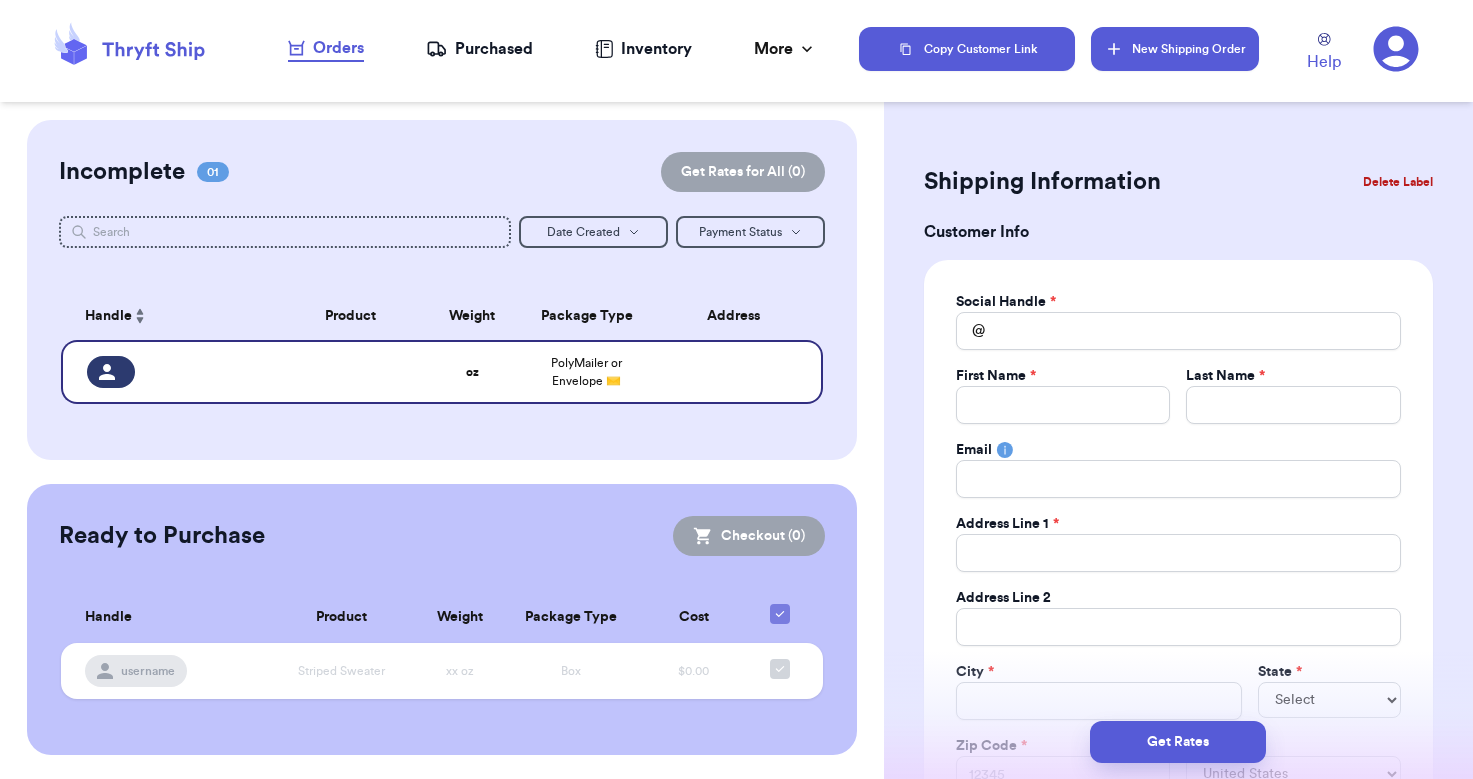type 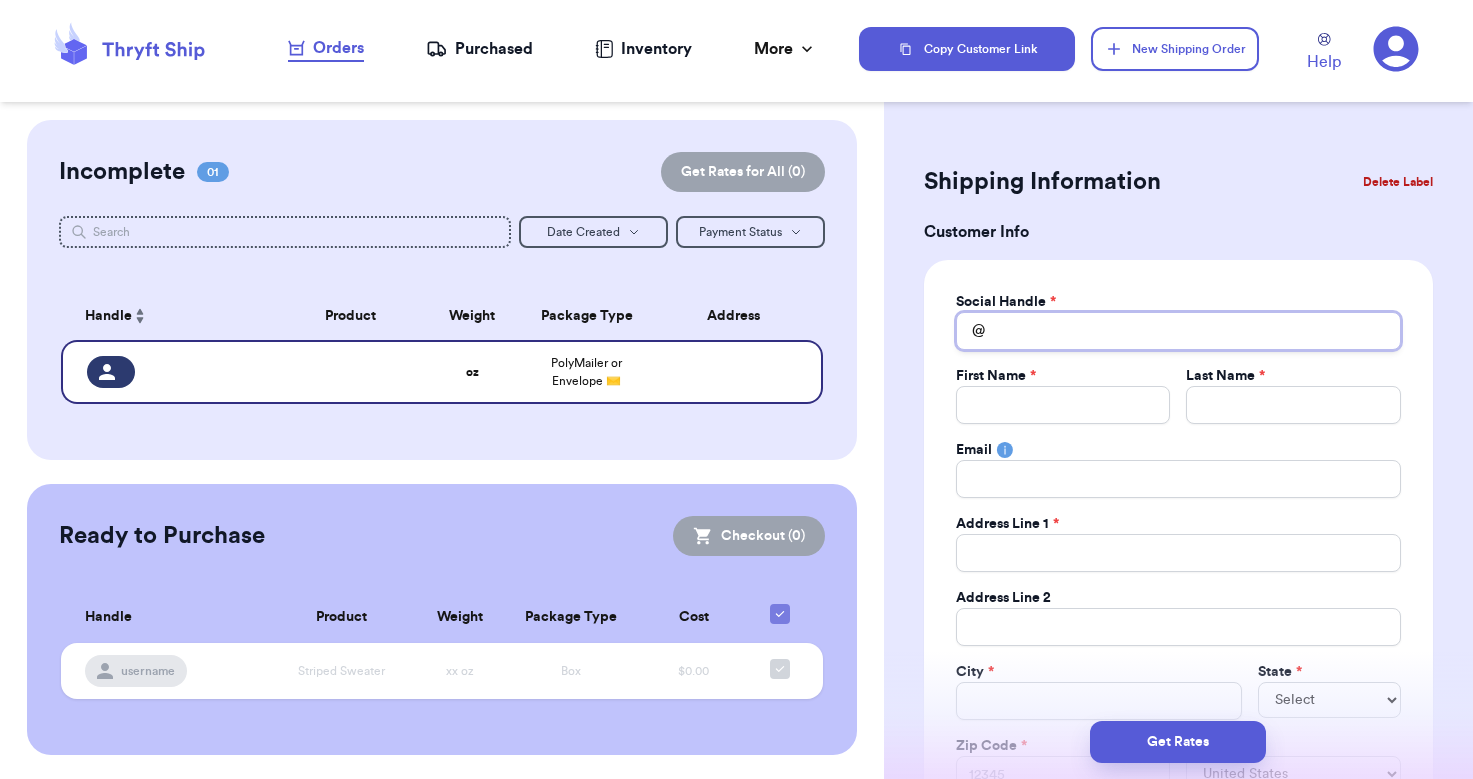 click on "Total Amount Paid" at bounding box center [1178, 331] 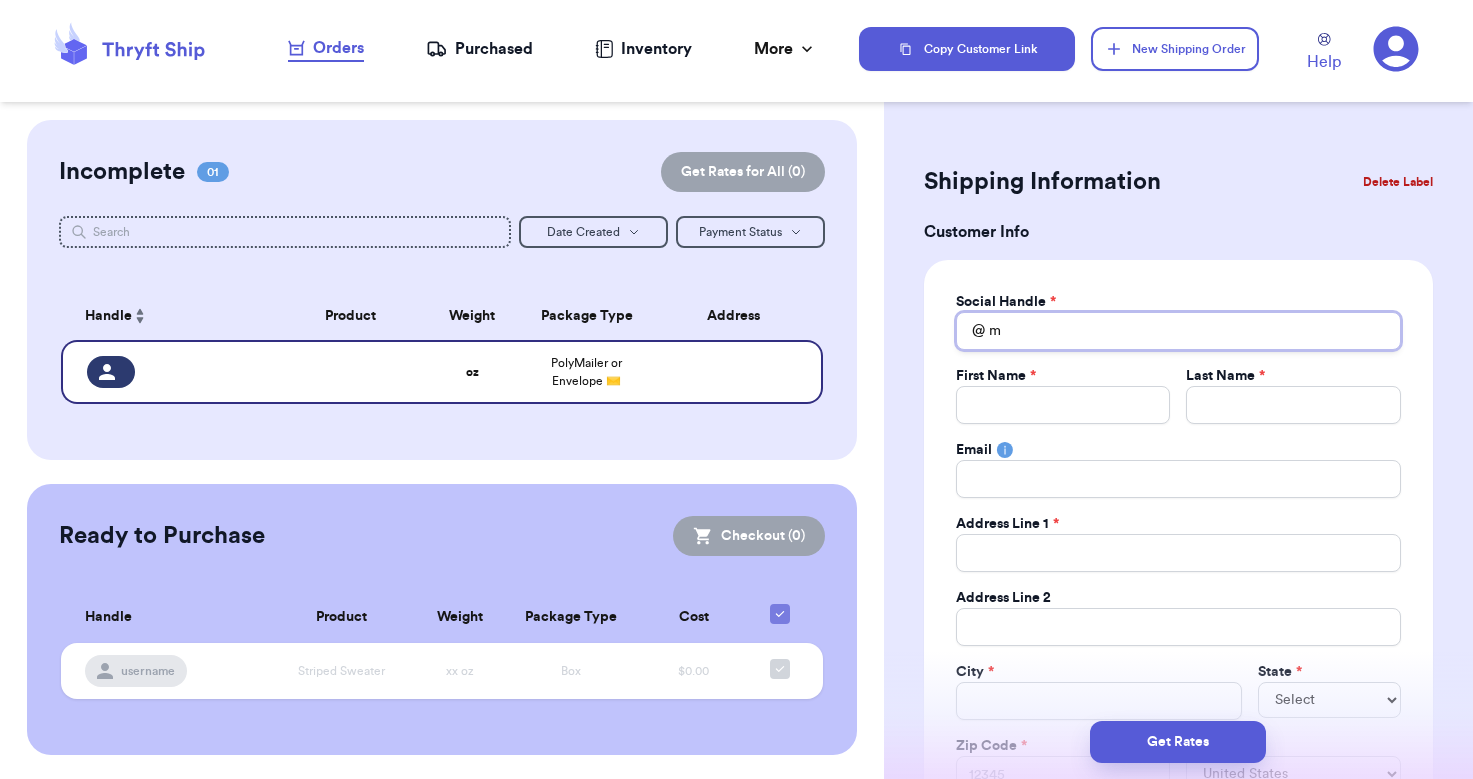 type 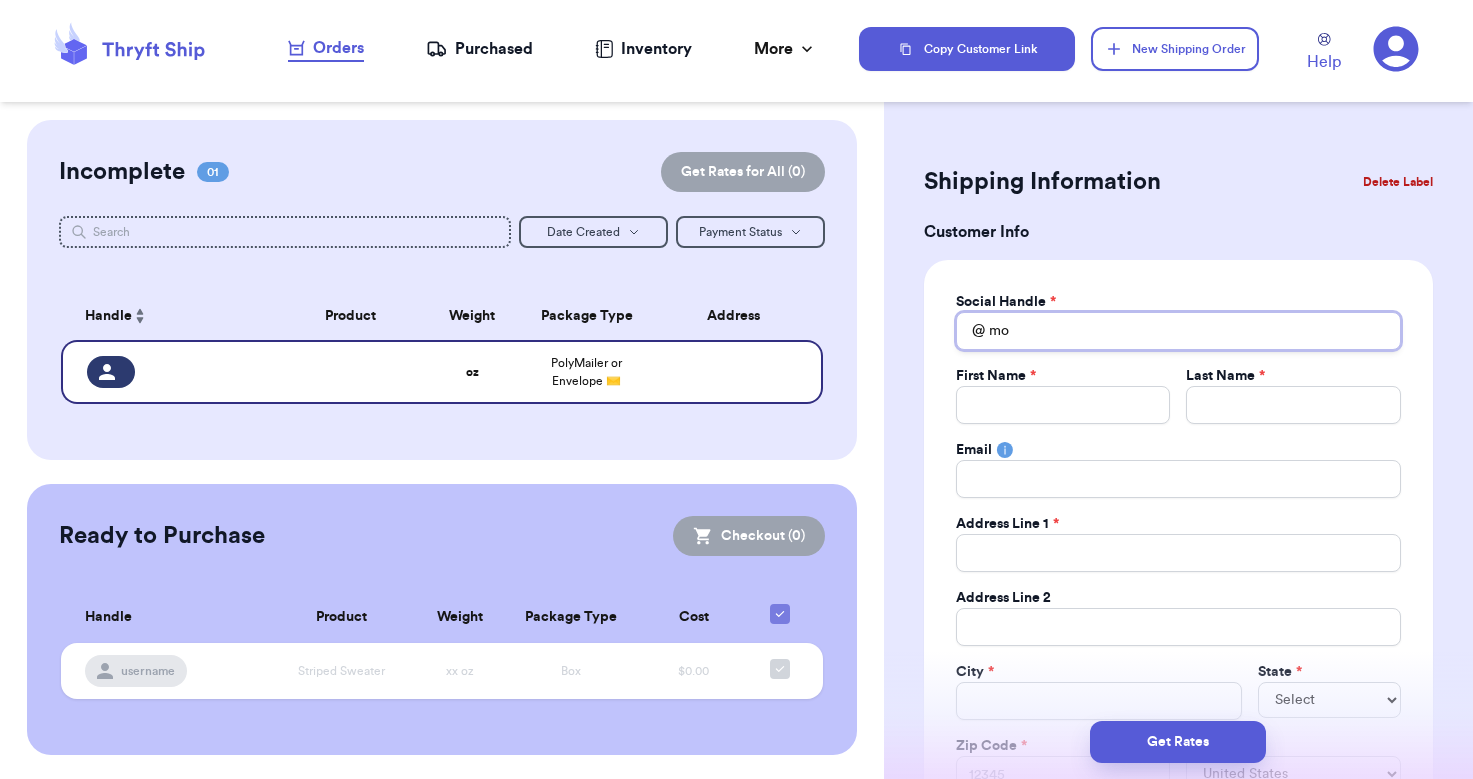 type 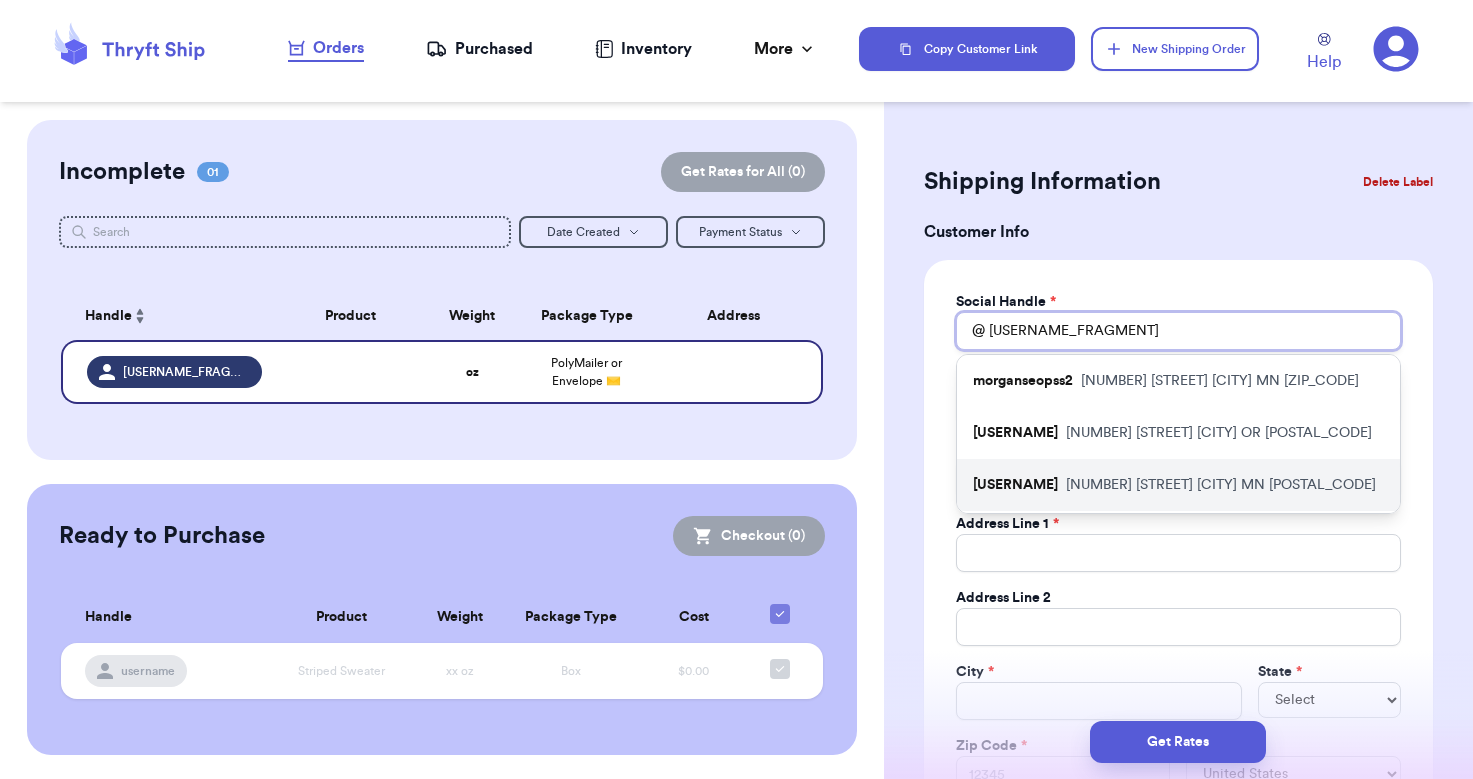 type 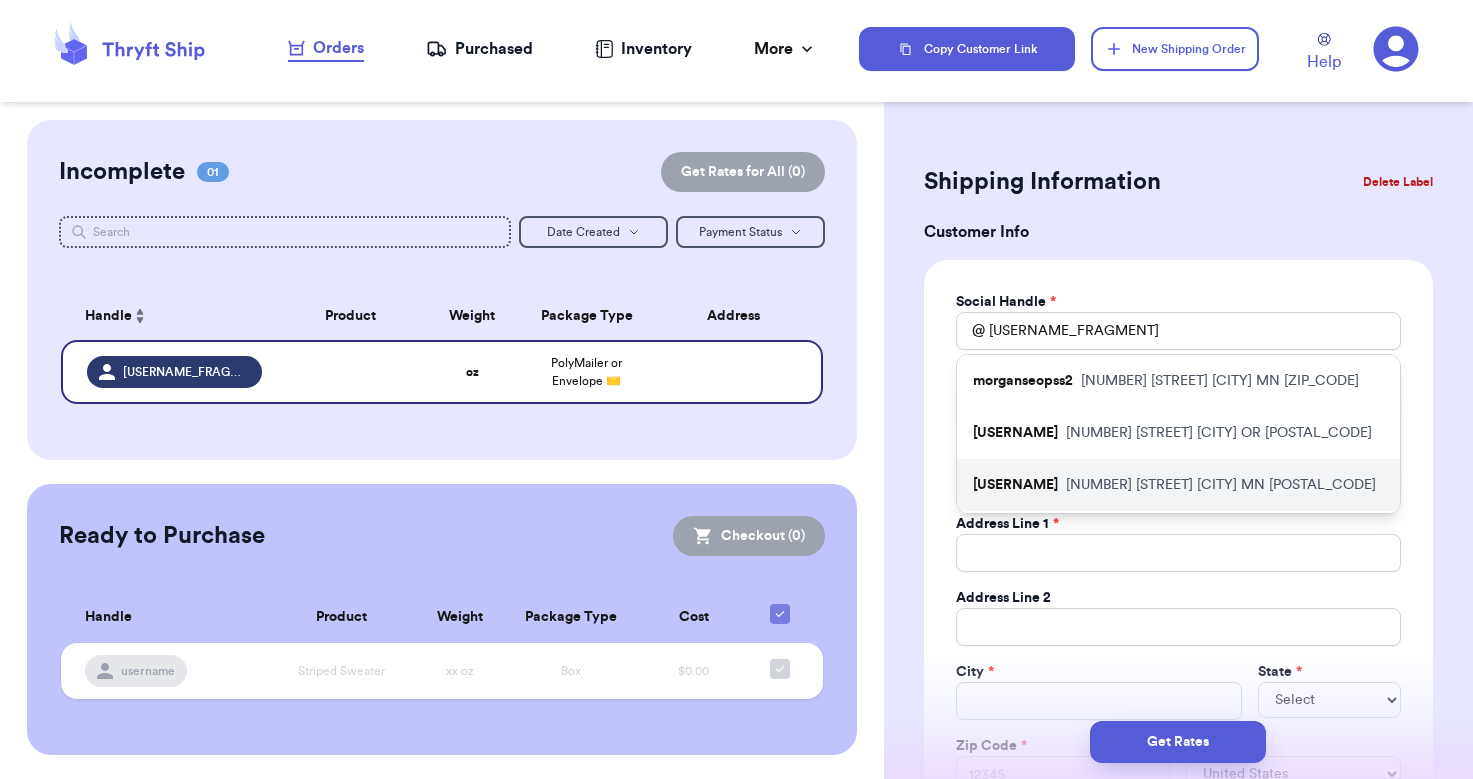 click on "[USERNAME] [NUMBER] [STREET] [CITY] [STATE] [POSTAL_CODE]" at bounding box center [1178, 485] 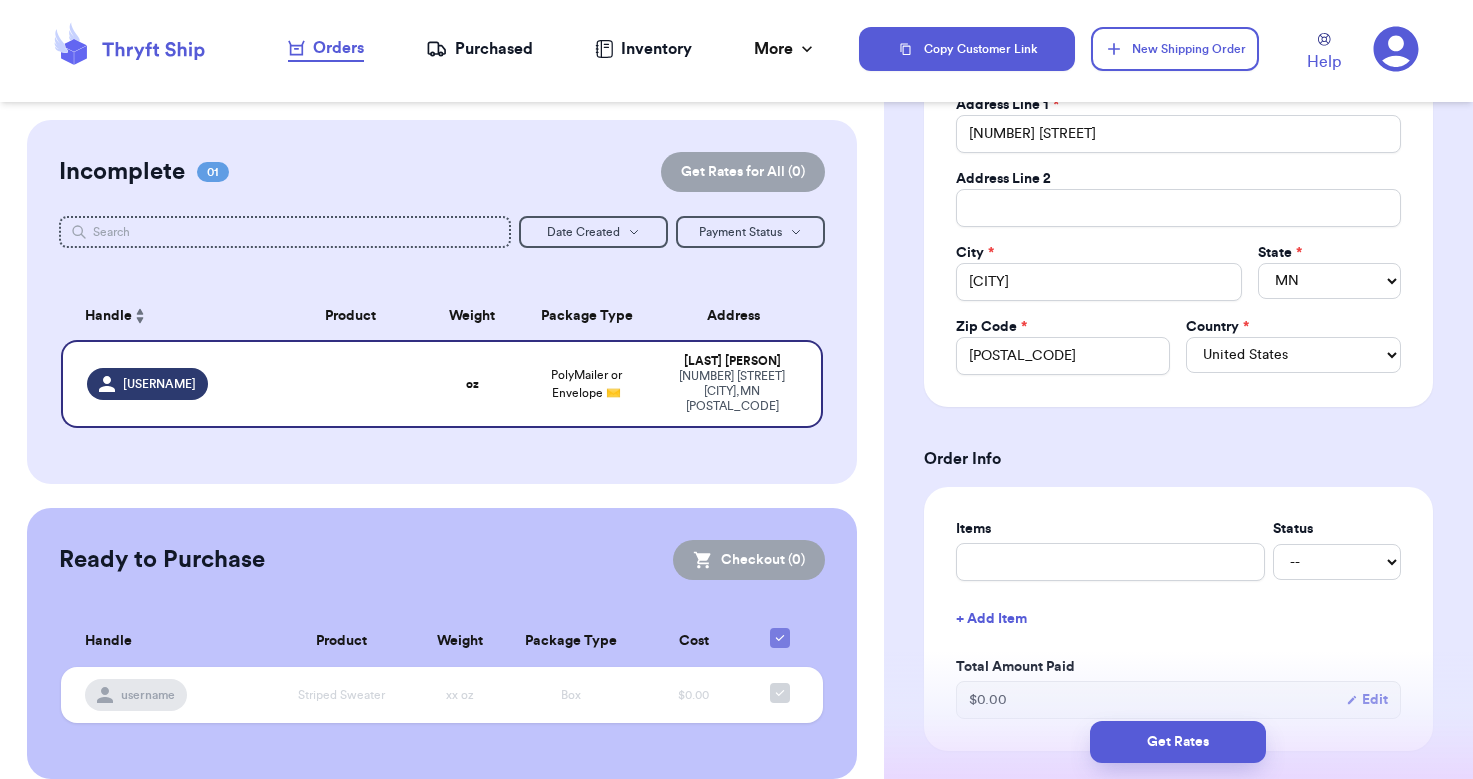 scroll, scrollTop: 466, scrollLeft: 0, axis: vertical 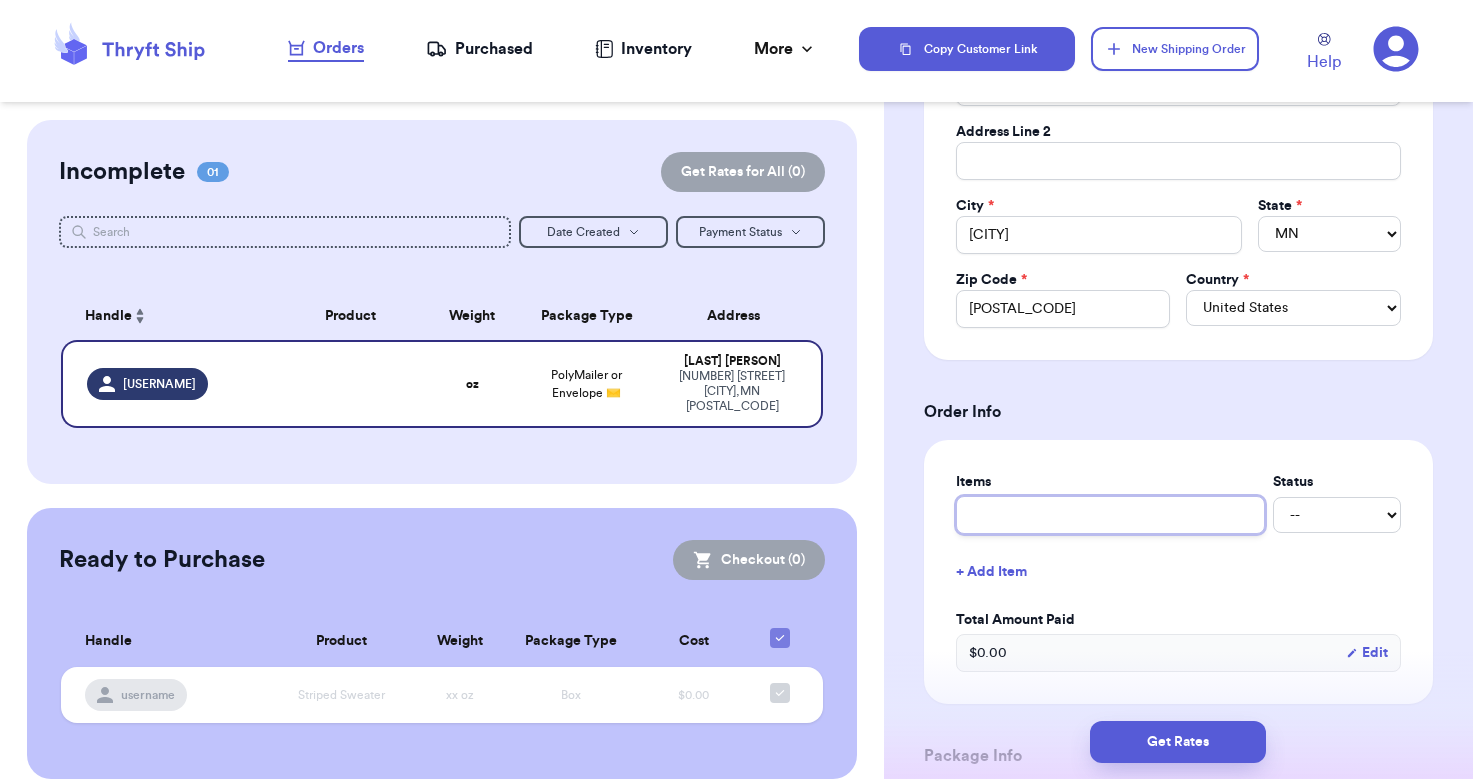 type 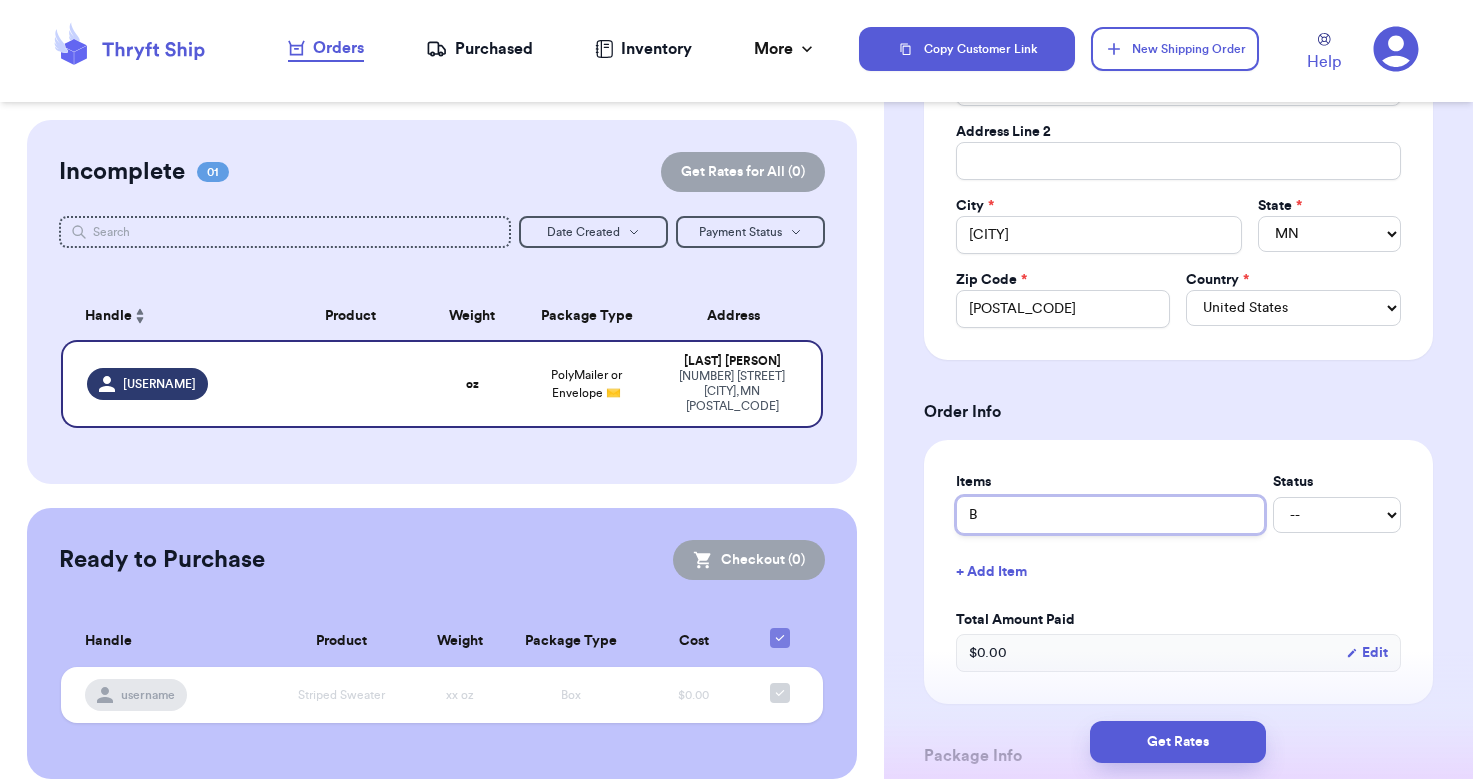 type 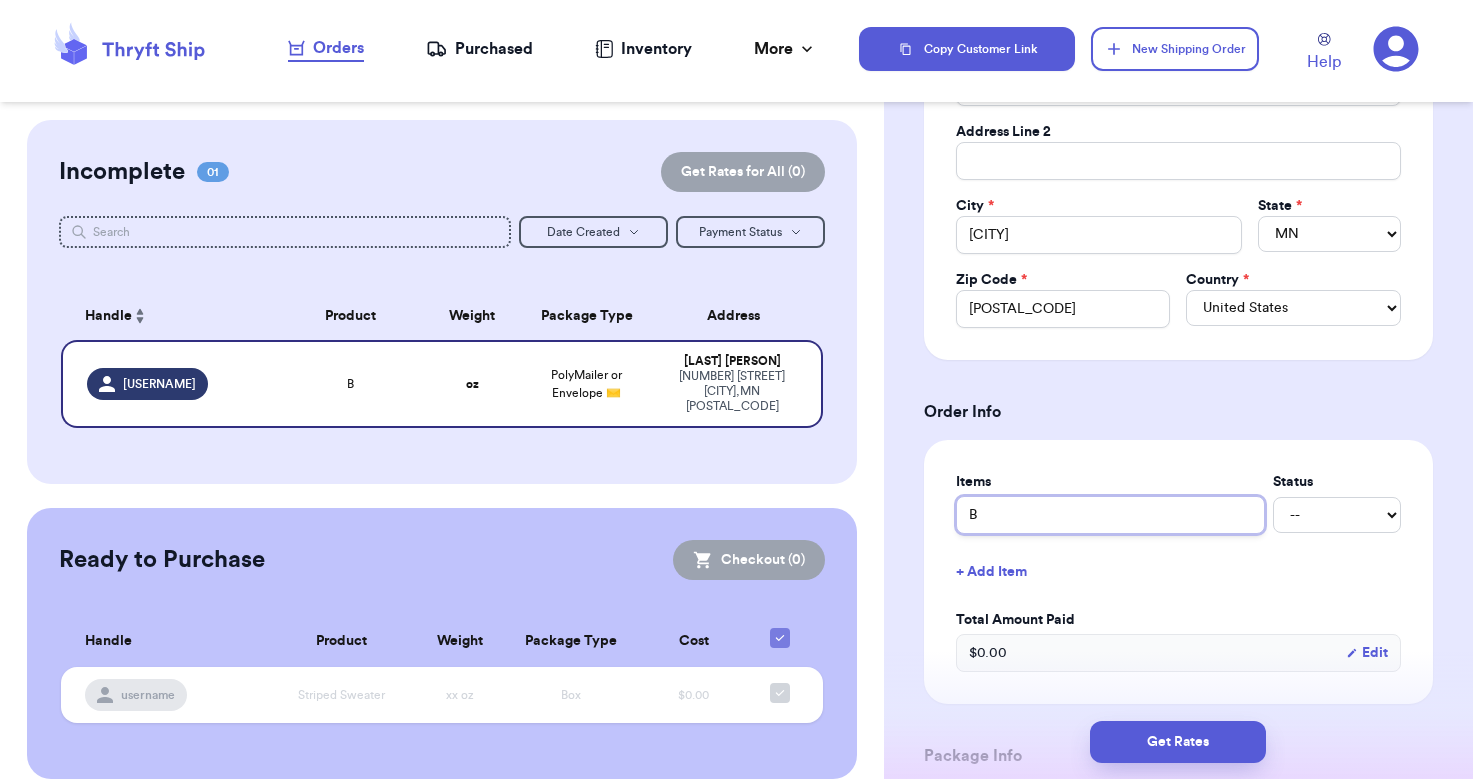 type on "Ba" 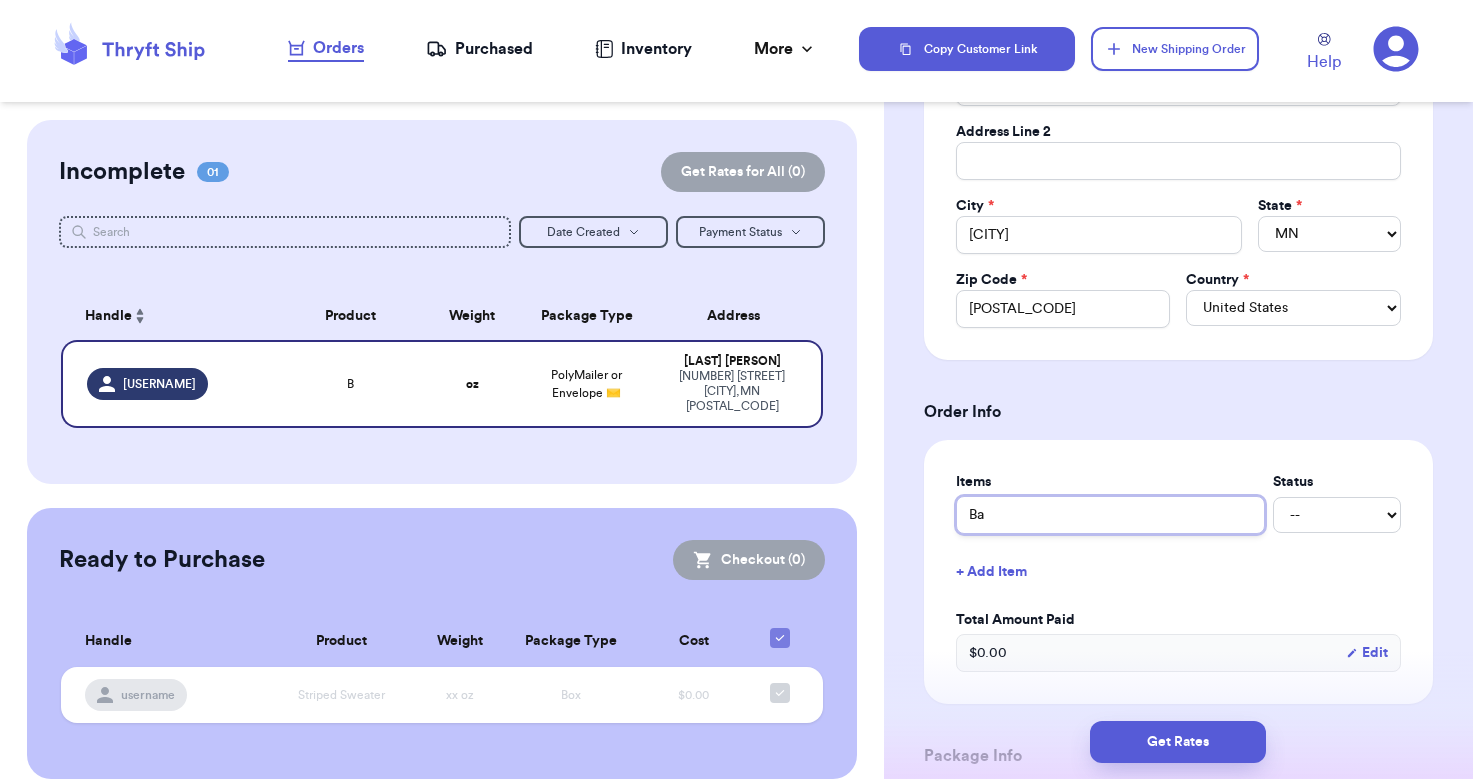 type 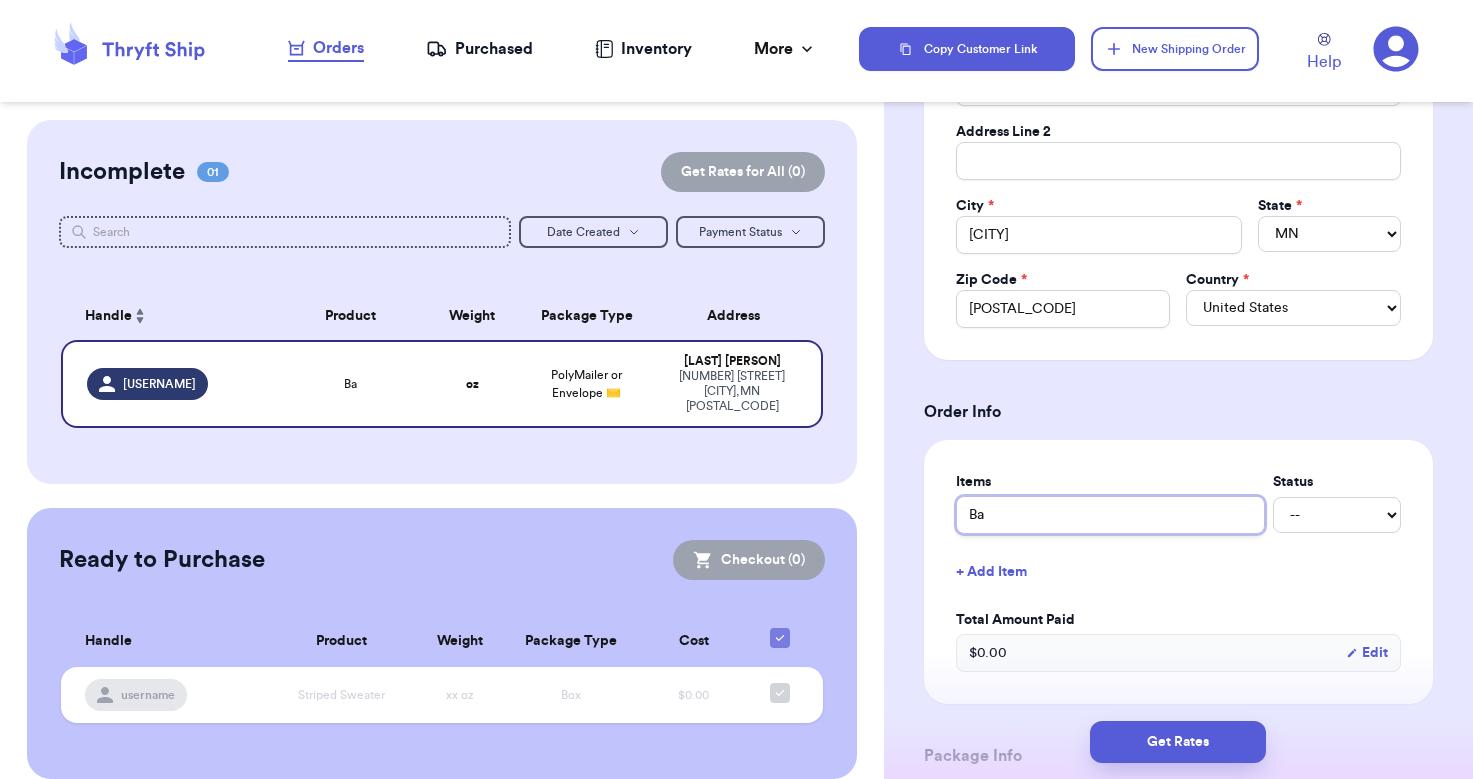 type on "[PRODUCT]" 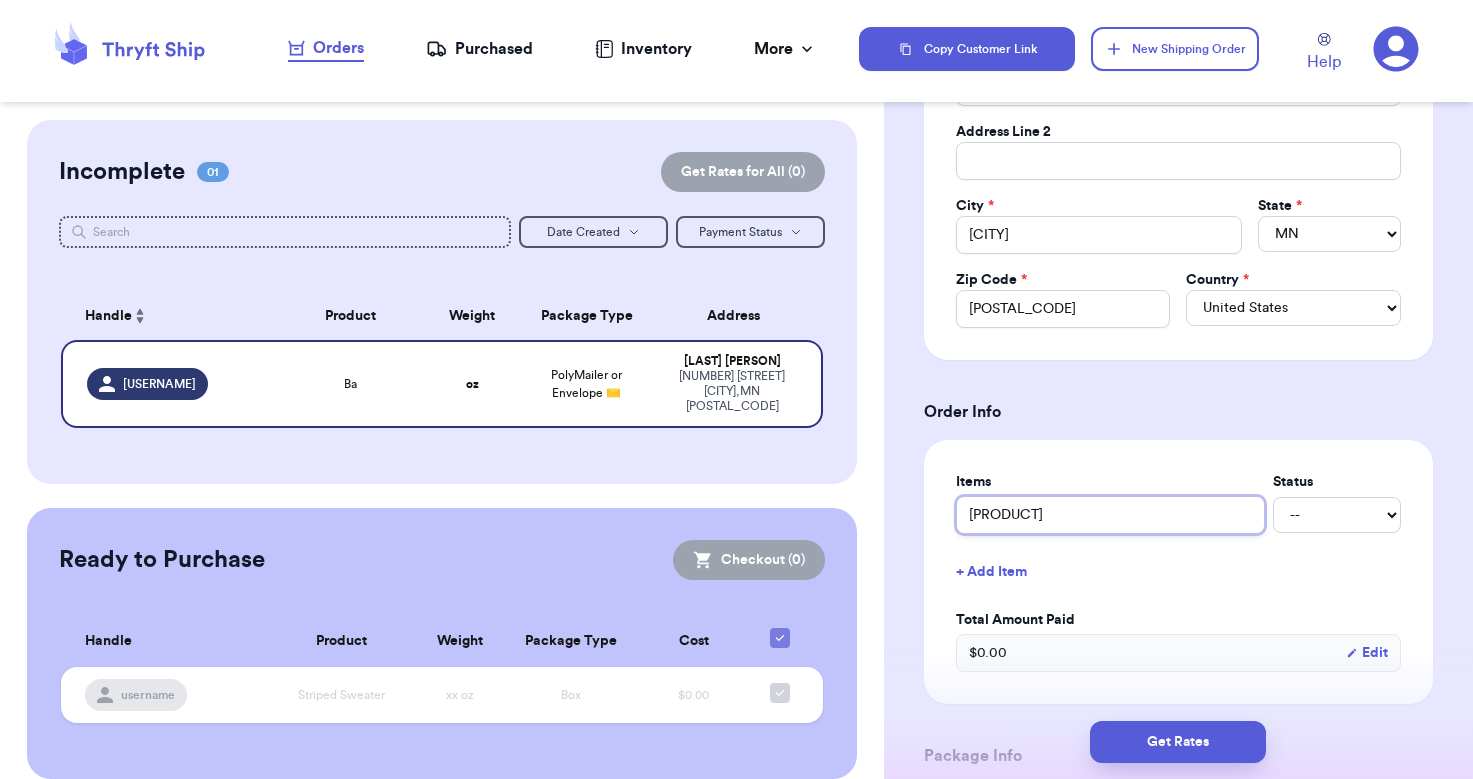 type 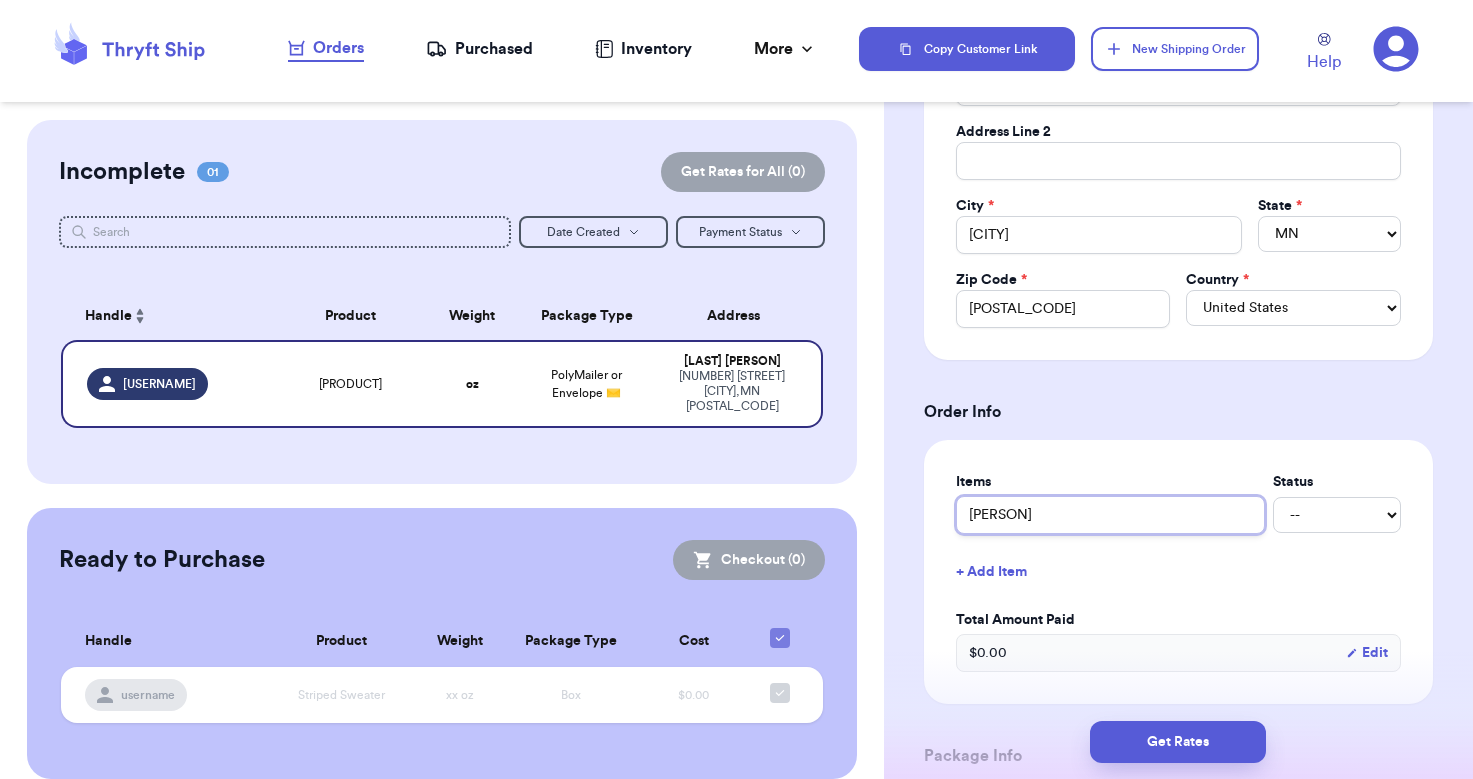 type 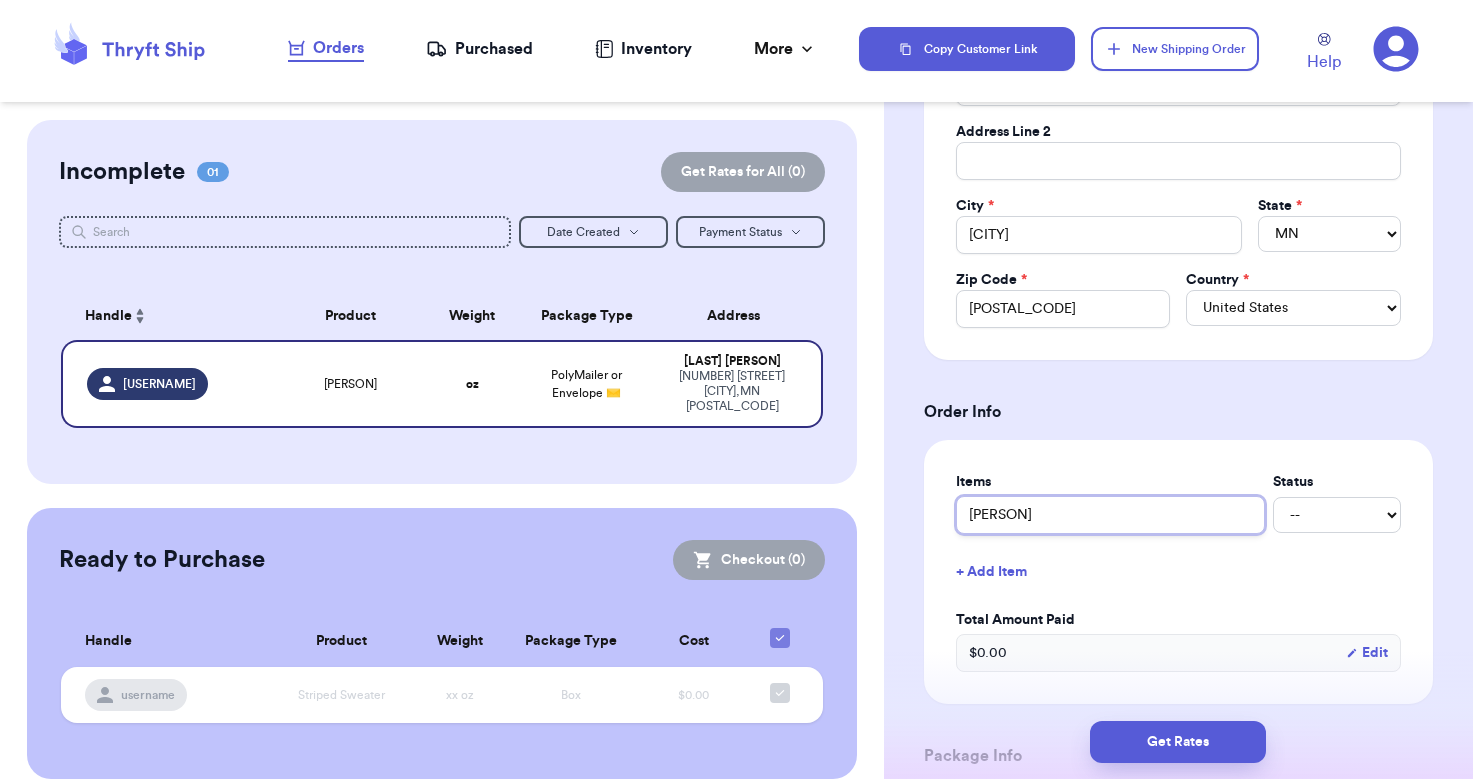 type 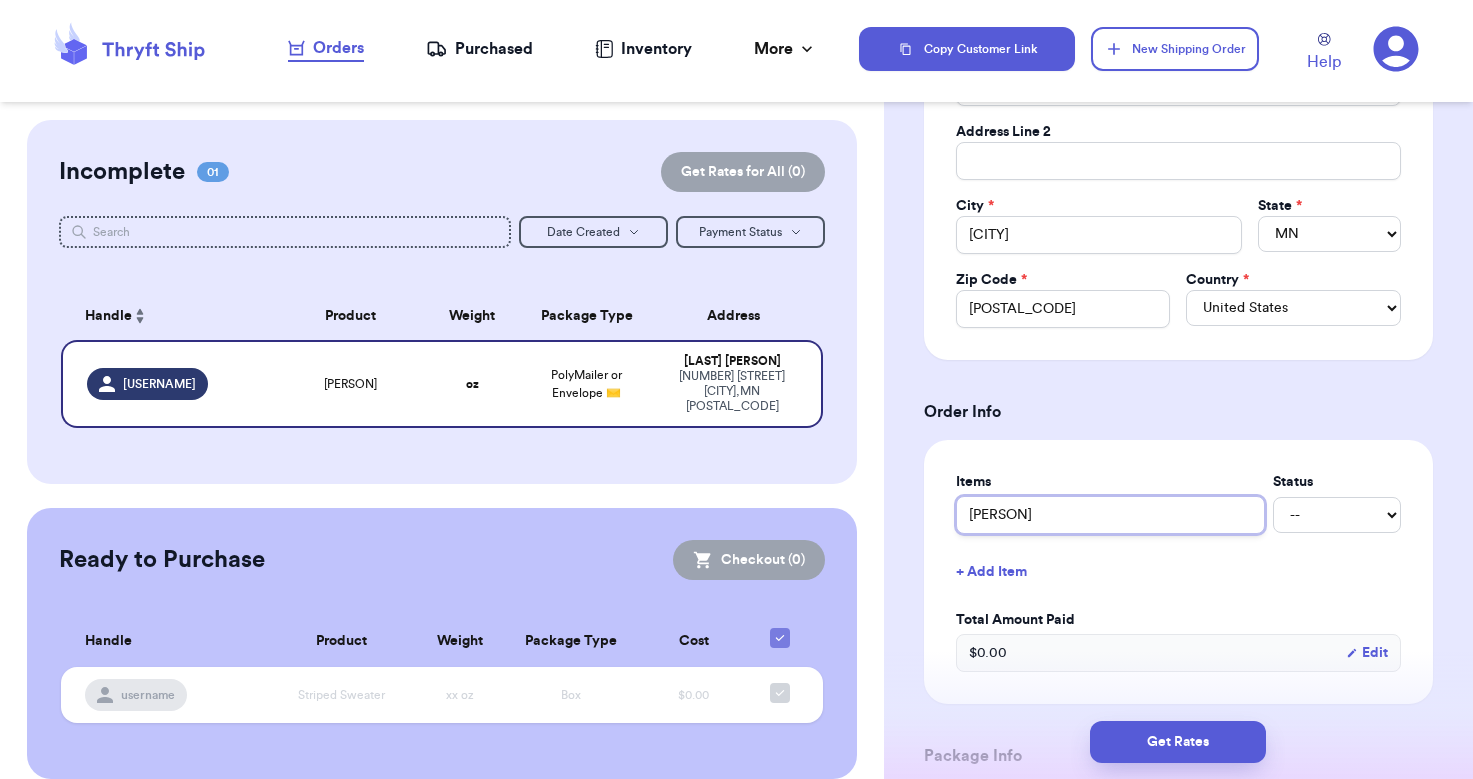 type on "[PERSON]" 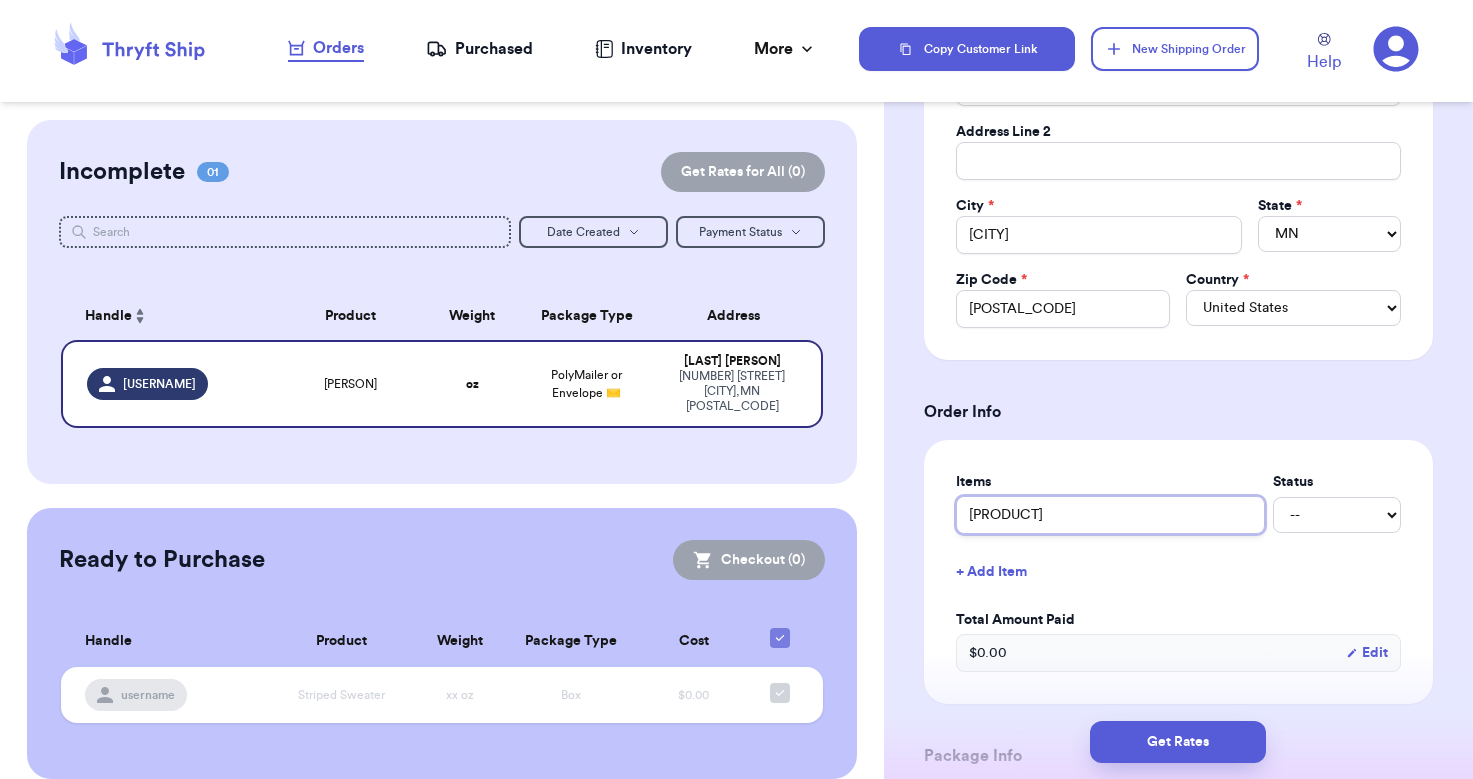type 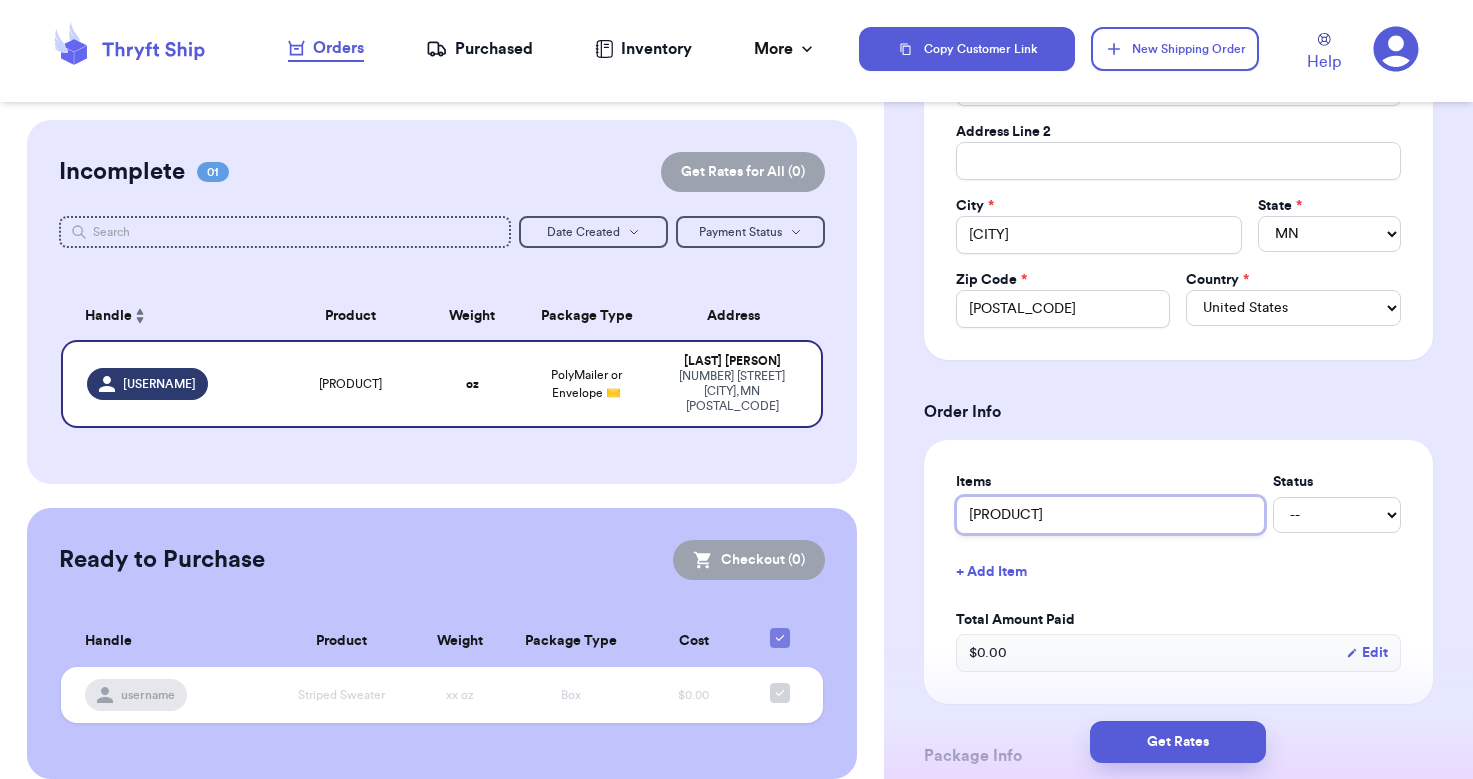 type on "[PERSON]" 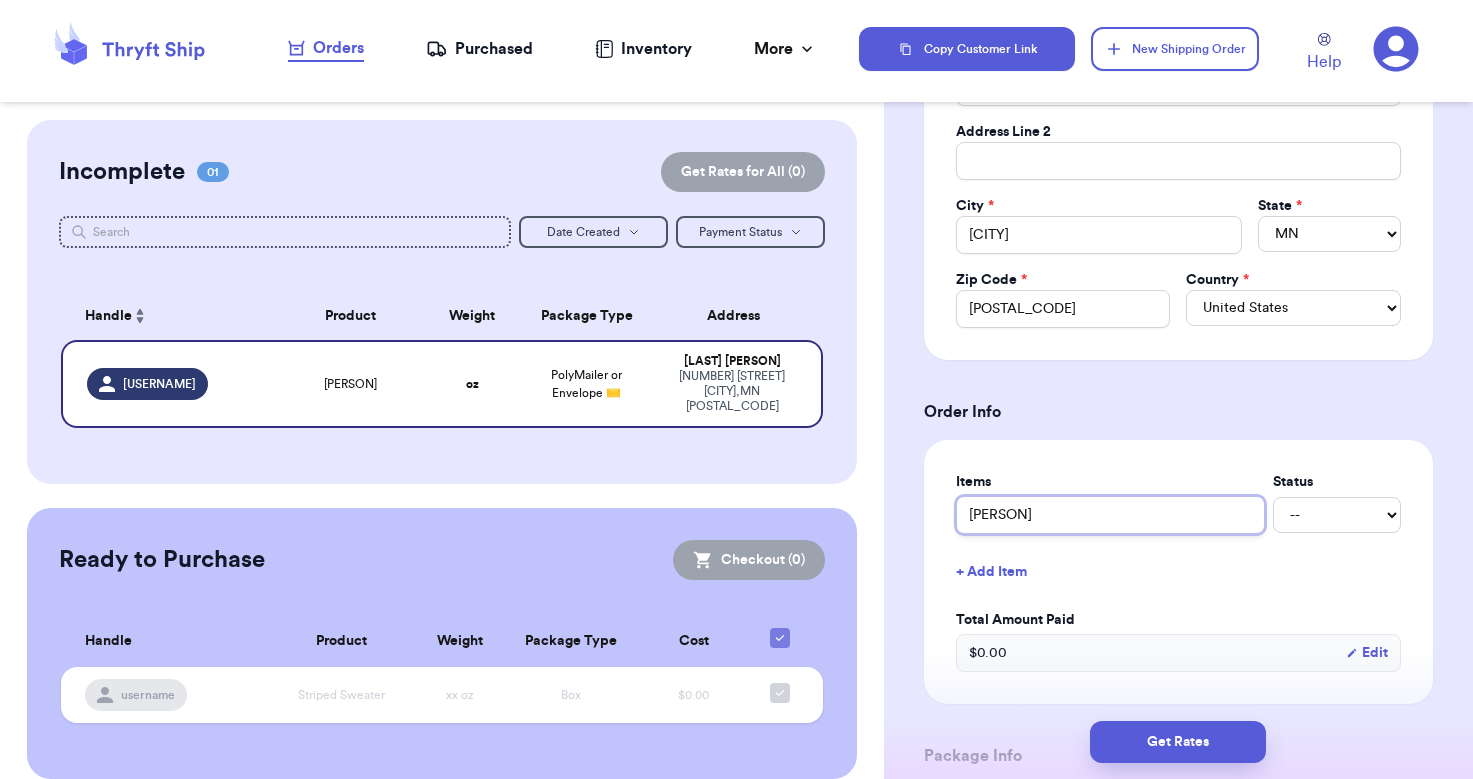 type 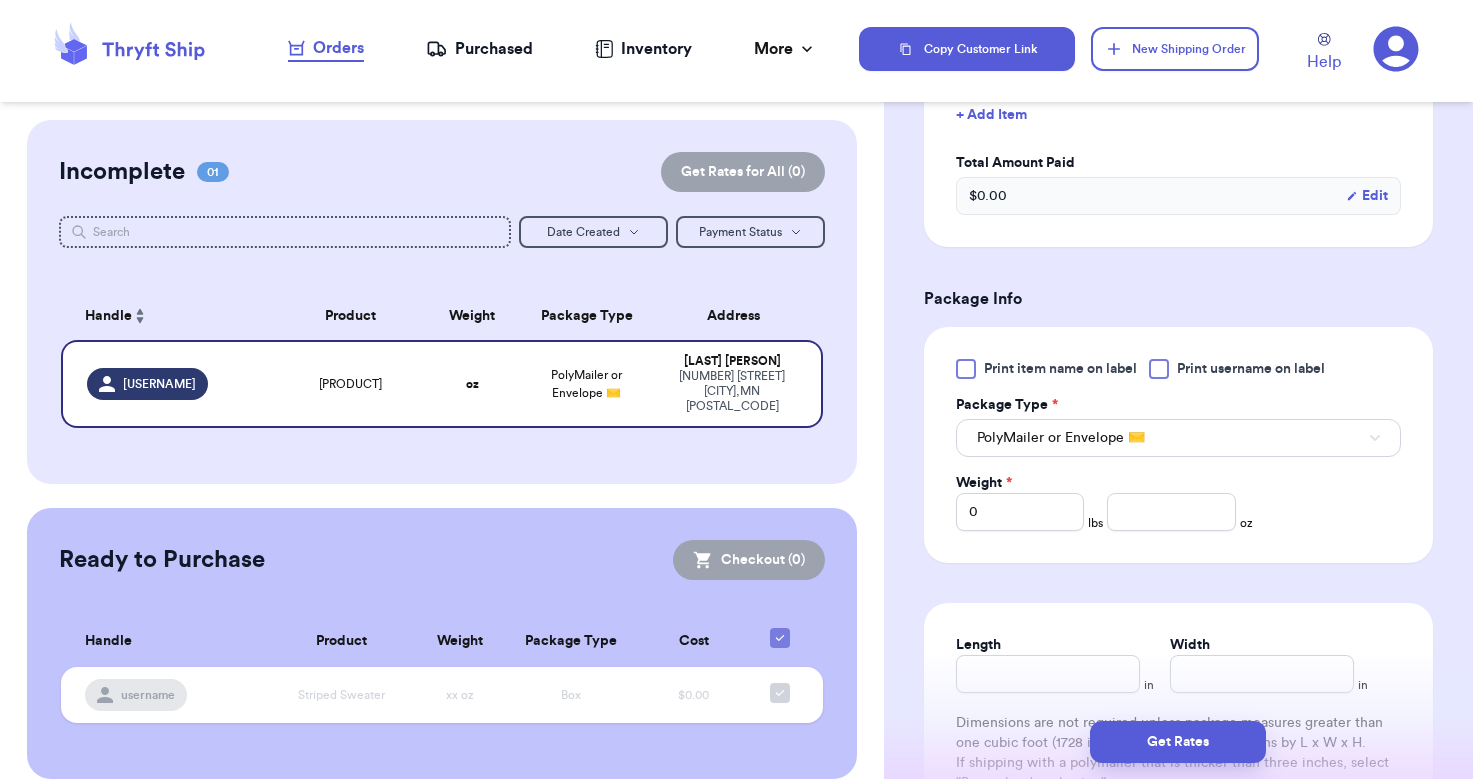 scroll, scrollTop: 966, scrollLeft: 0, axis: vertical 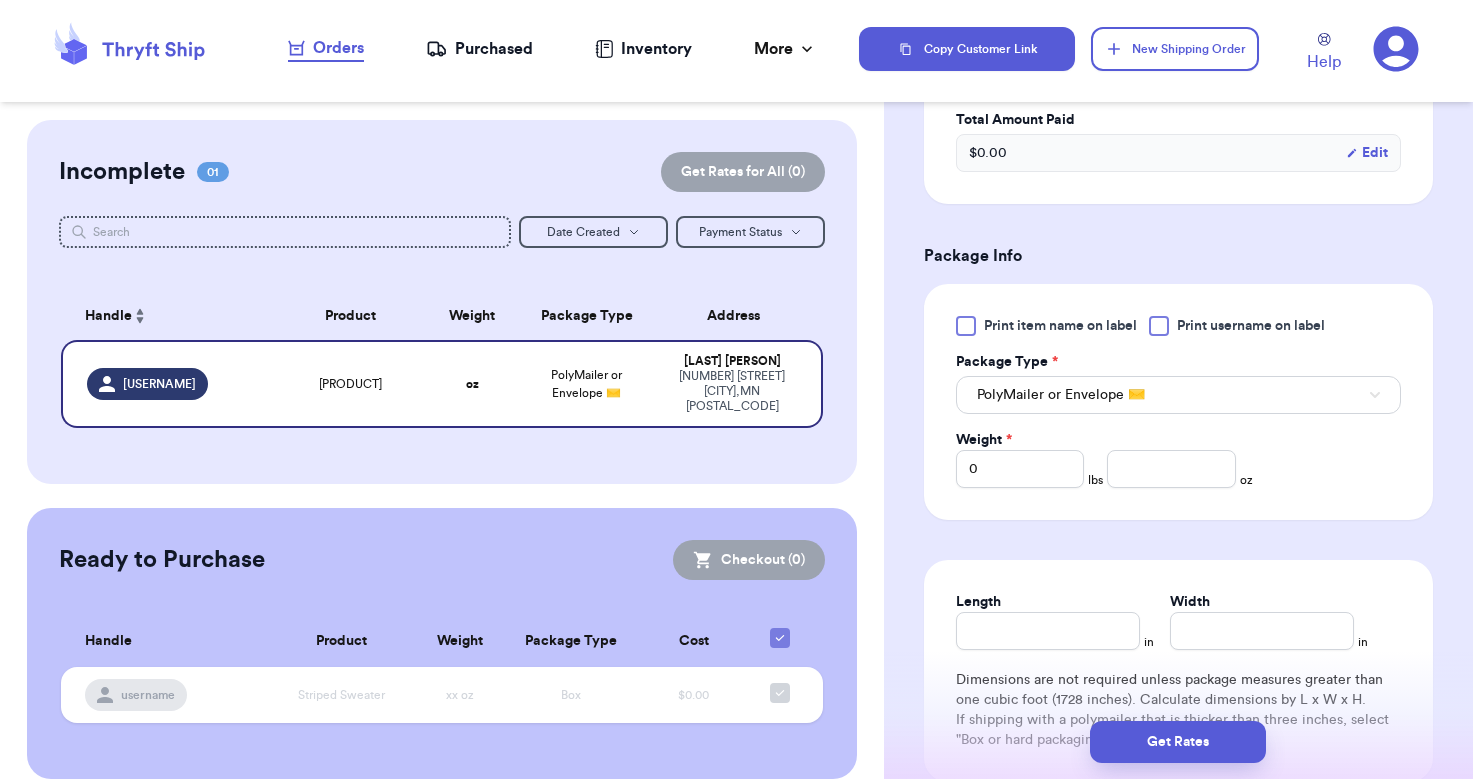 type 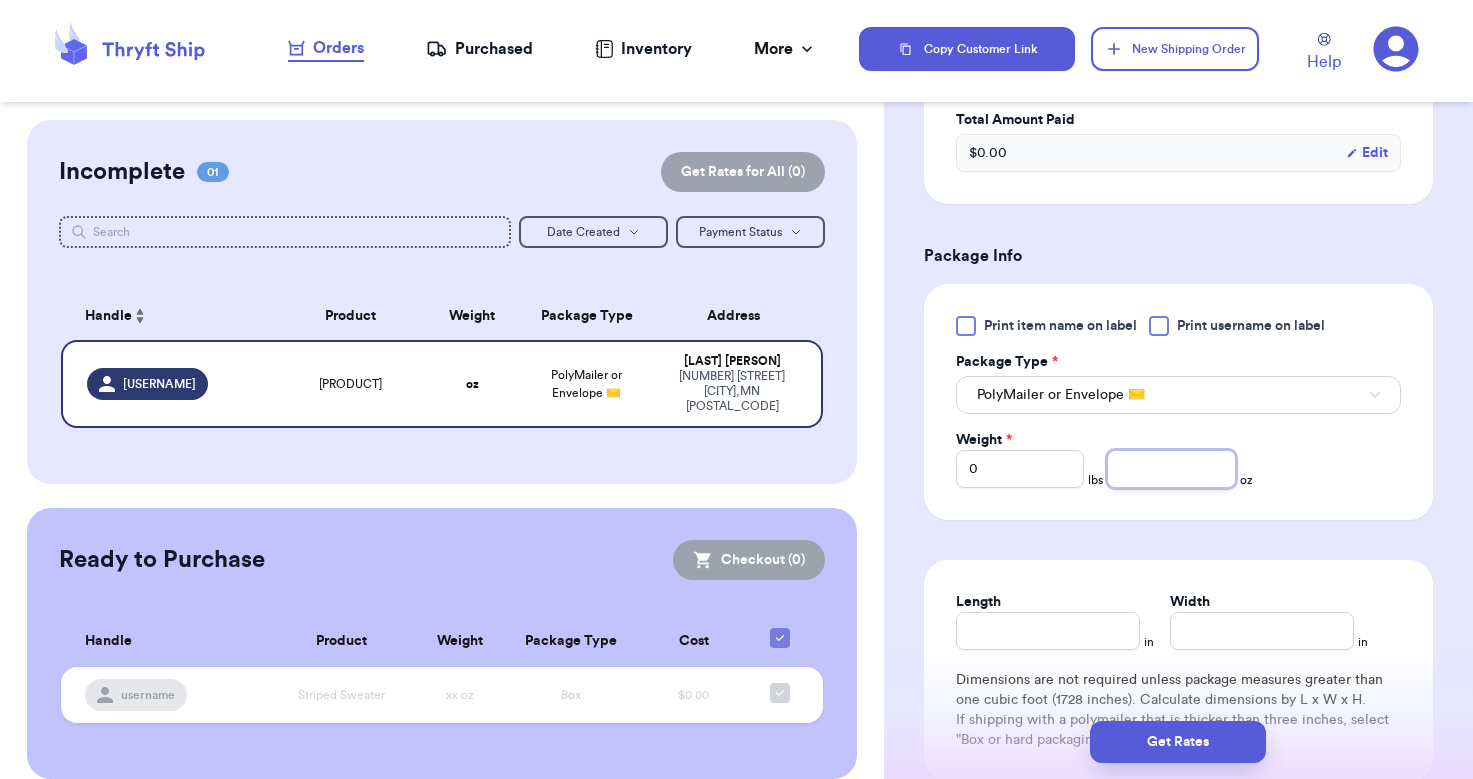 click at bounding box center [1171, 469] 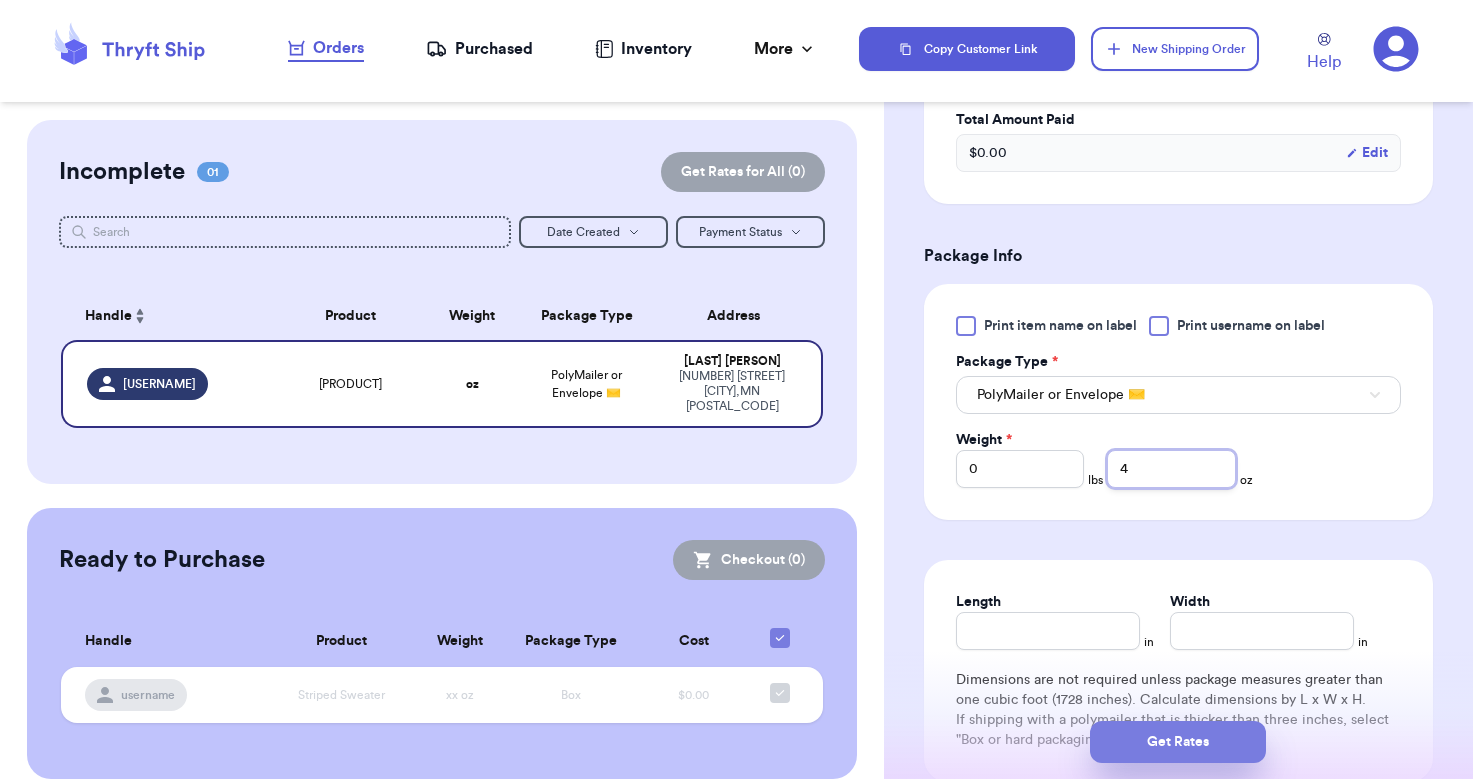 type on "4" 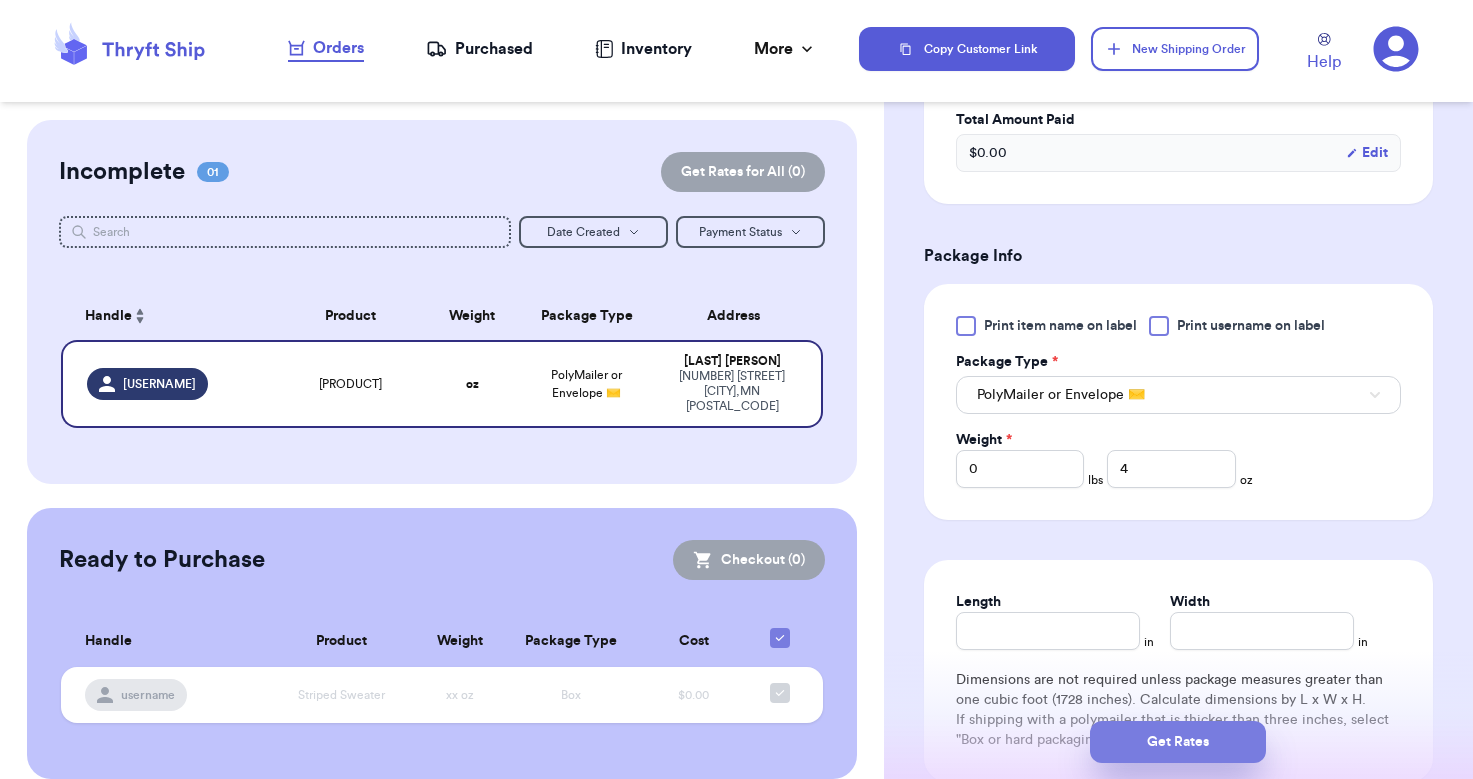 click on "Get Rates" at bounding box center [1178, 742] 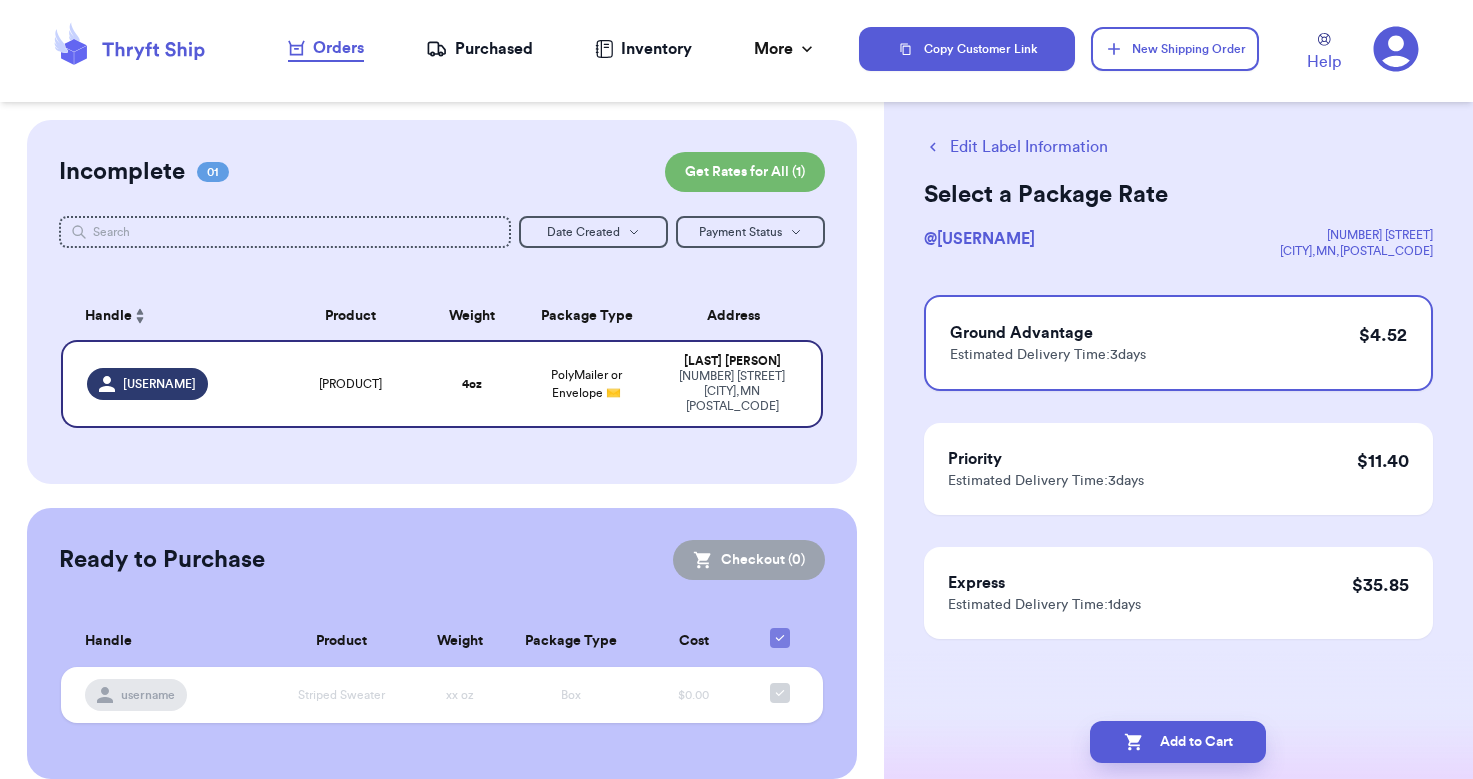 scroll, scrollTop: 0, scrollLeft: 0, axis: both 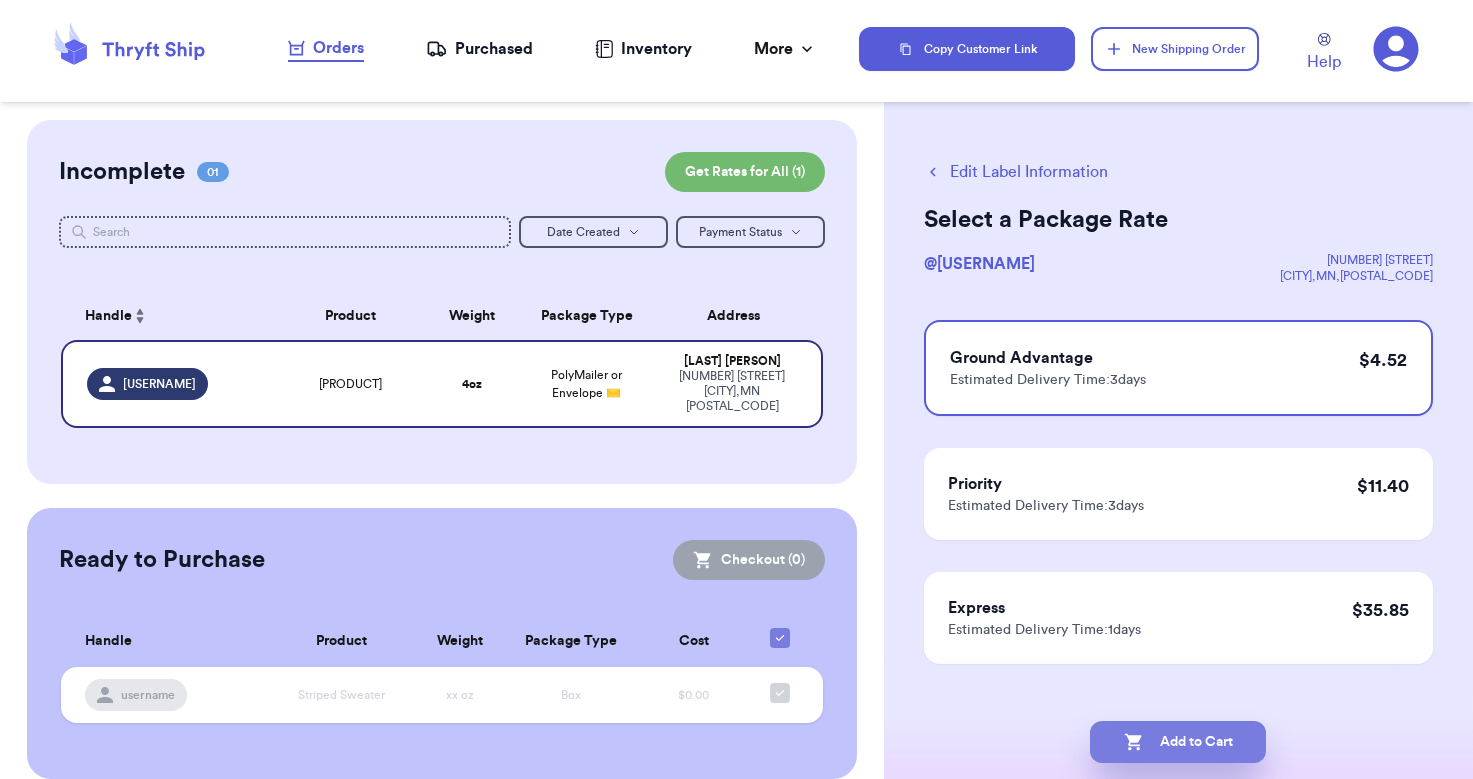 click on "Add to Cart" at bounding box center (1178, 742) 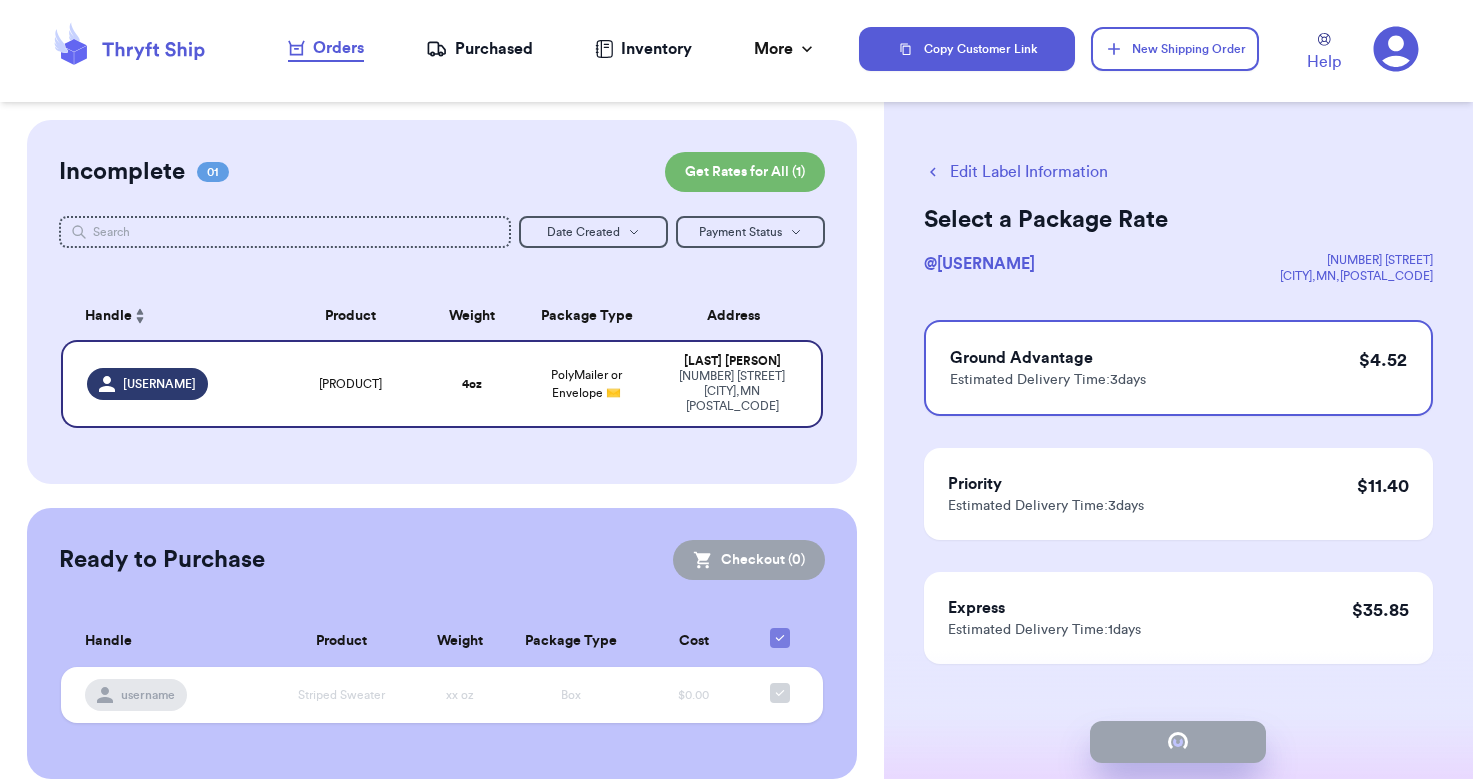 checkbox on "true" 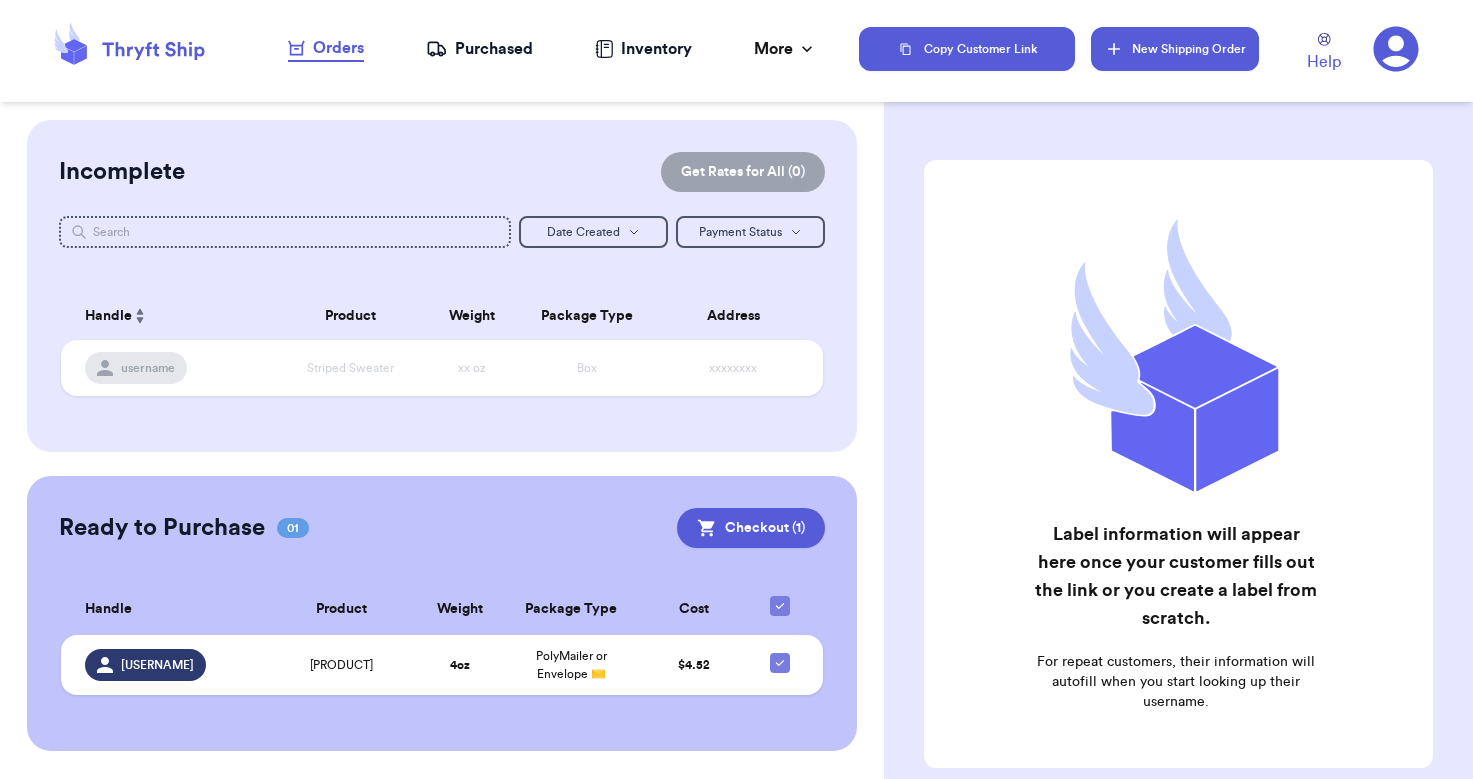 click on "New Shipping Order" at bounding box center [1175, 49] 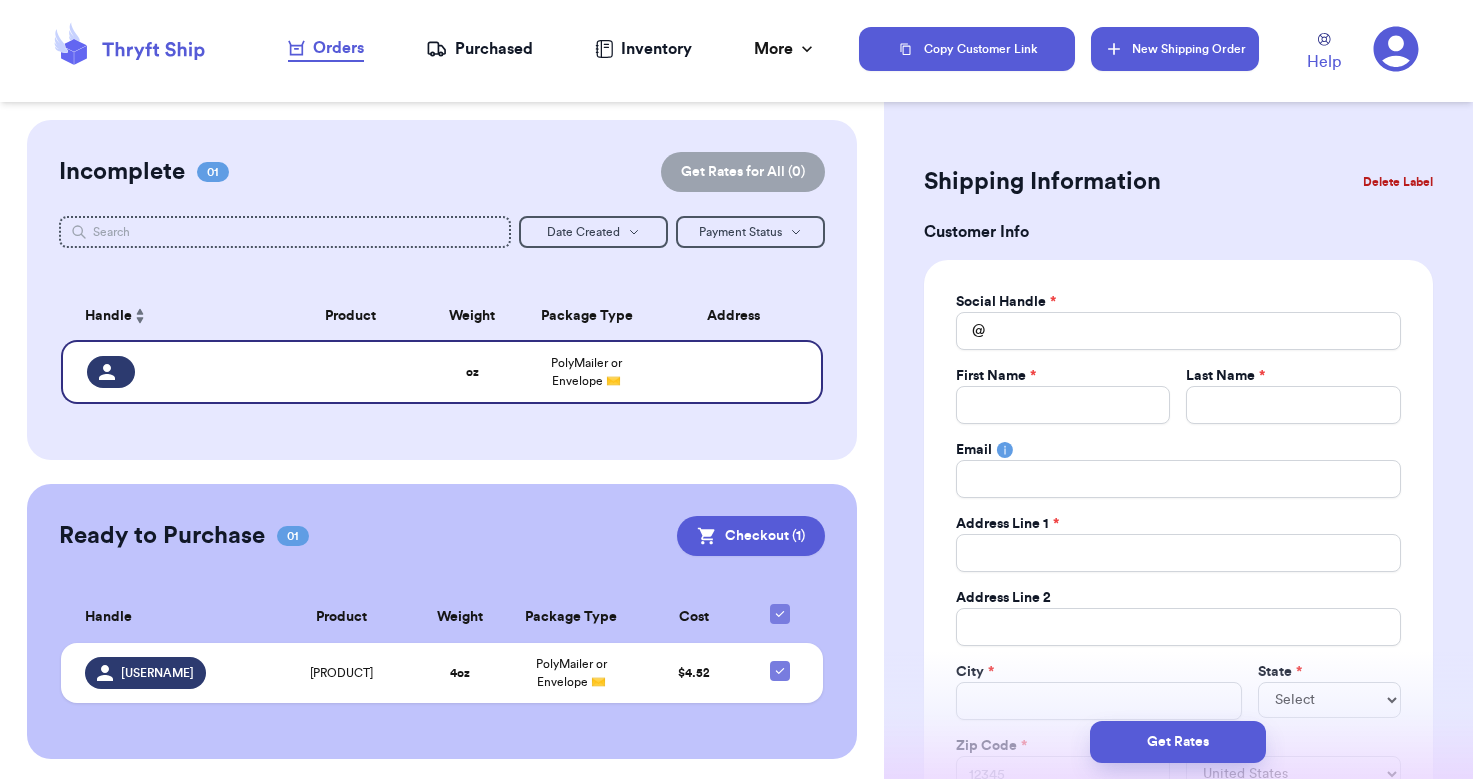 type 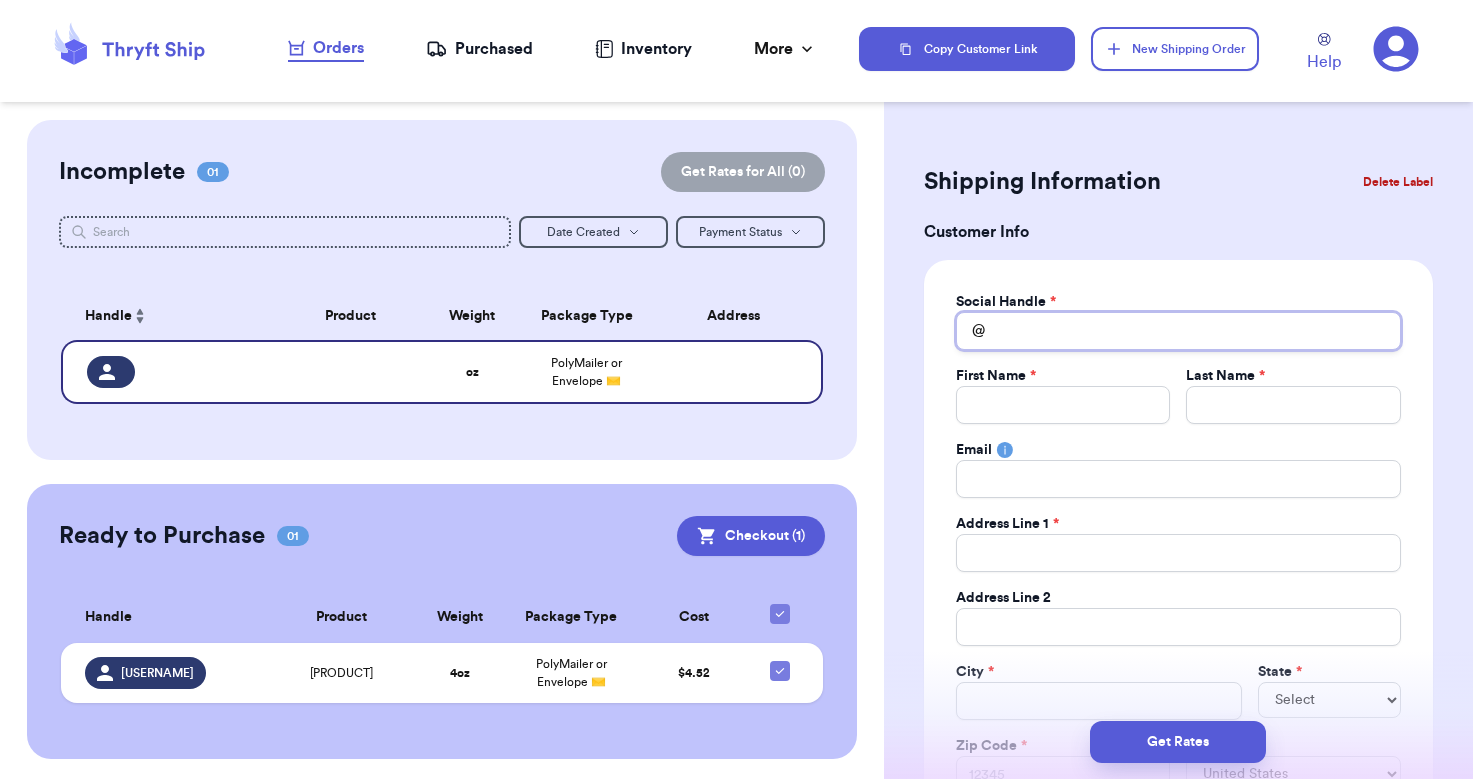 click on "Total Amount Paid" at bounding box center [1178, 331] 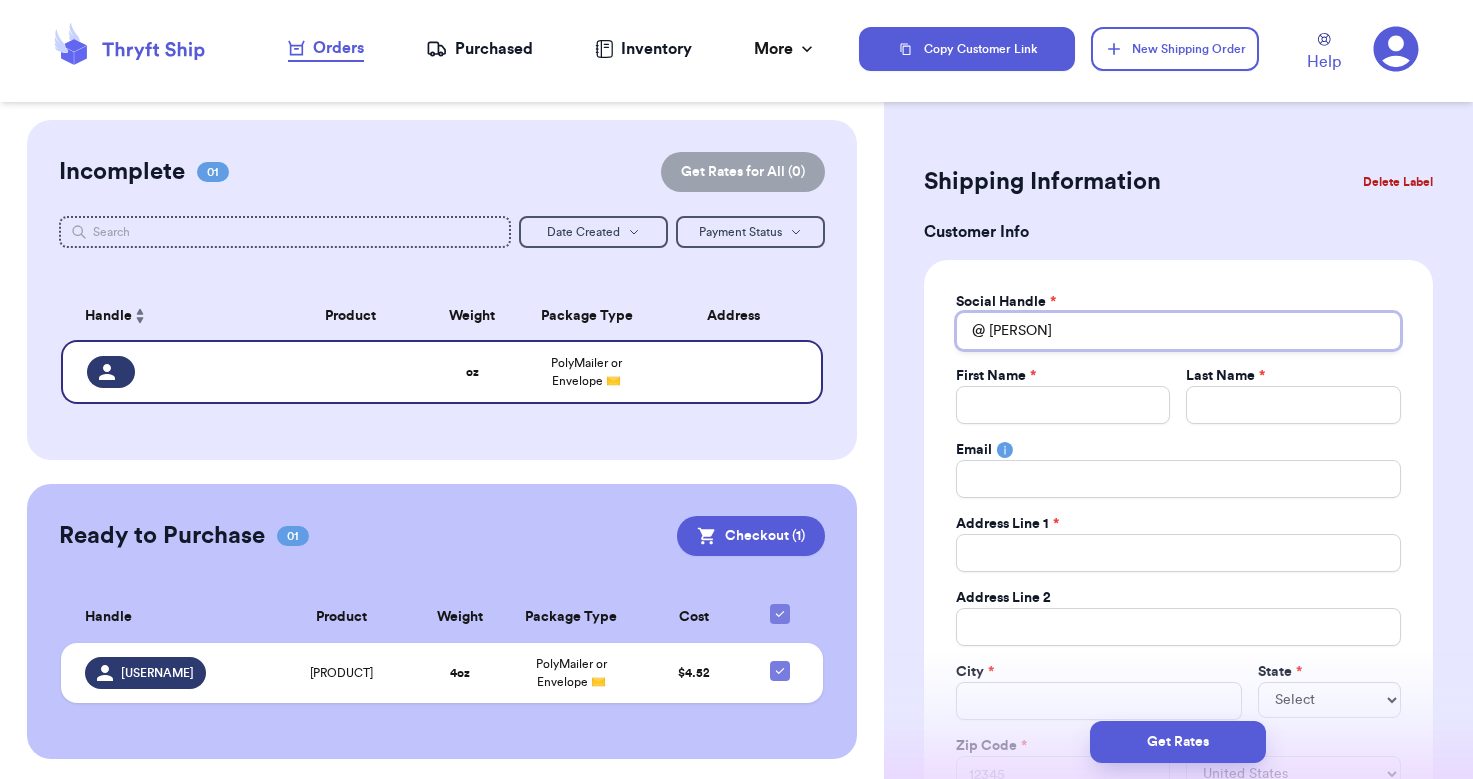 type 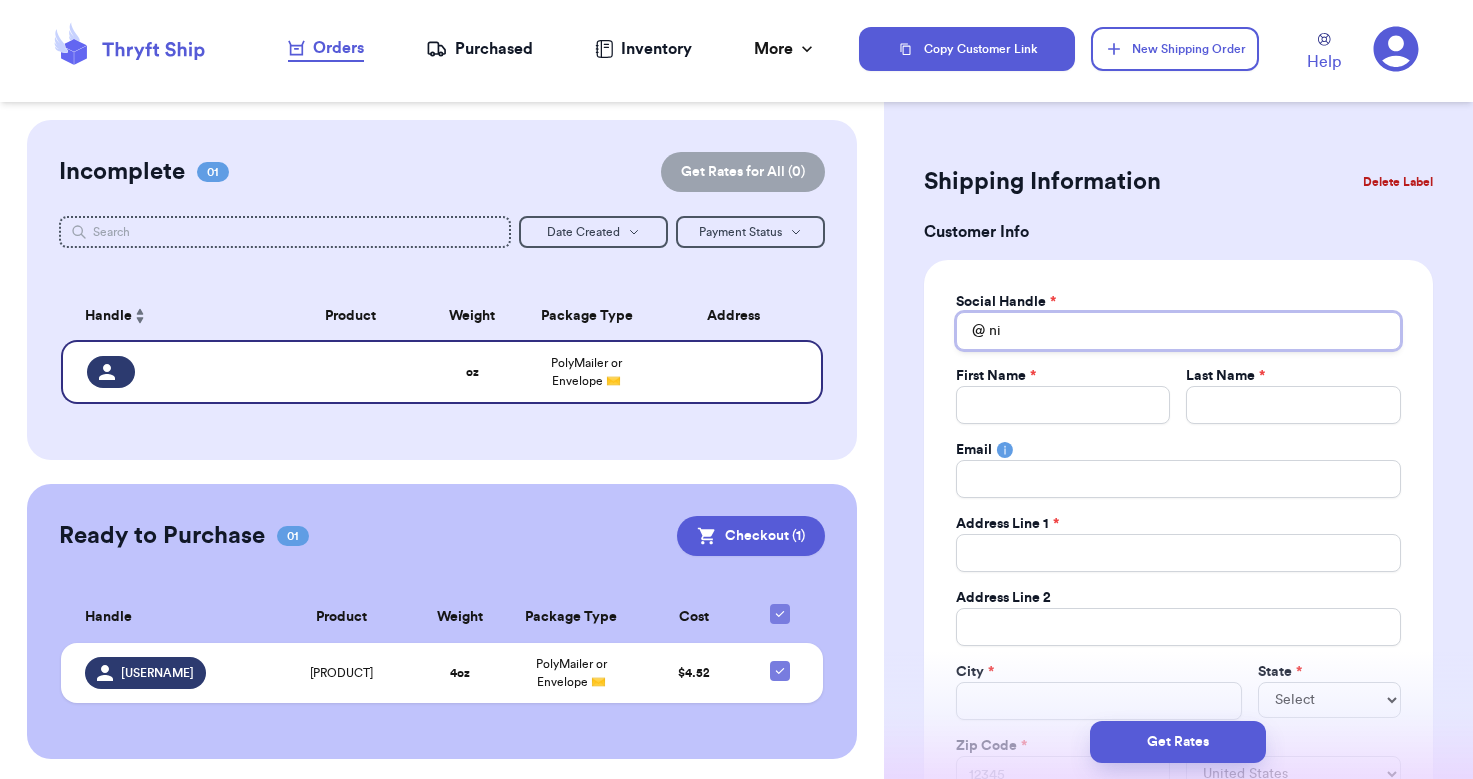 type 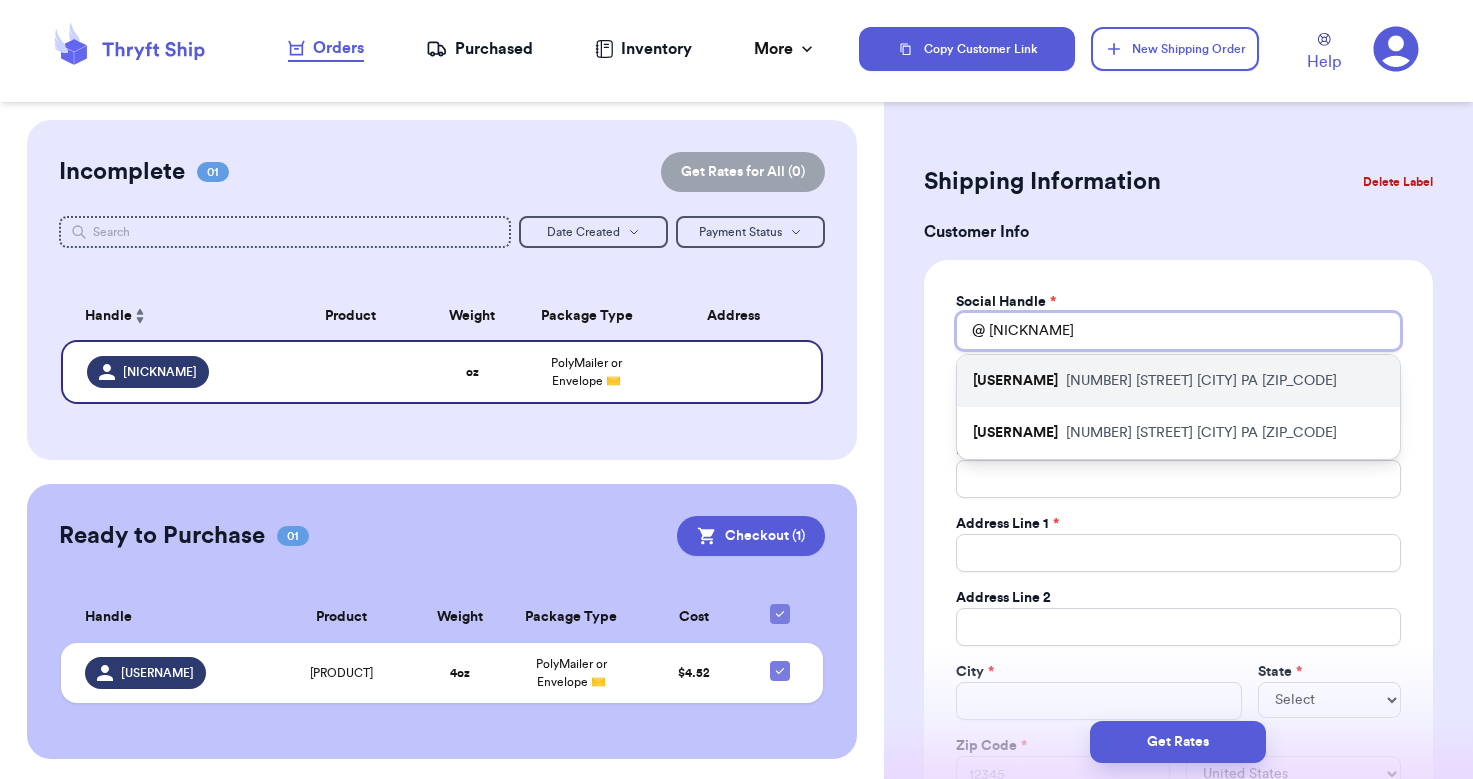 type 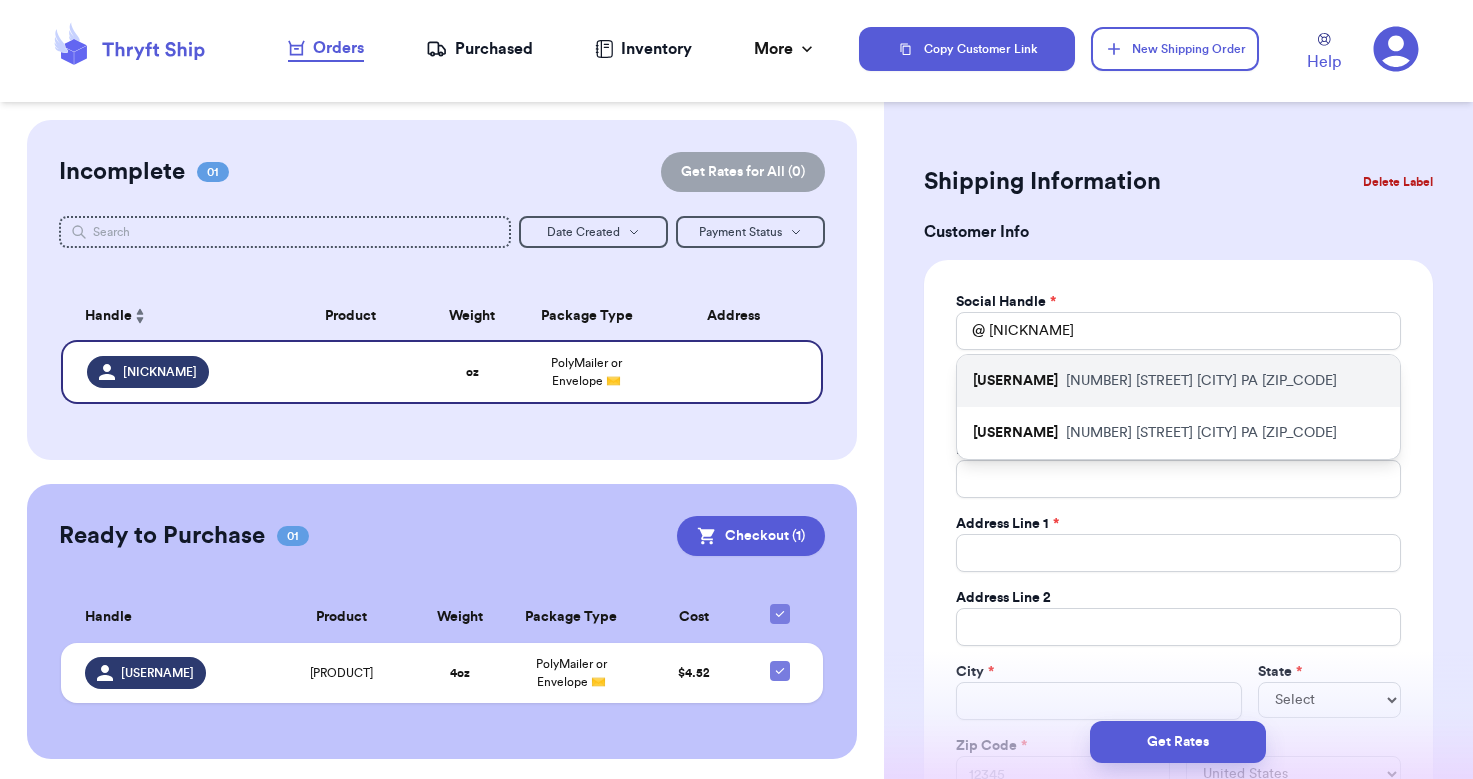 click on "[USERNAME] [NUMBER] [STREET] [CITY] [STATE] [POSTAL_CODE]" at bounding box center [1178, 381] 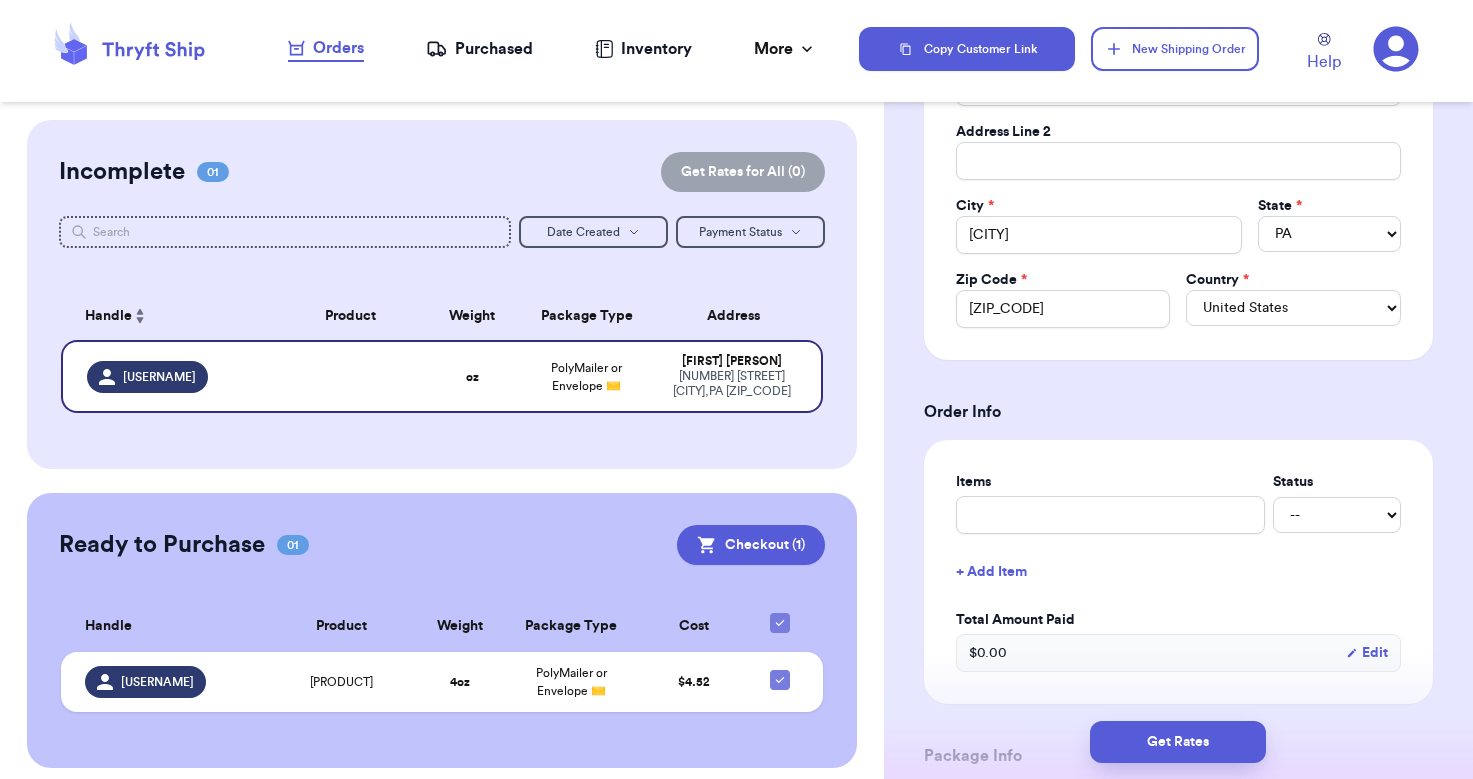 scroll, scrollTop: 507, scrollLeft: 0, axis: vertical 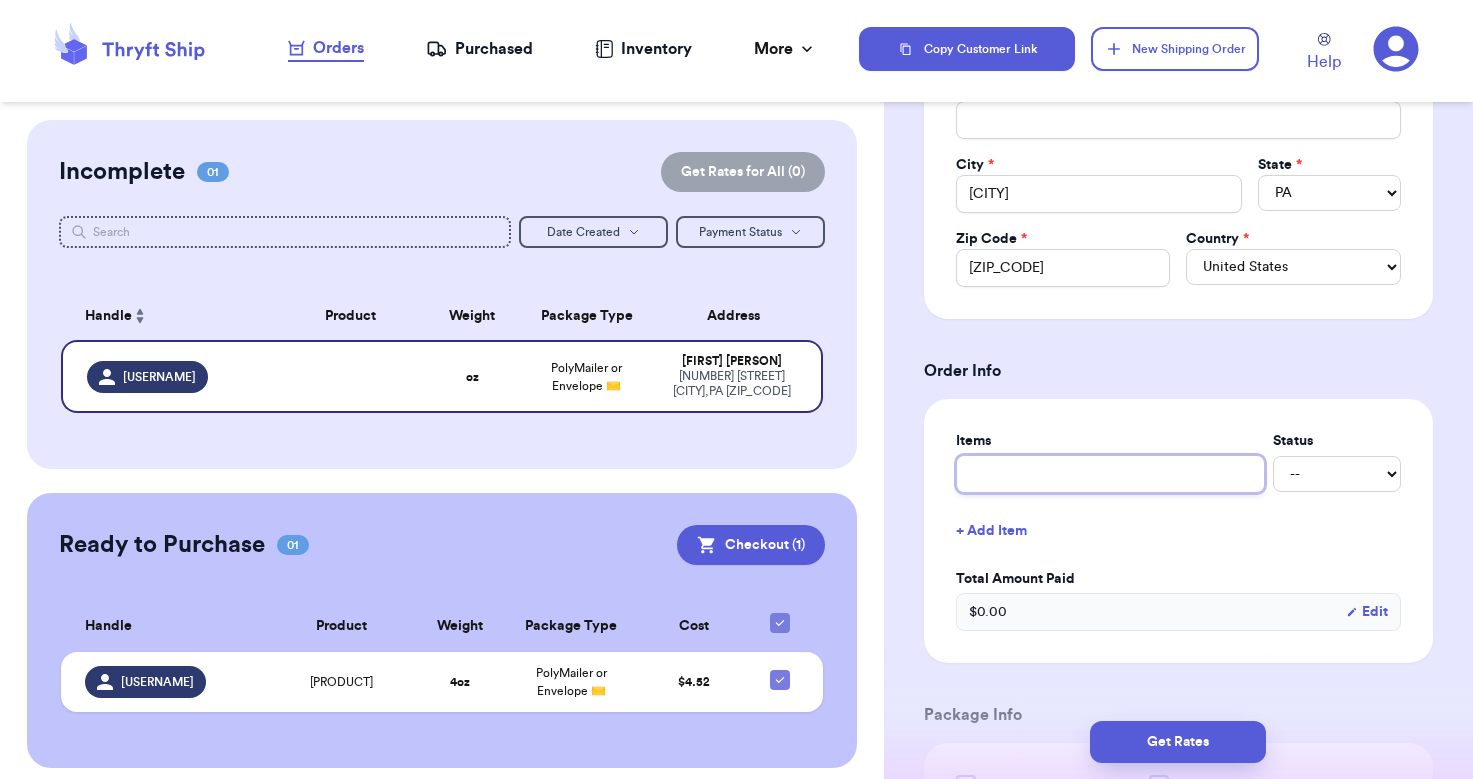 type 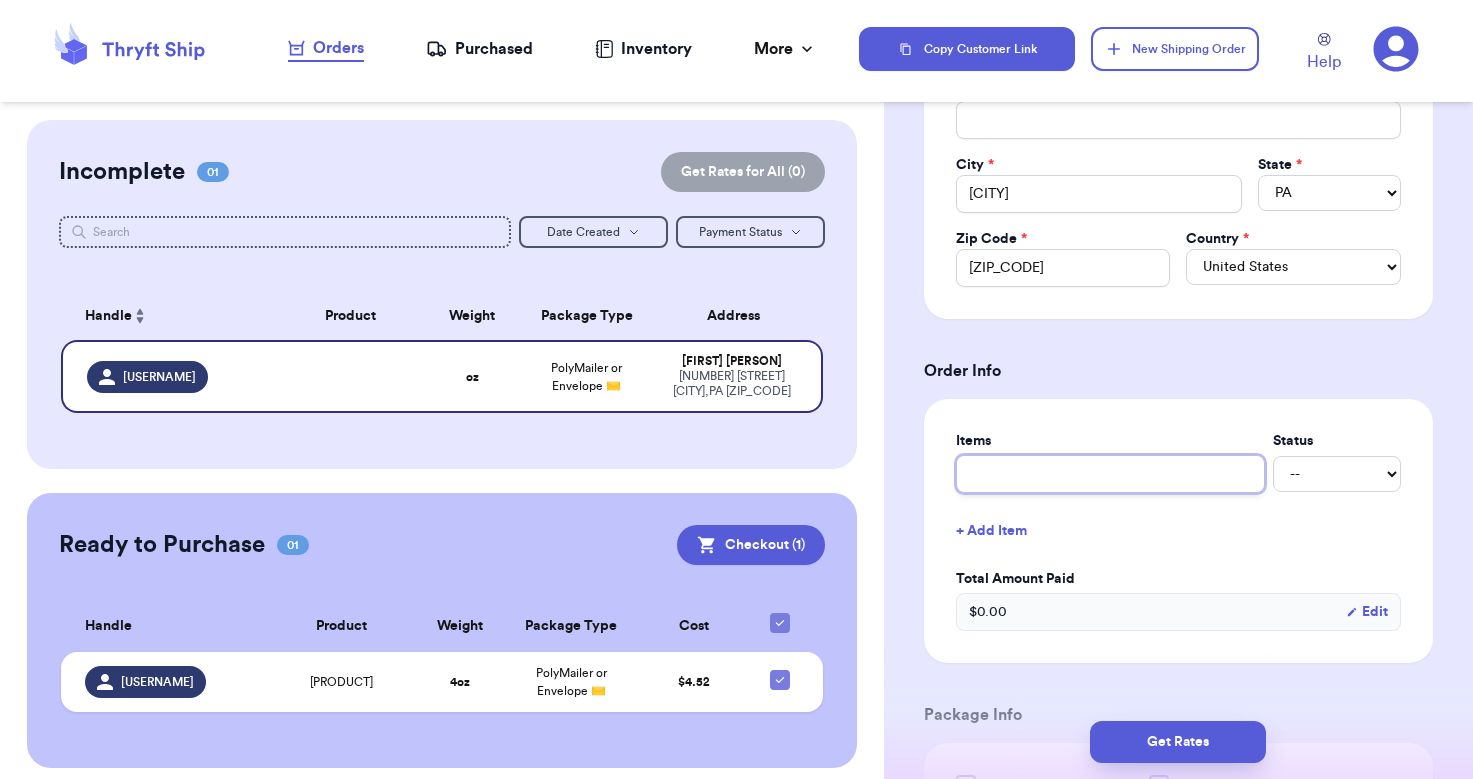 type on "C" 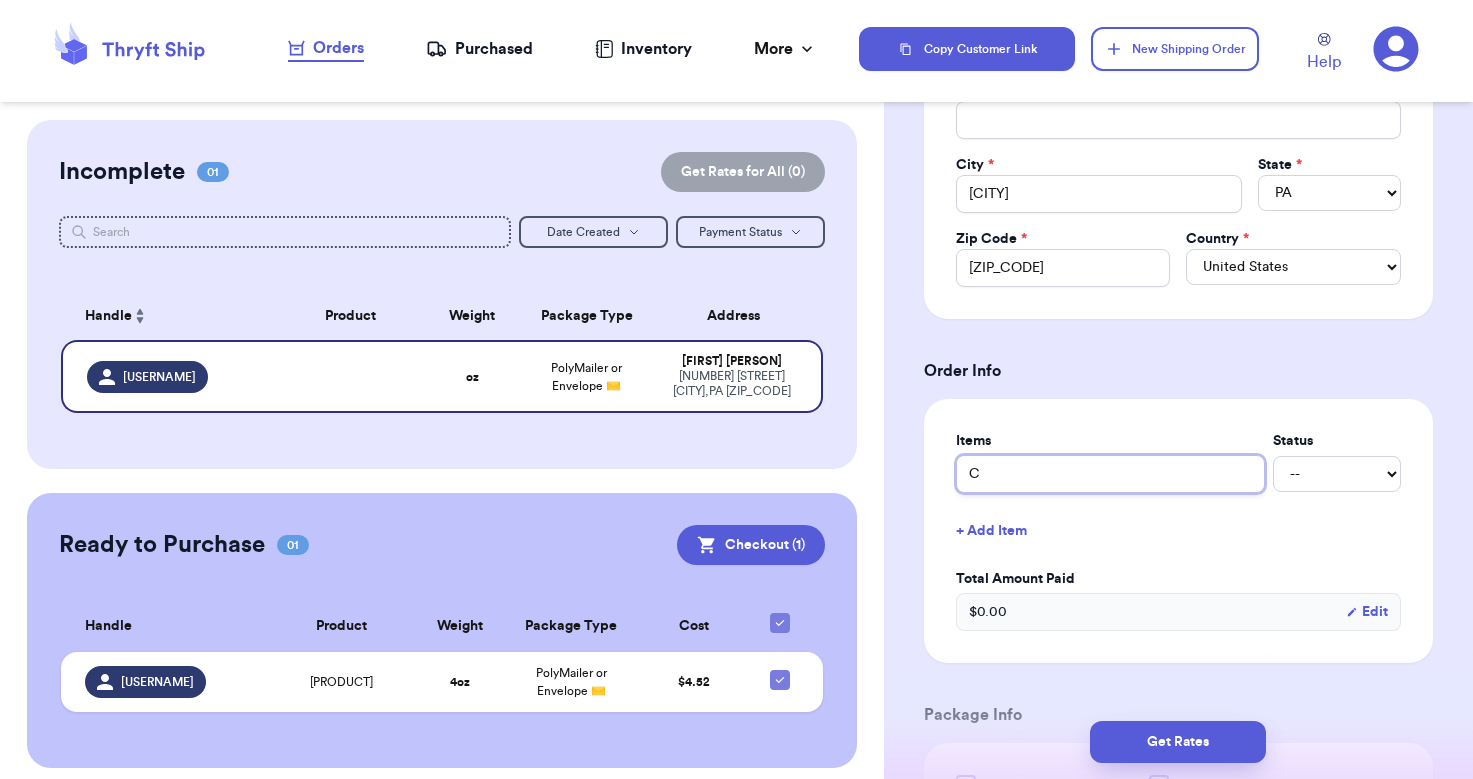 type 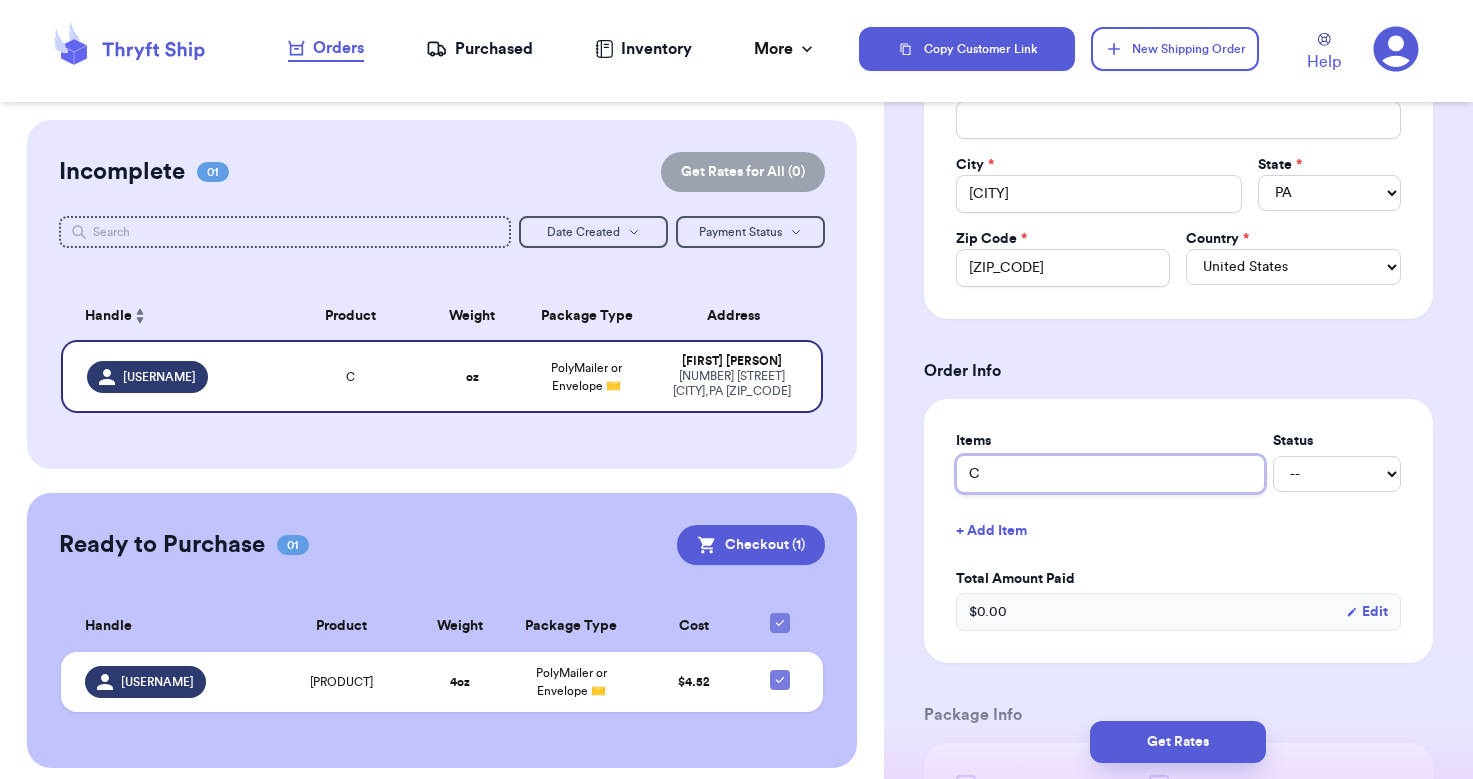 type on "Ca" 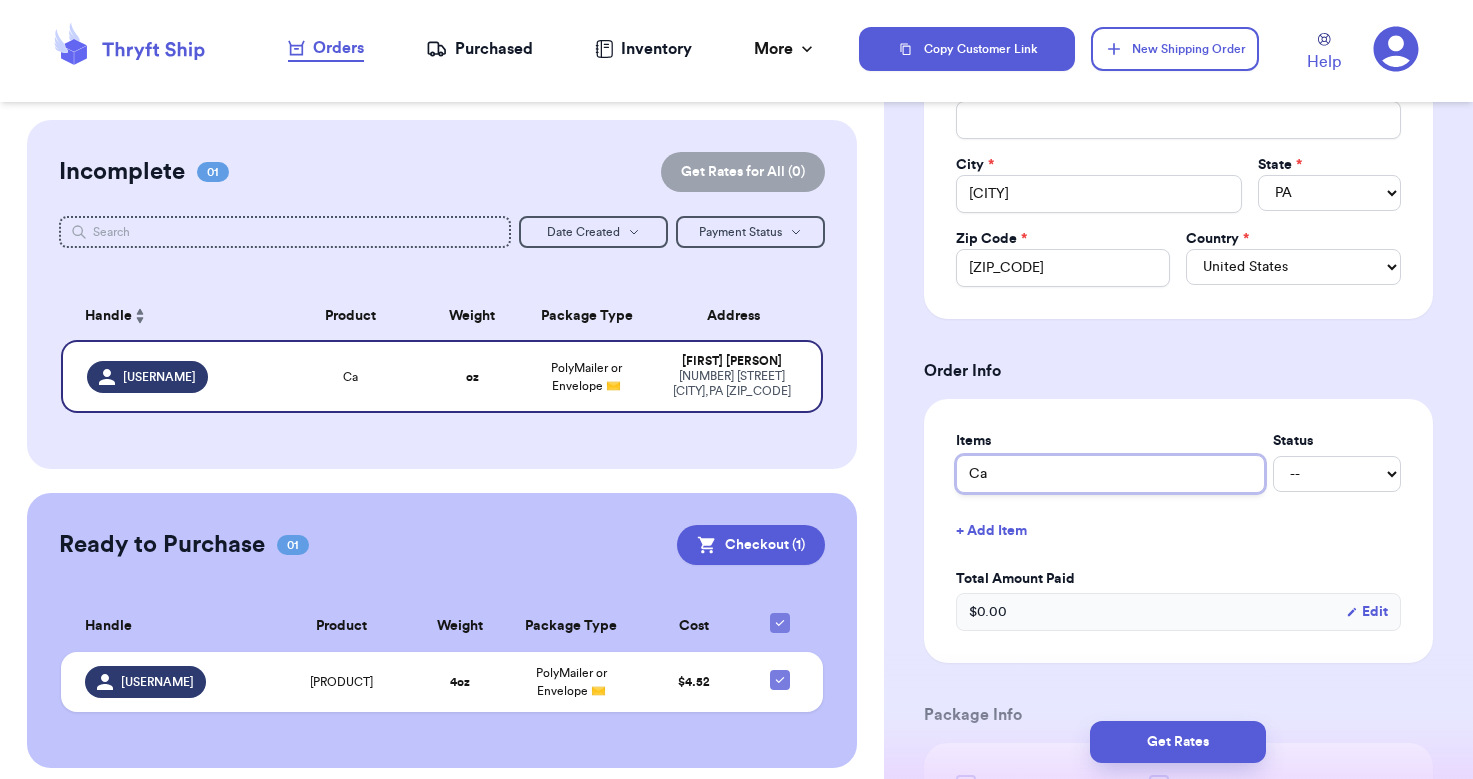 type 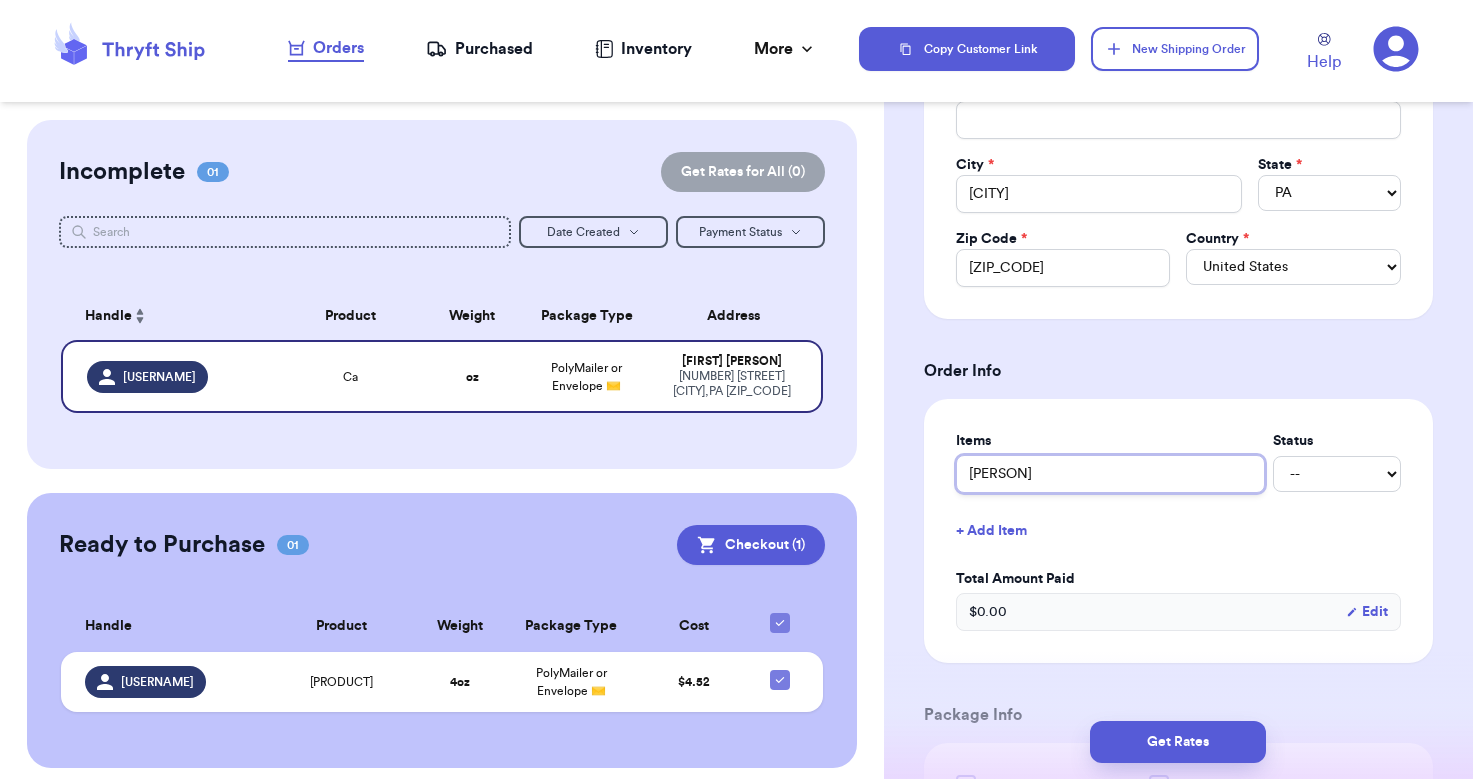 type 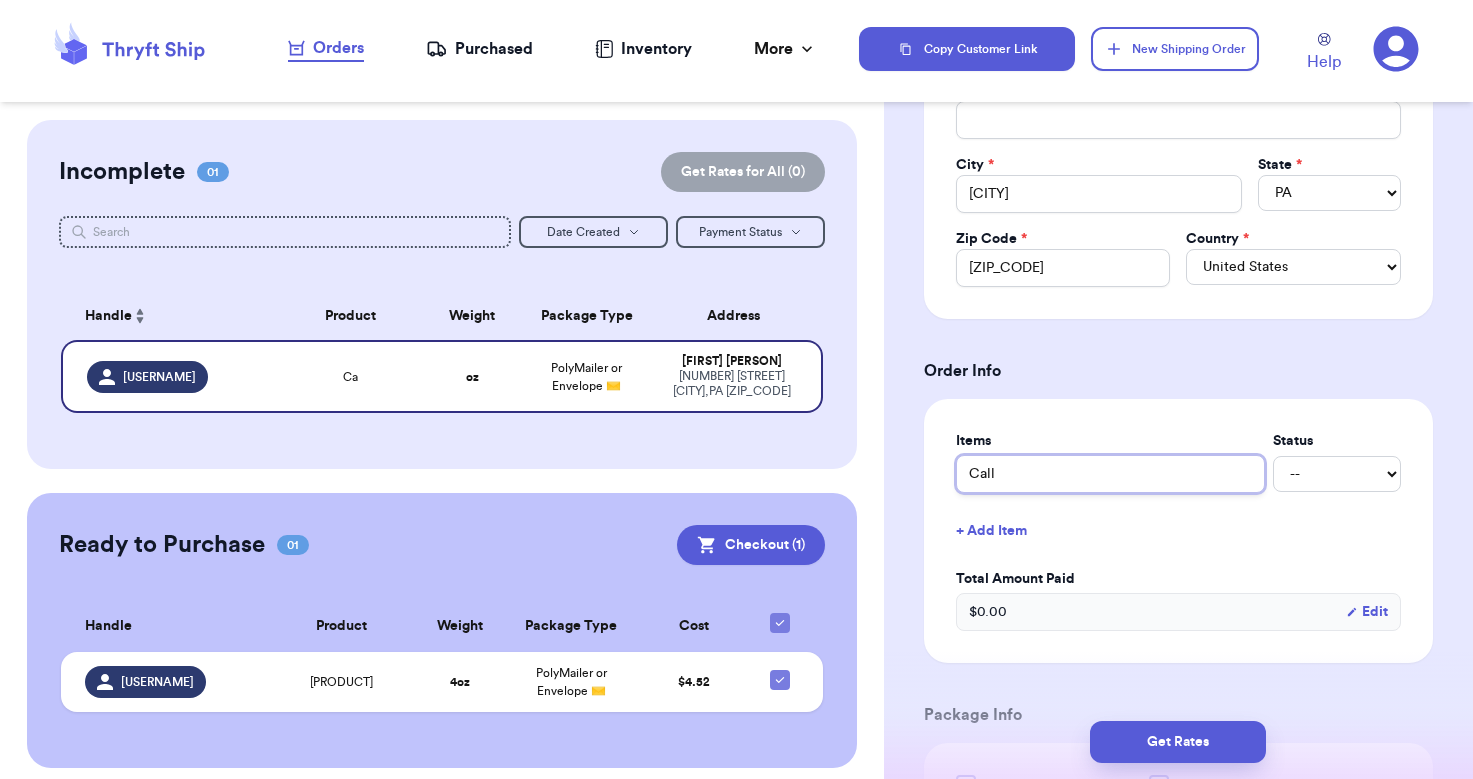 type 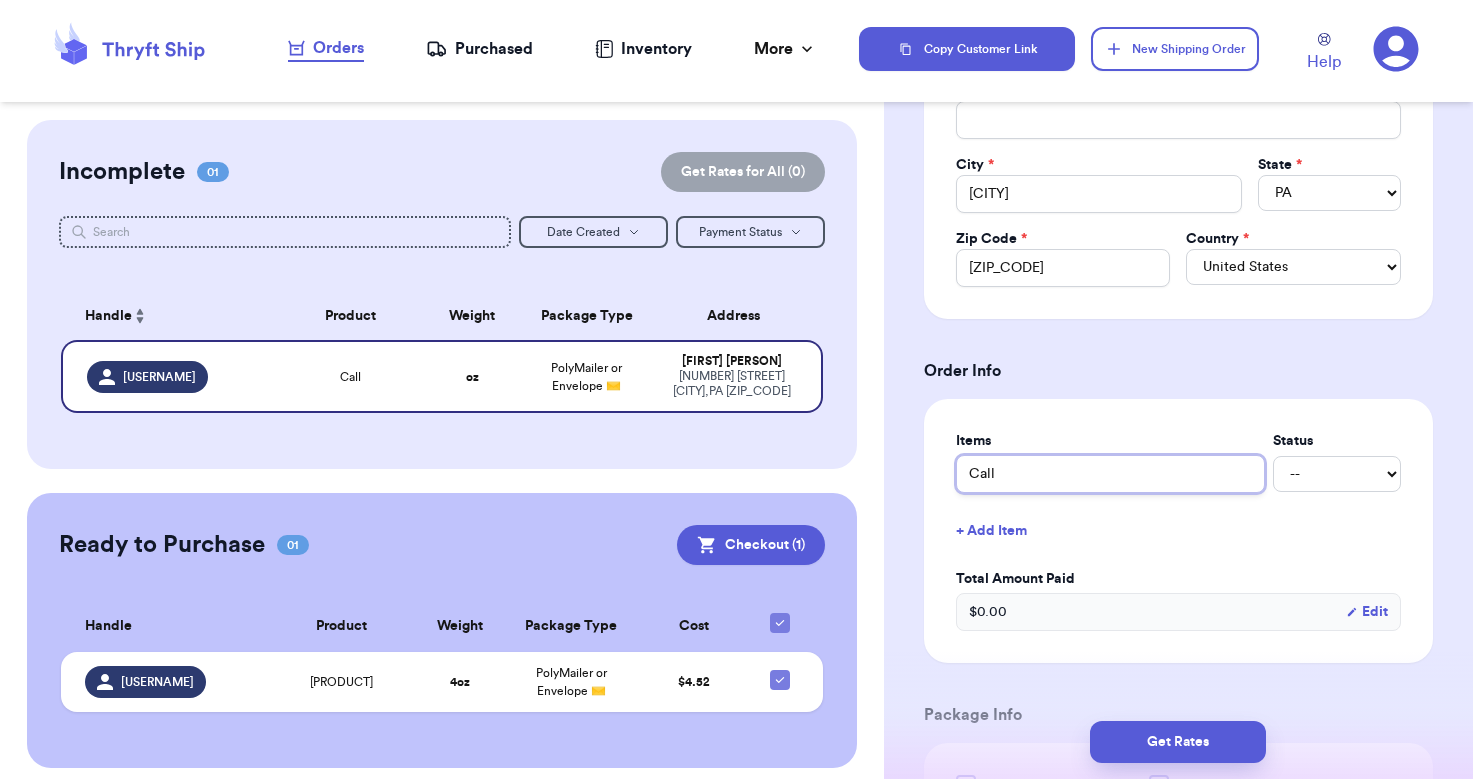 type on "Call" 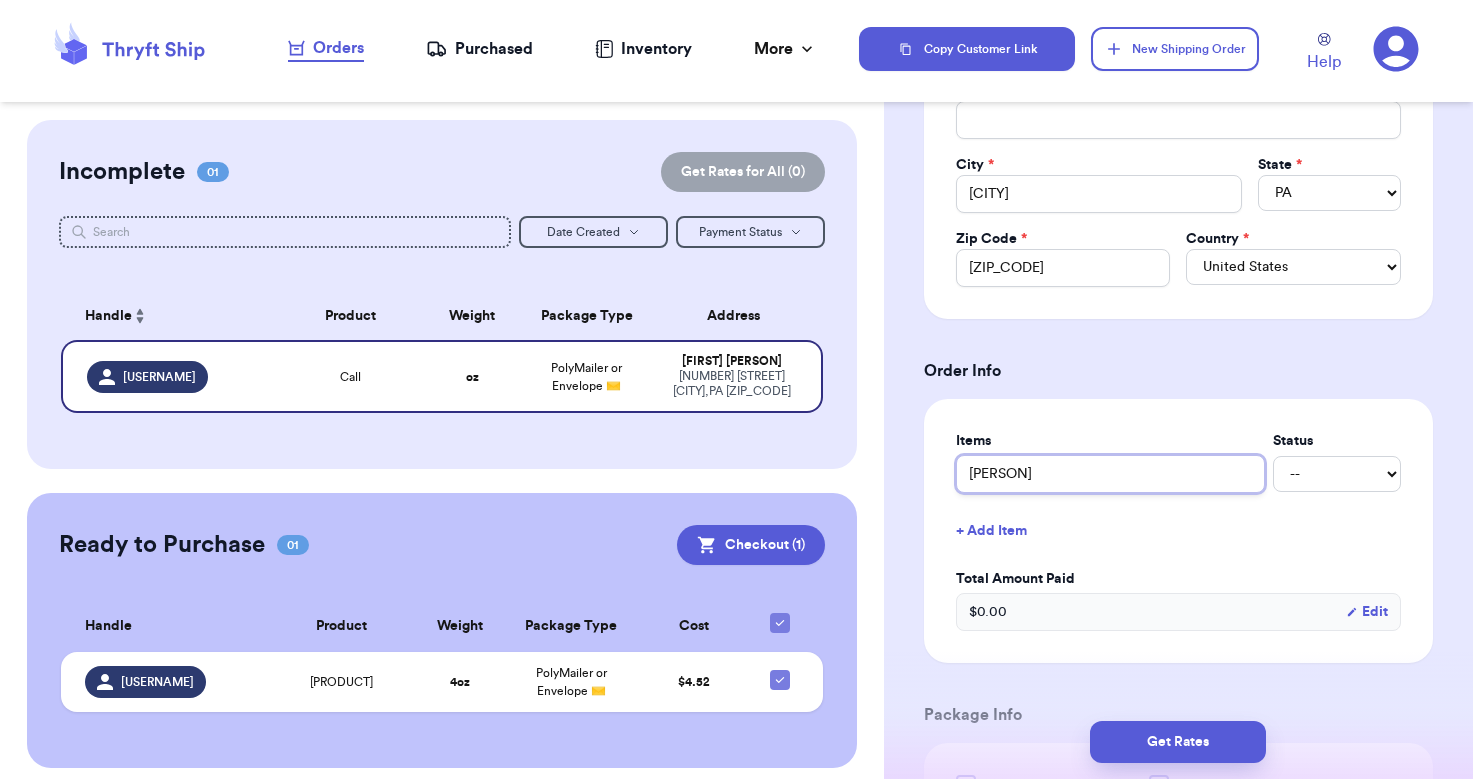 type 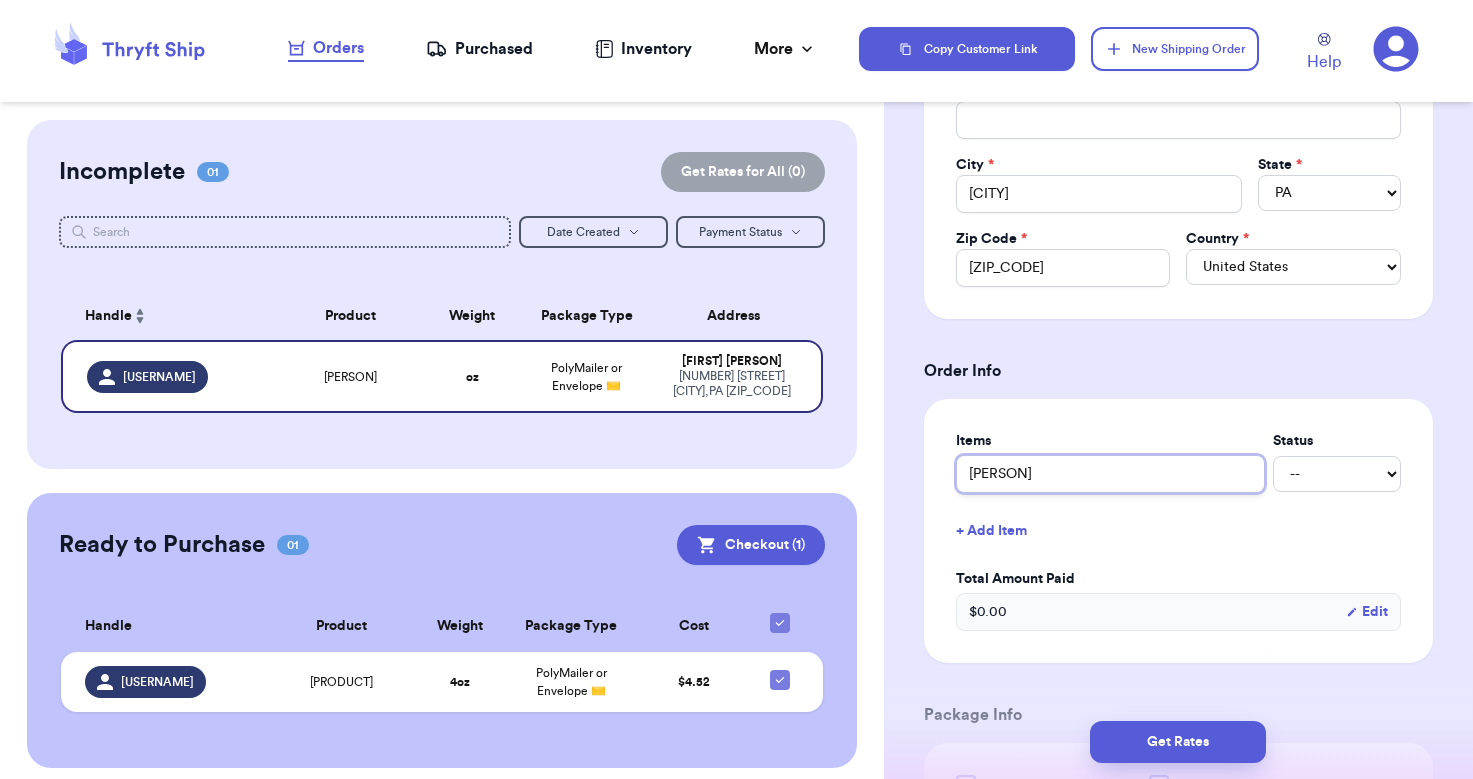 type on "[PERSON]" 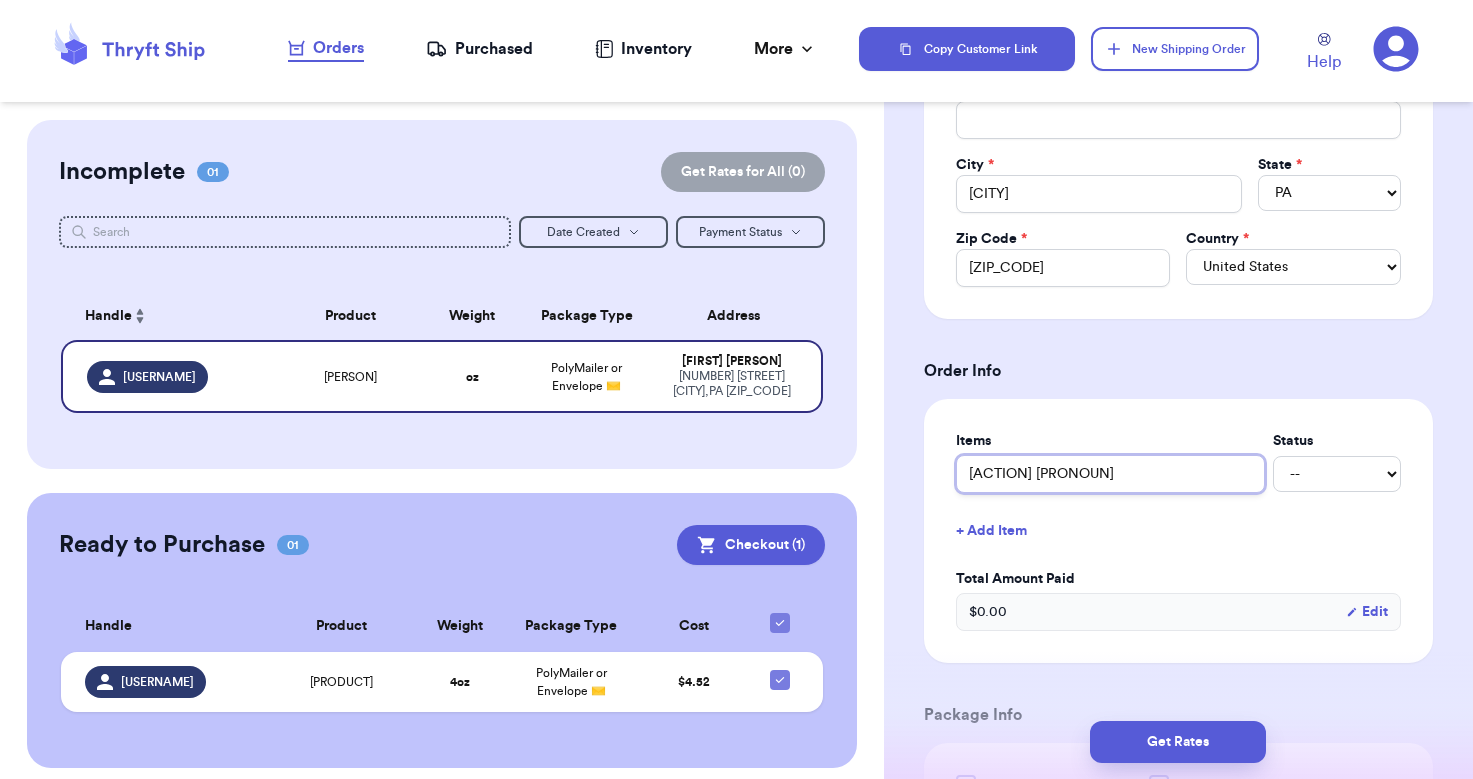 type 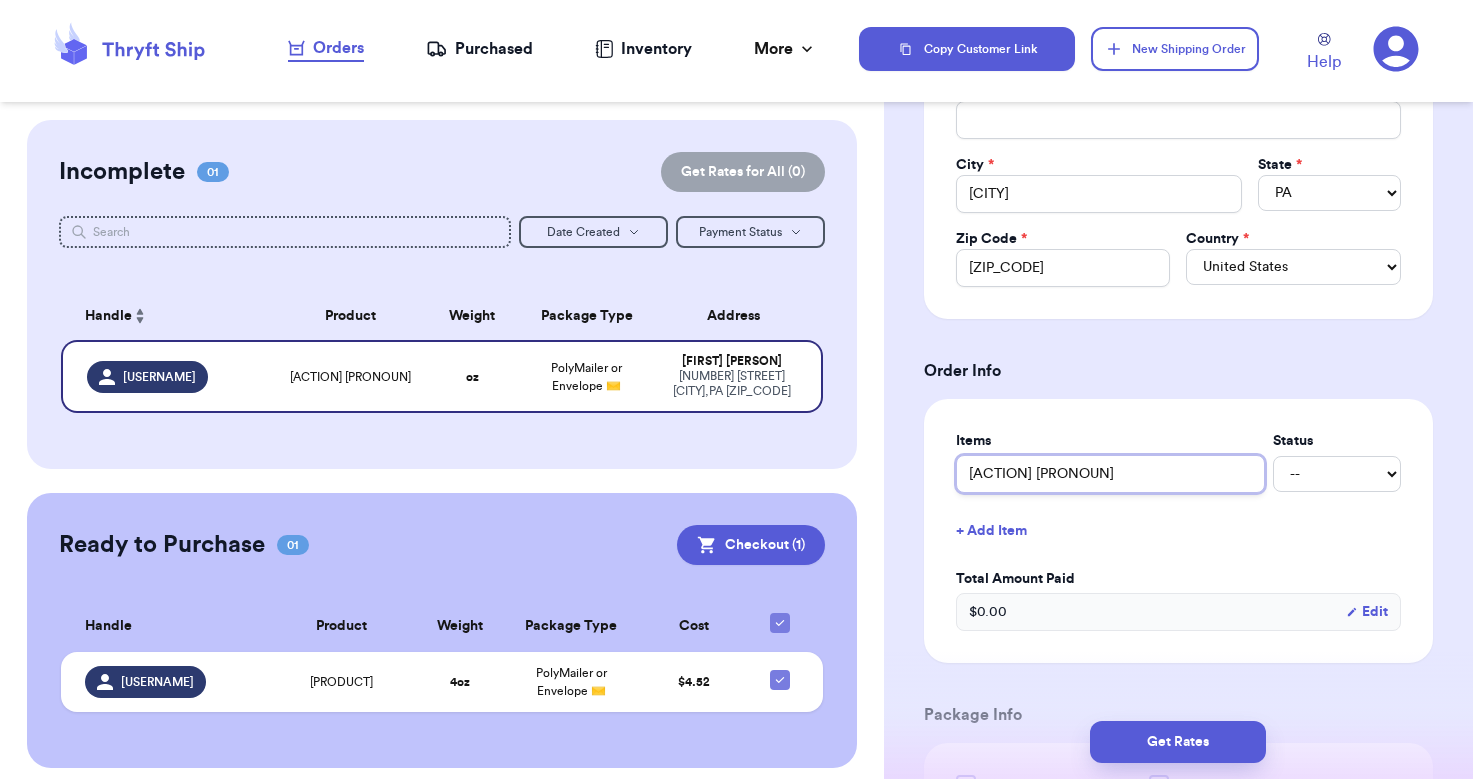 type 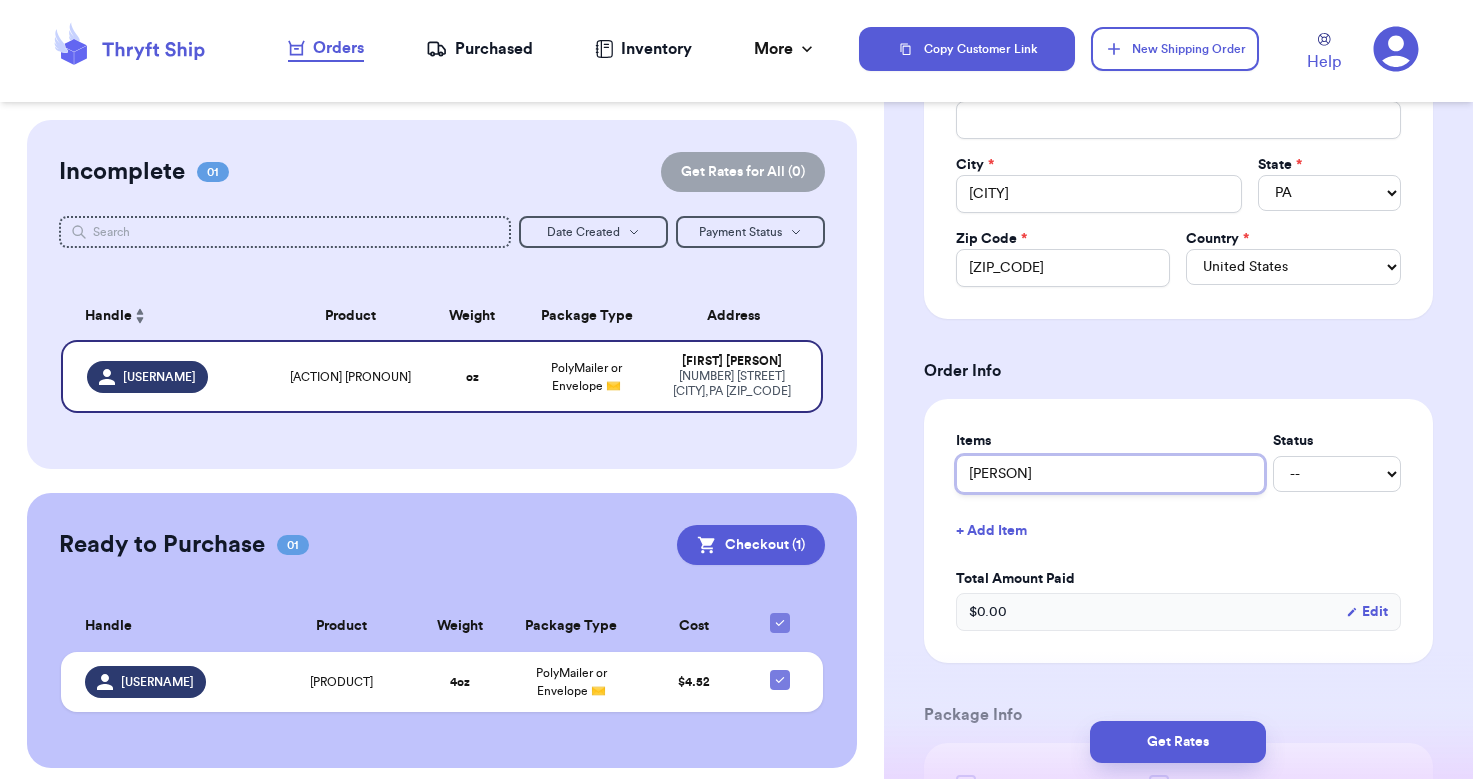 type 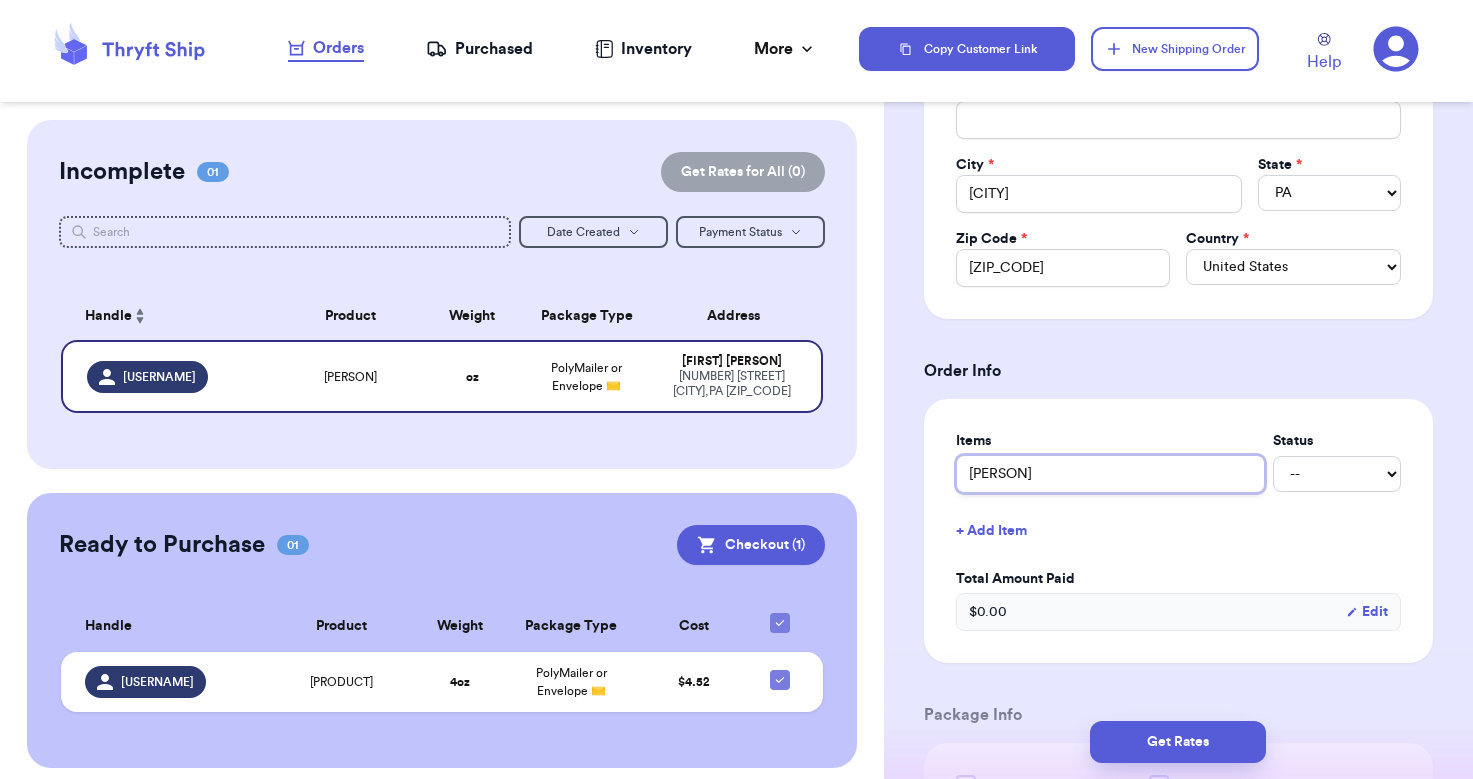 type 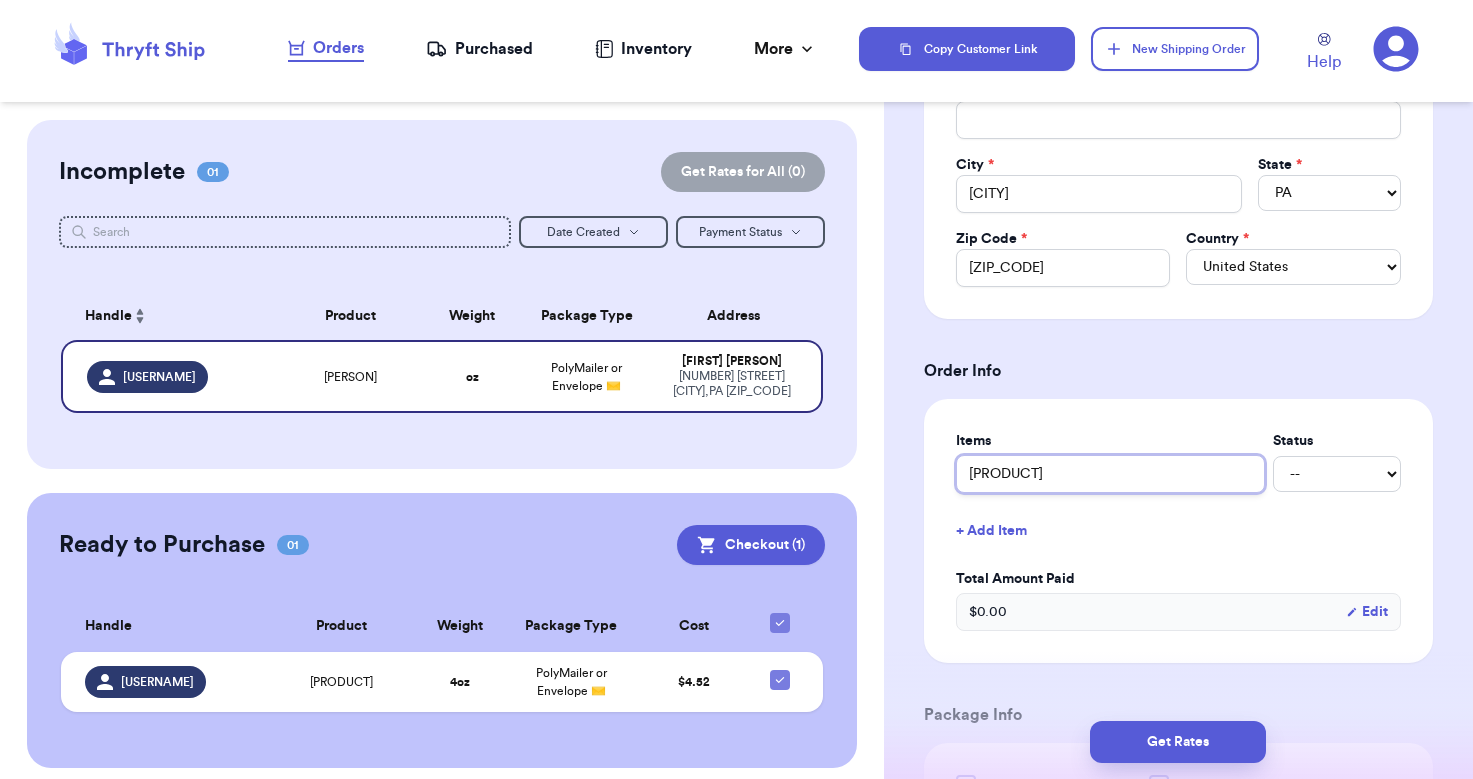 type 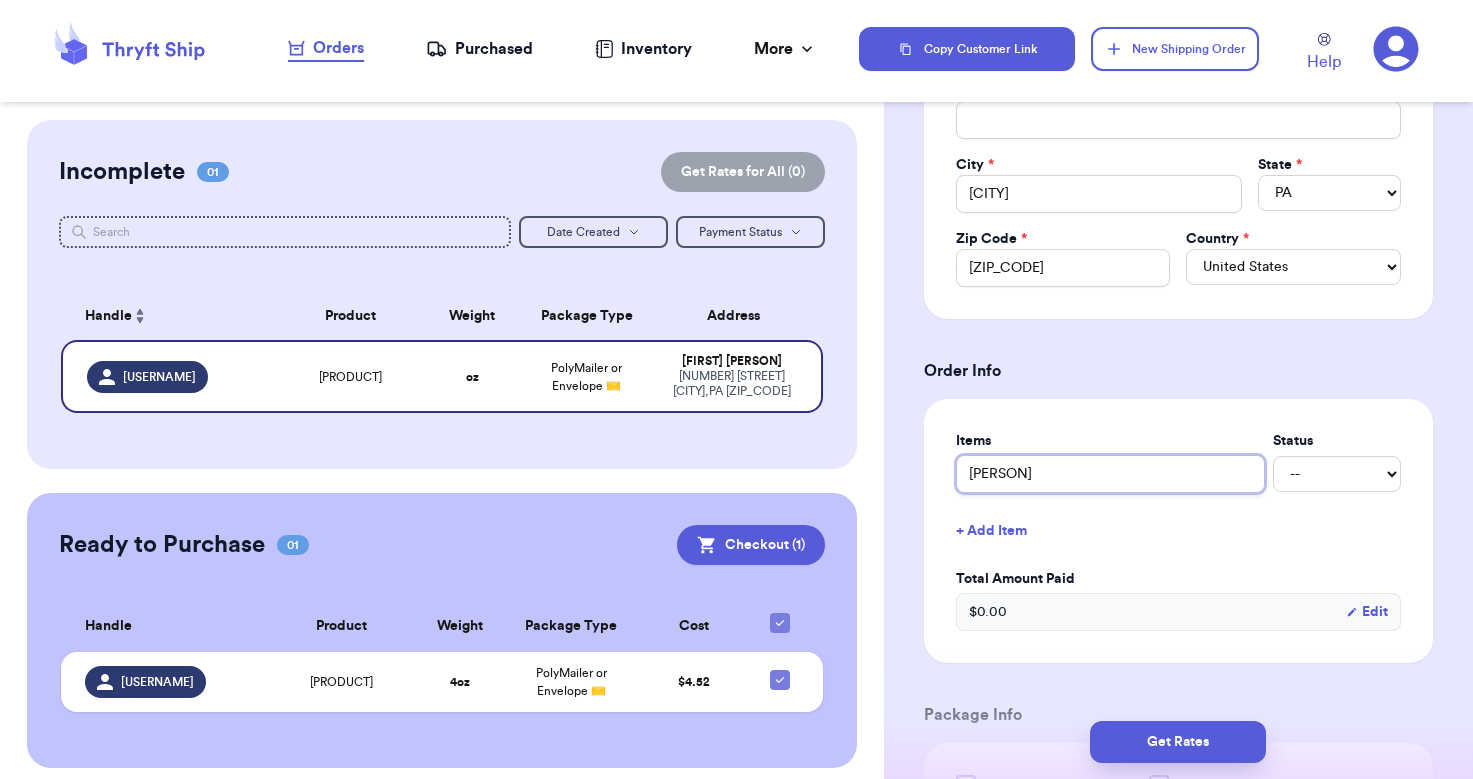 type 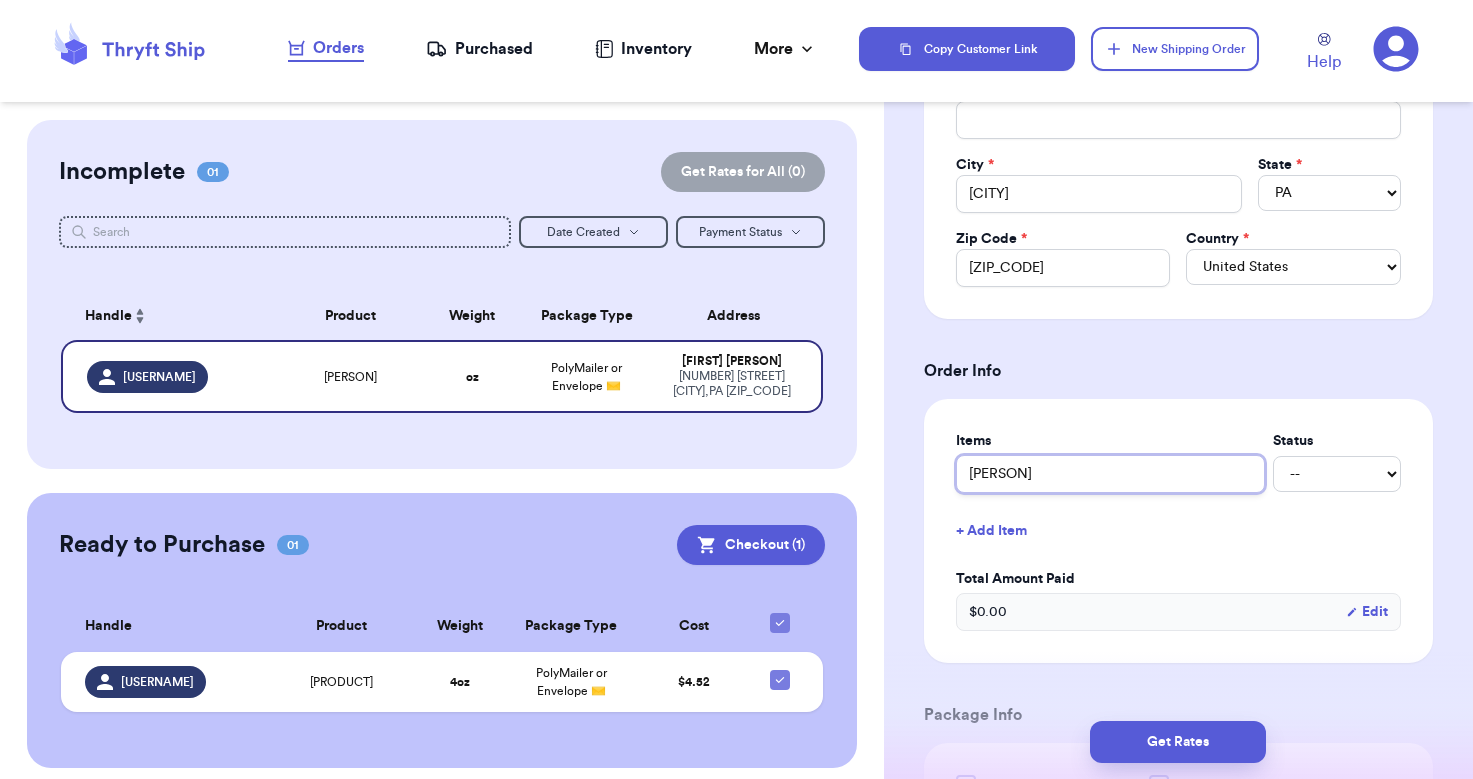 type on "[PERSON]" 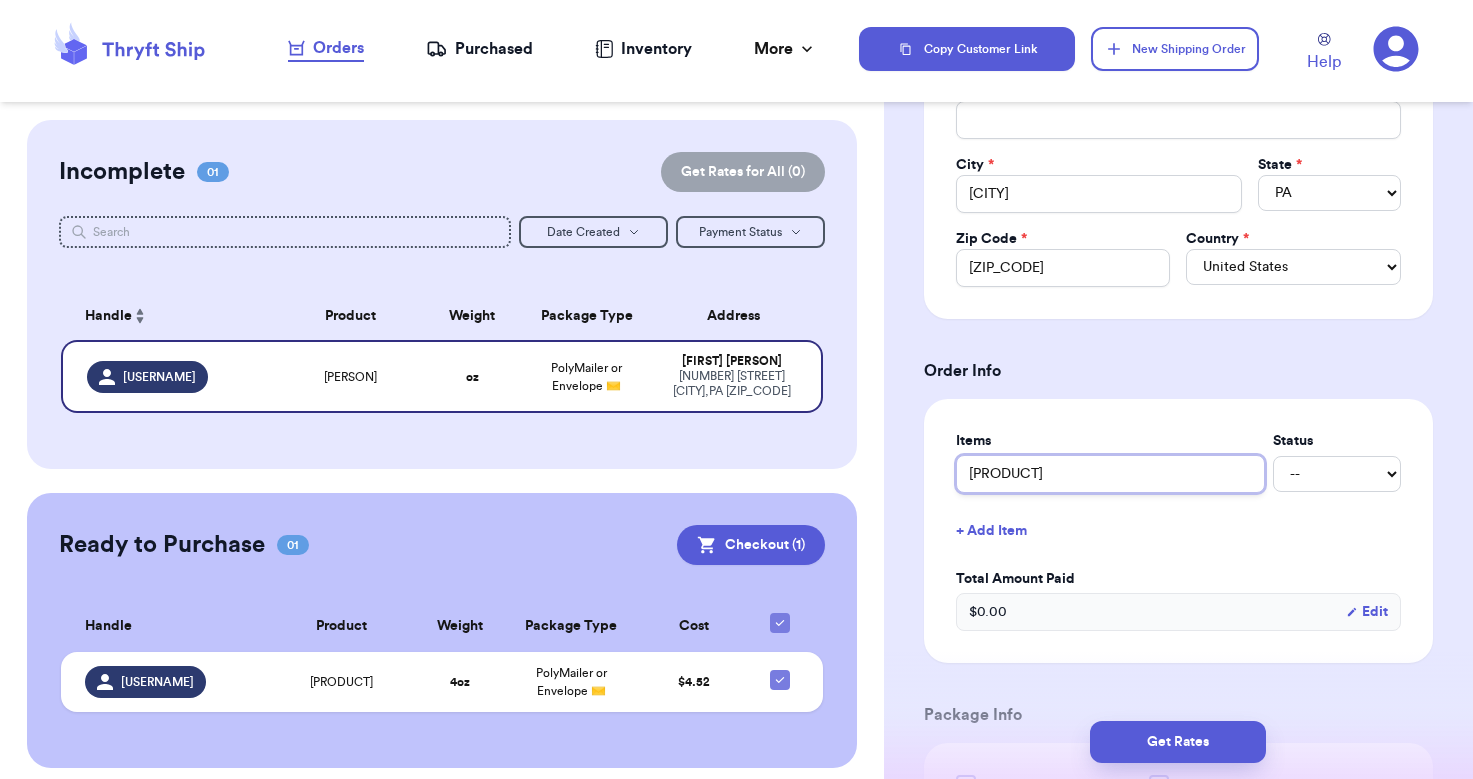 type 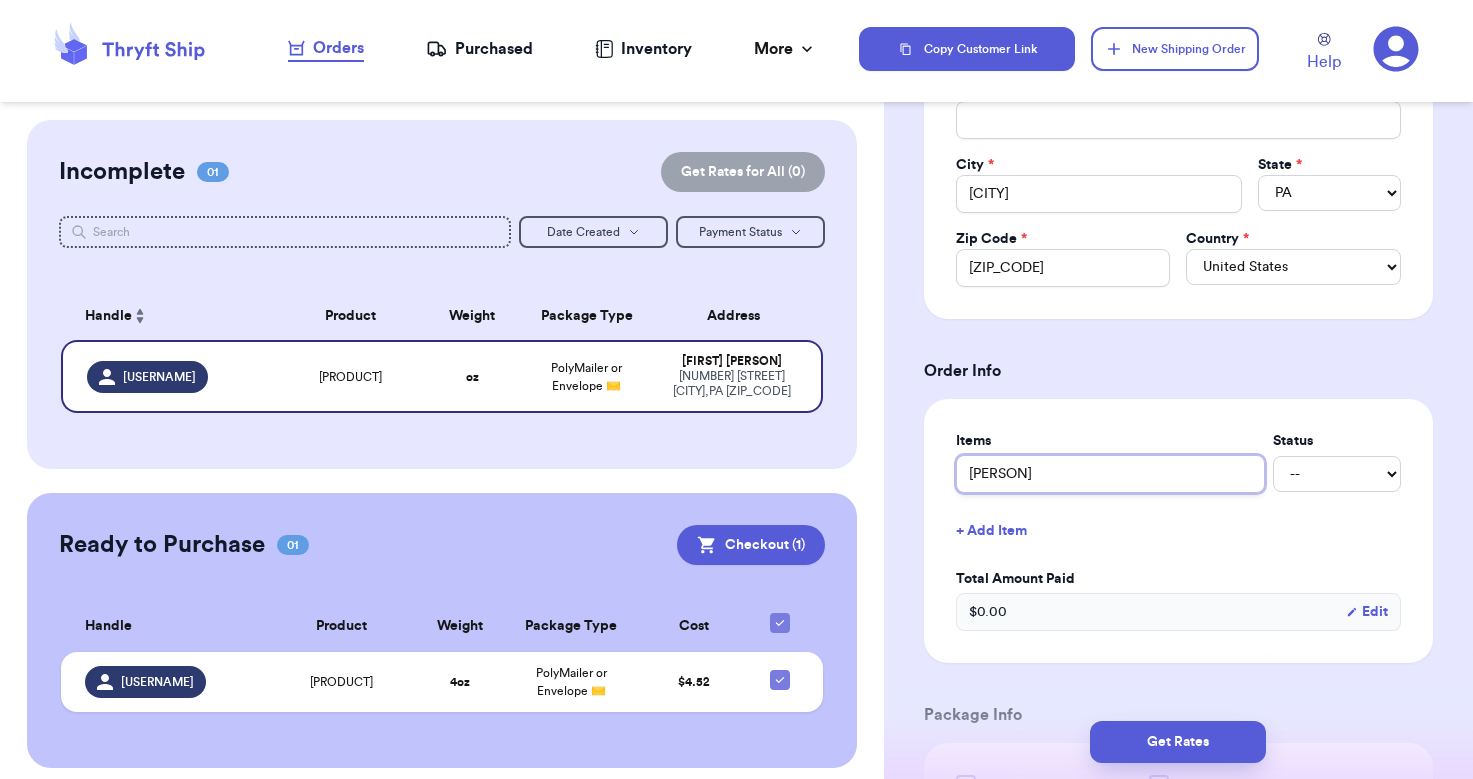 type 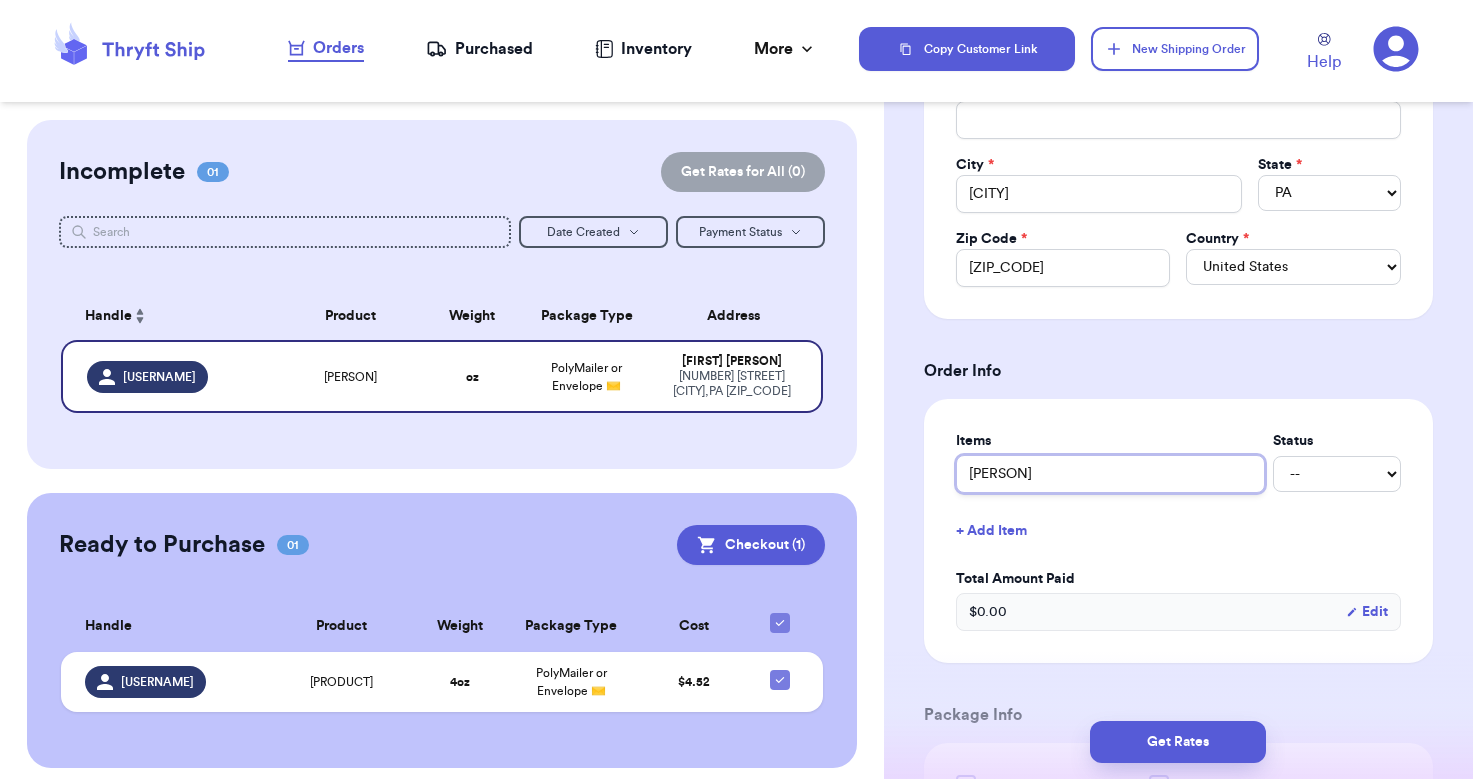 type 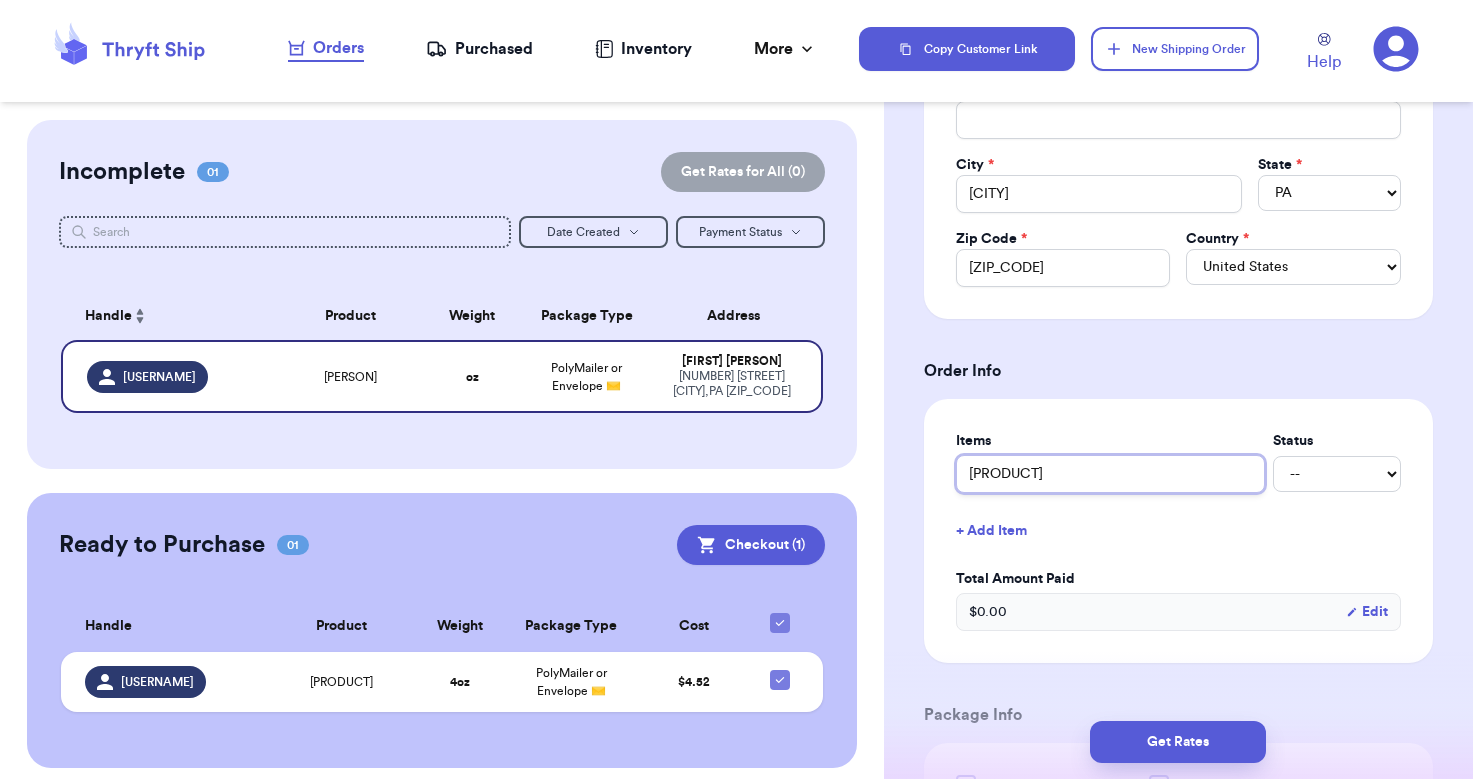 type 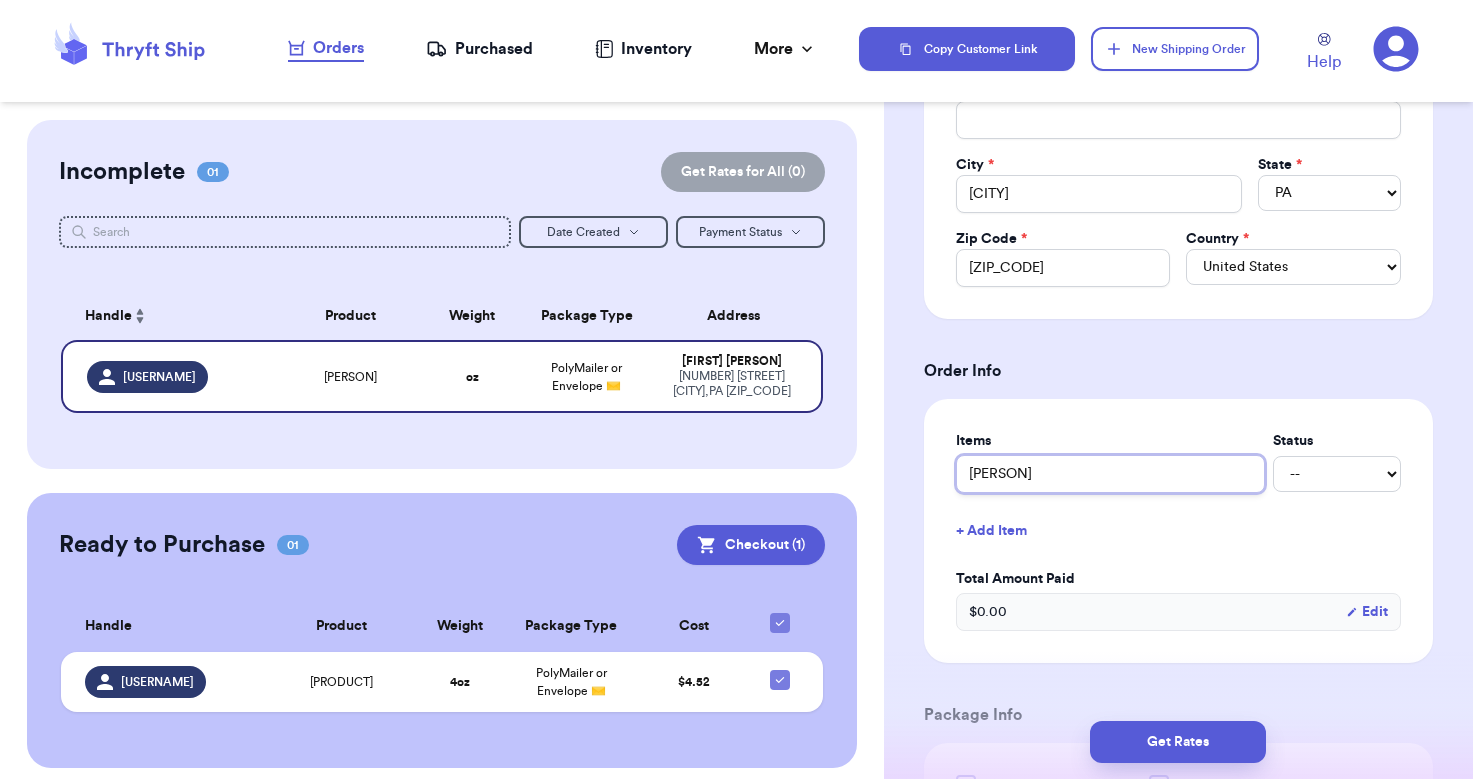 type 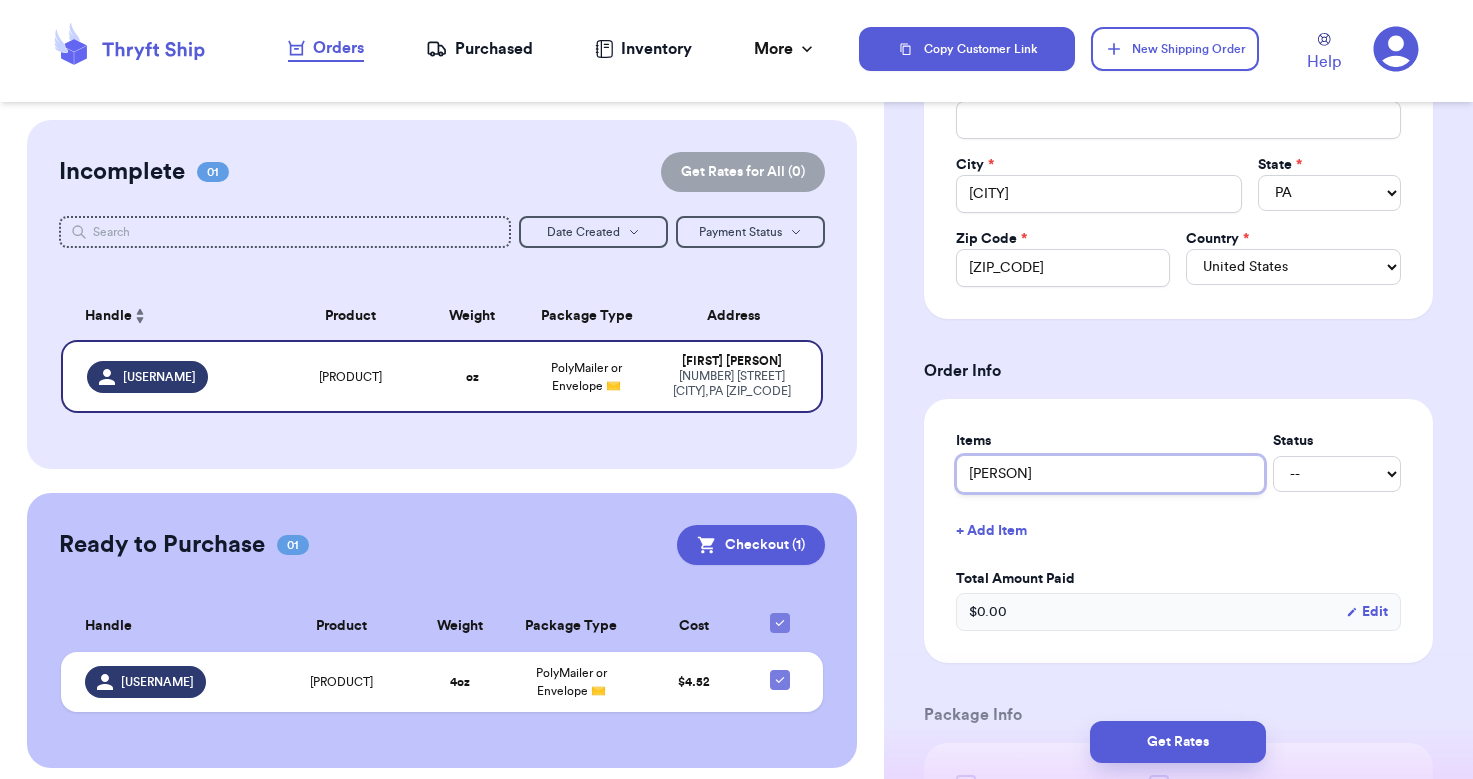 type 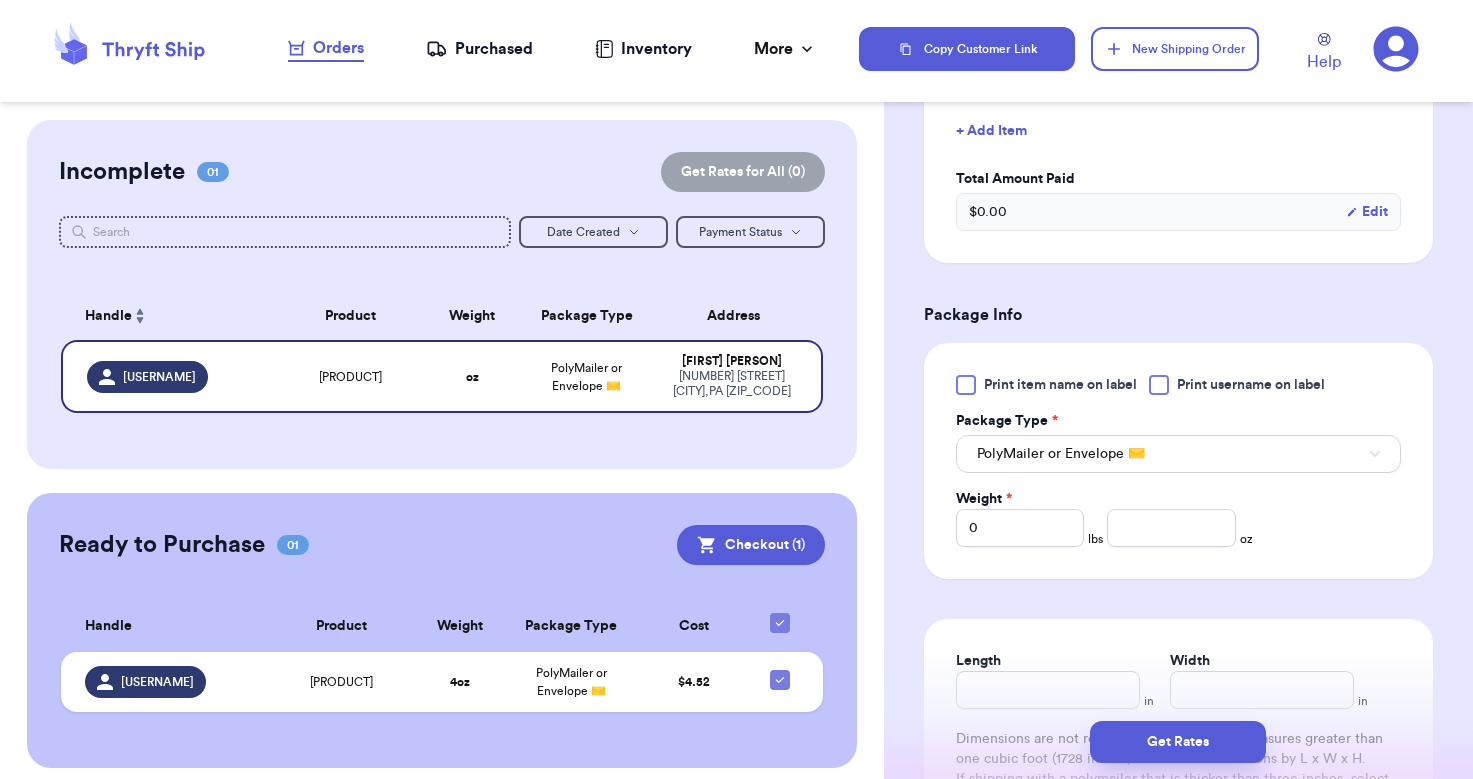 scroll, scrollTop: 919, scrollLeft: 0, axis: vertical 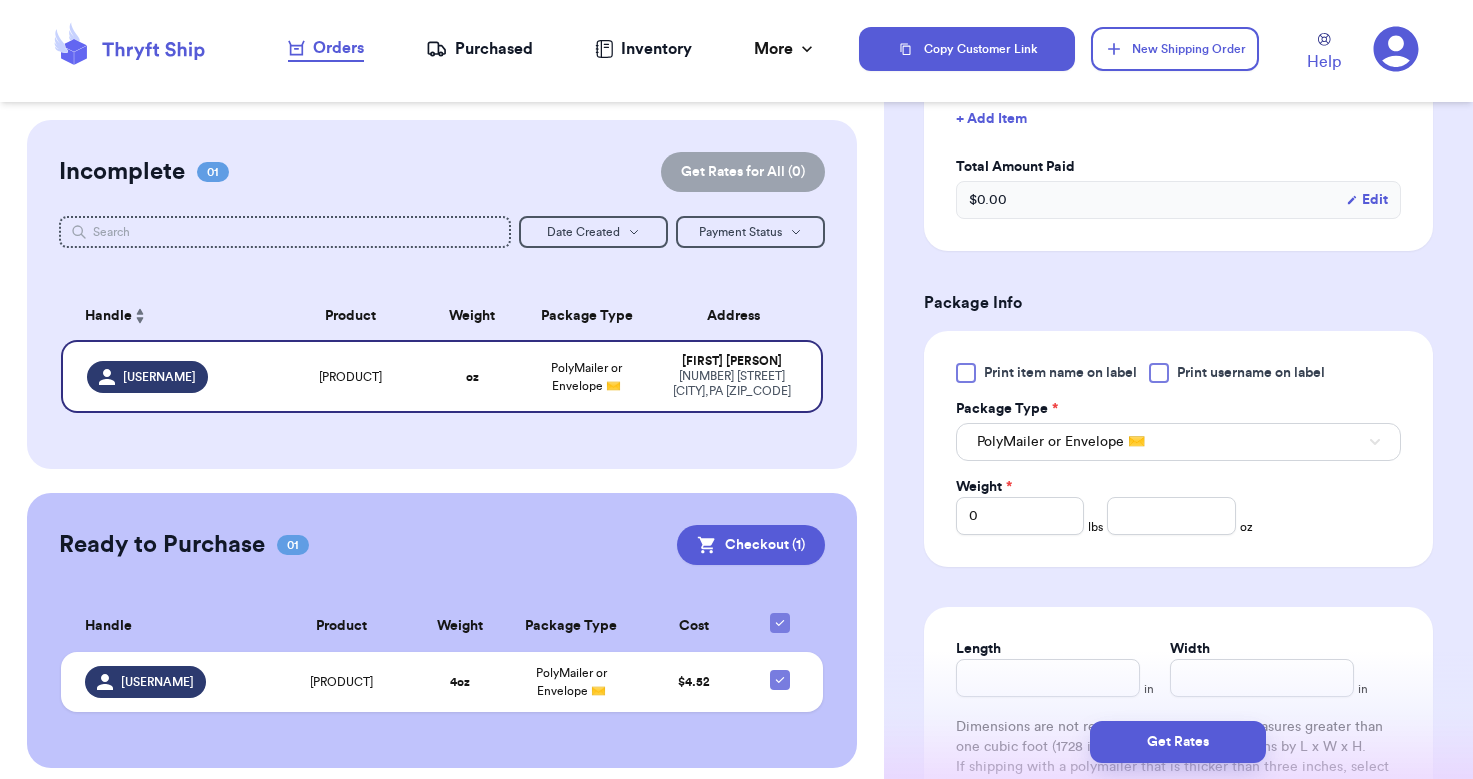 type 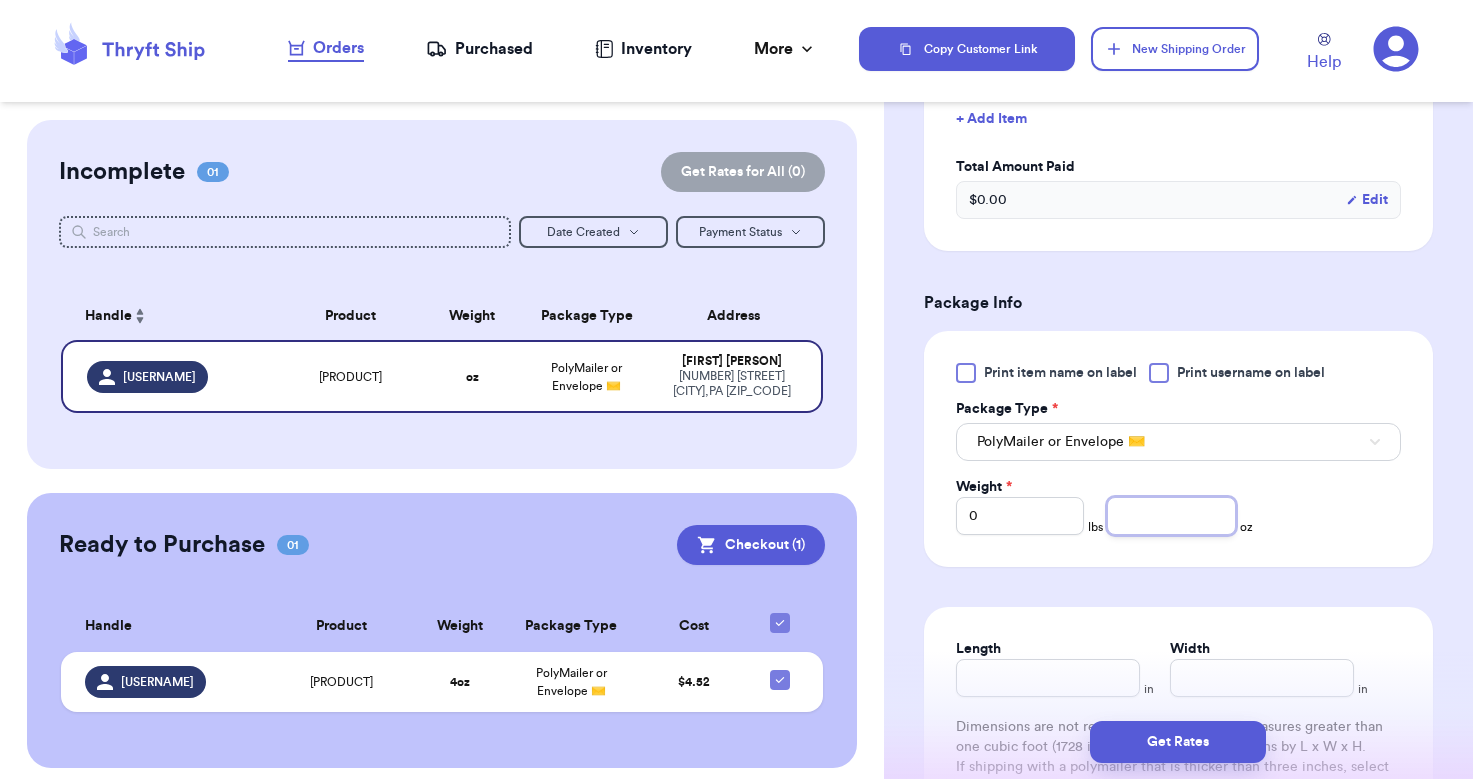 click at bounding box center [1171, 516] 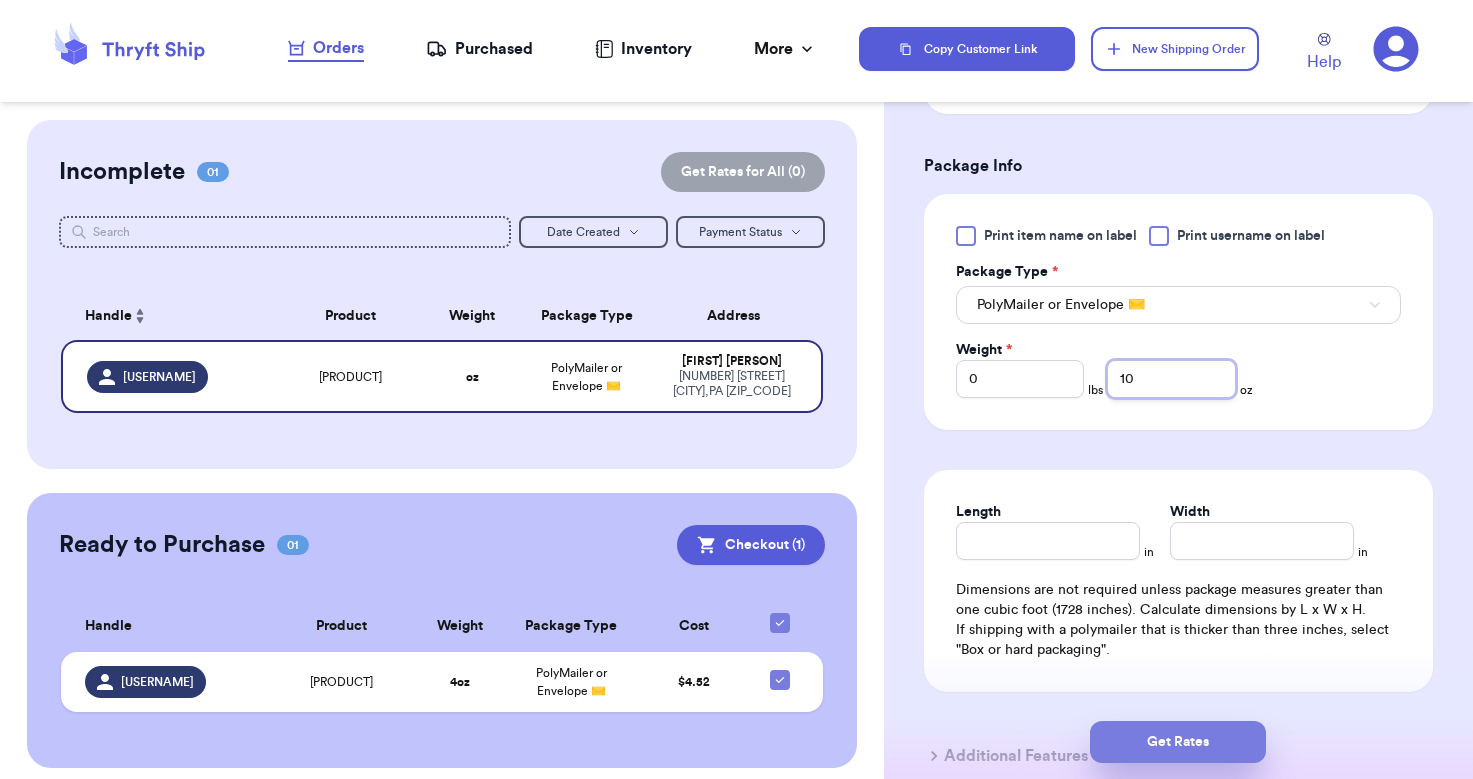 type on "10" 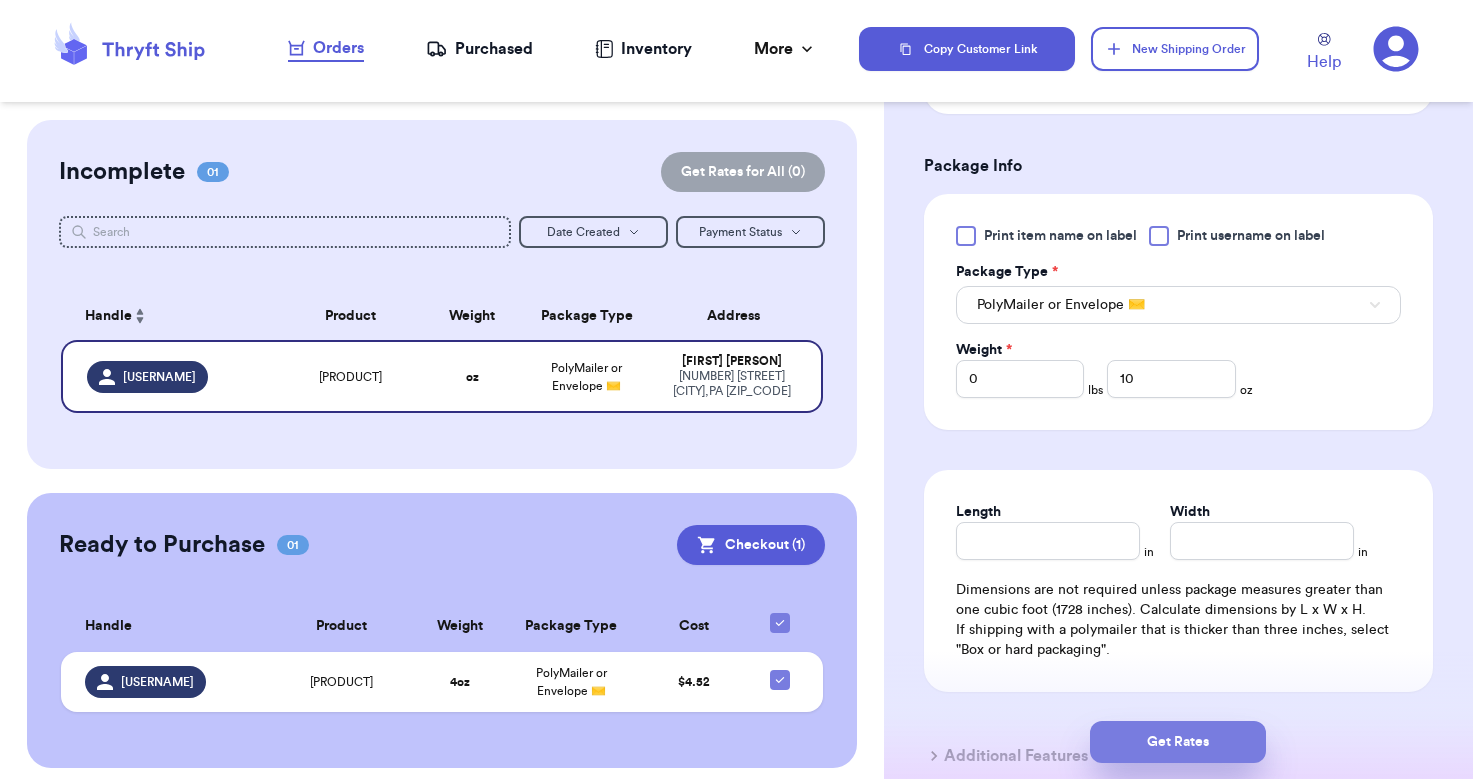 click on "Get Rates" at bounding box center [1178, 742] 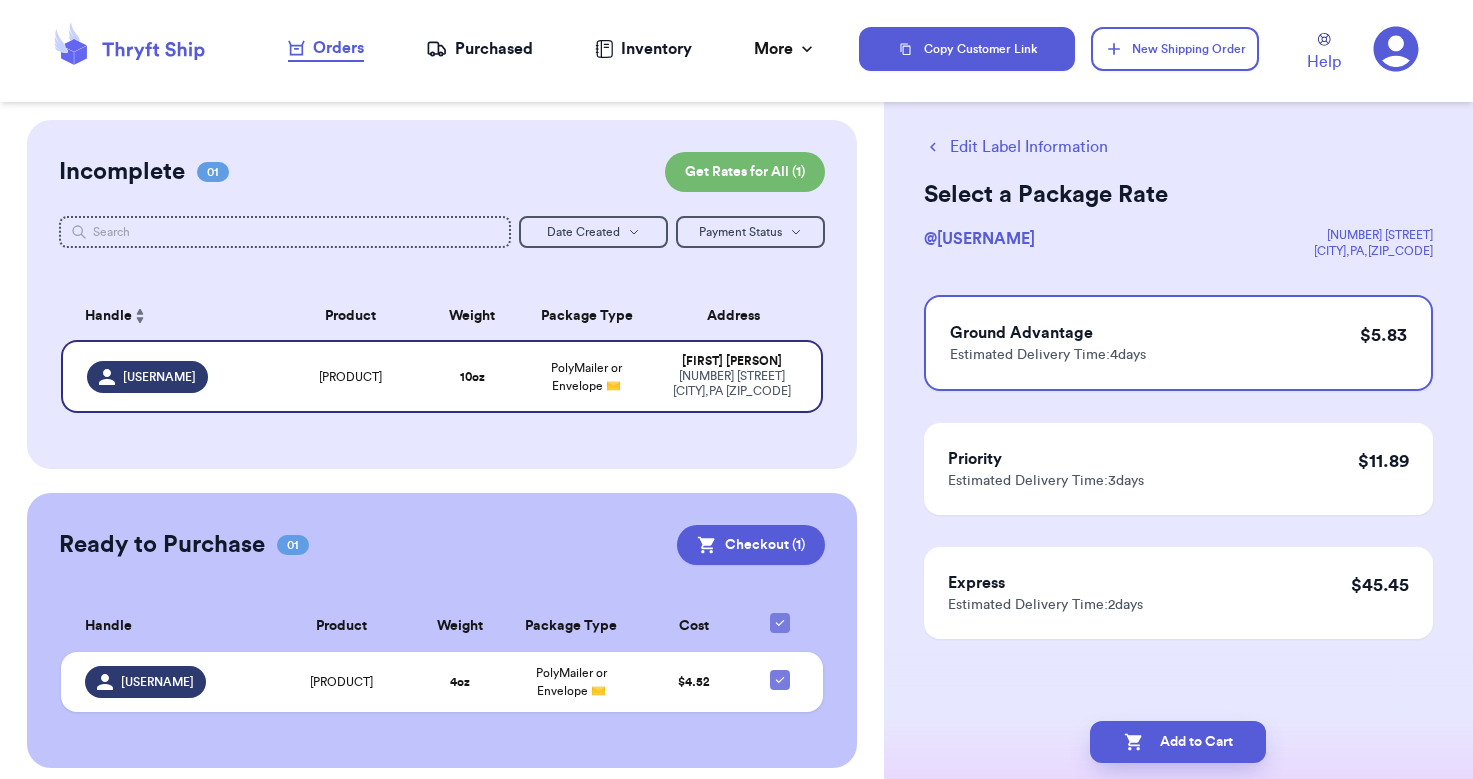 scroll, scrollTop: 0, scrollLeft: 0, axis: both 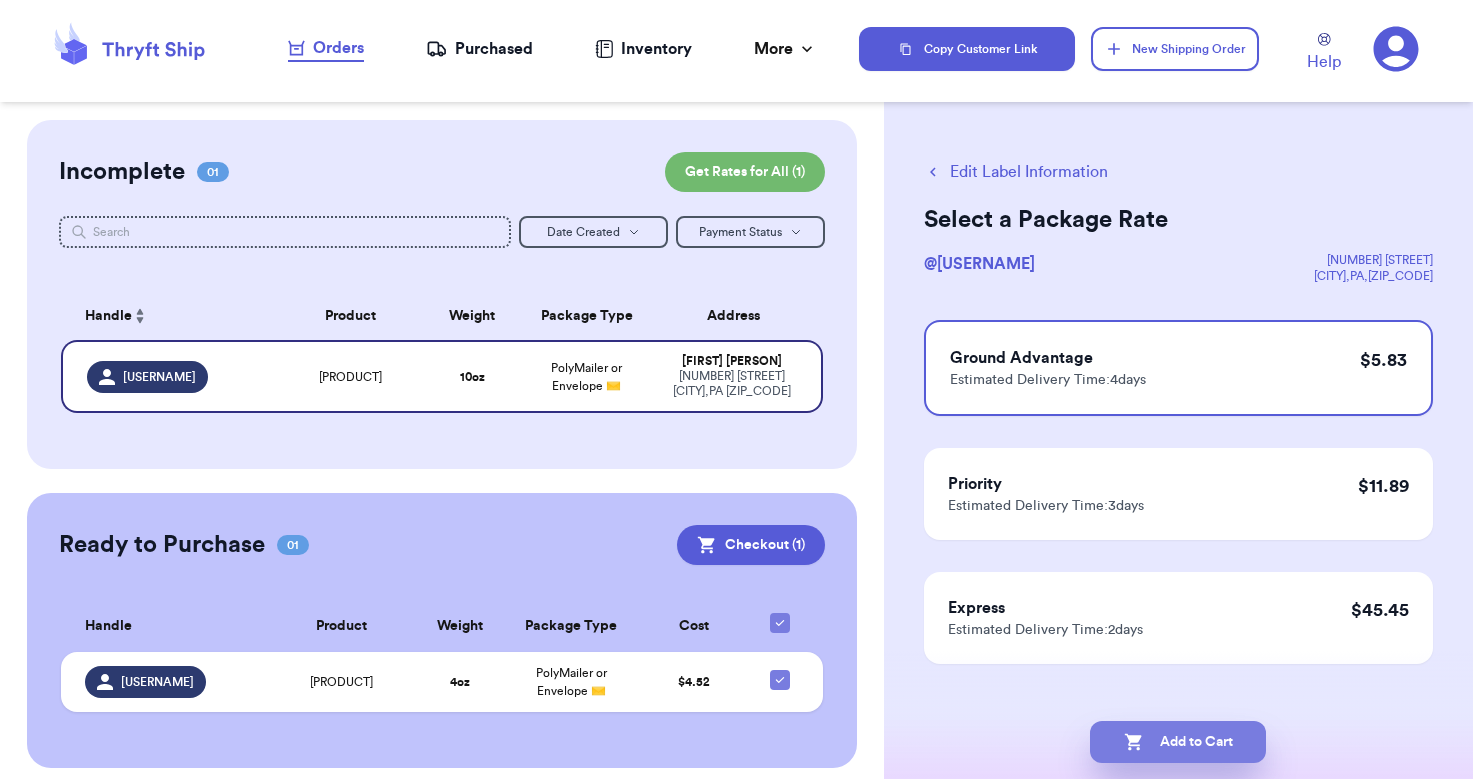 click on "Add to Cart" at bounding box center [1178, 742] 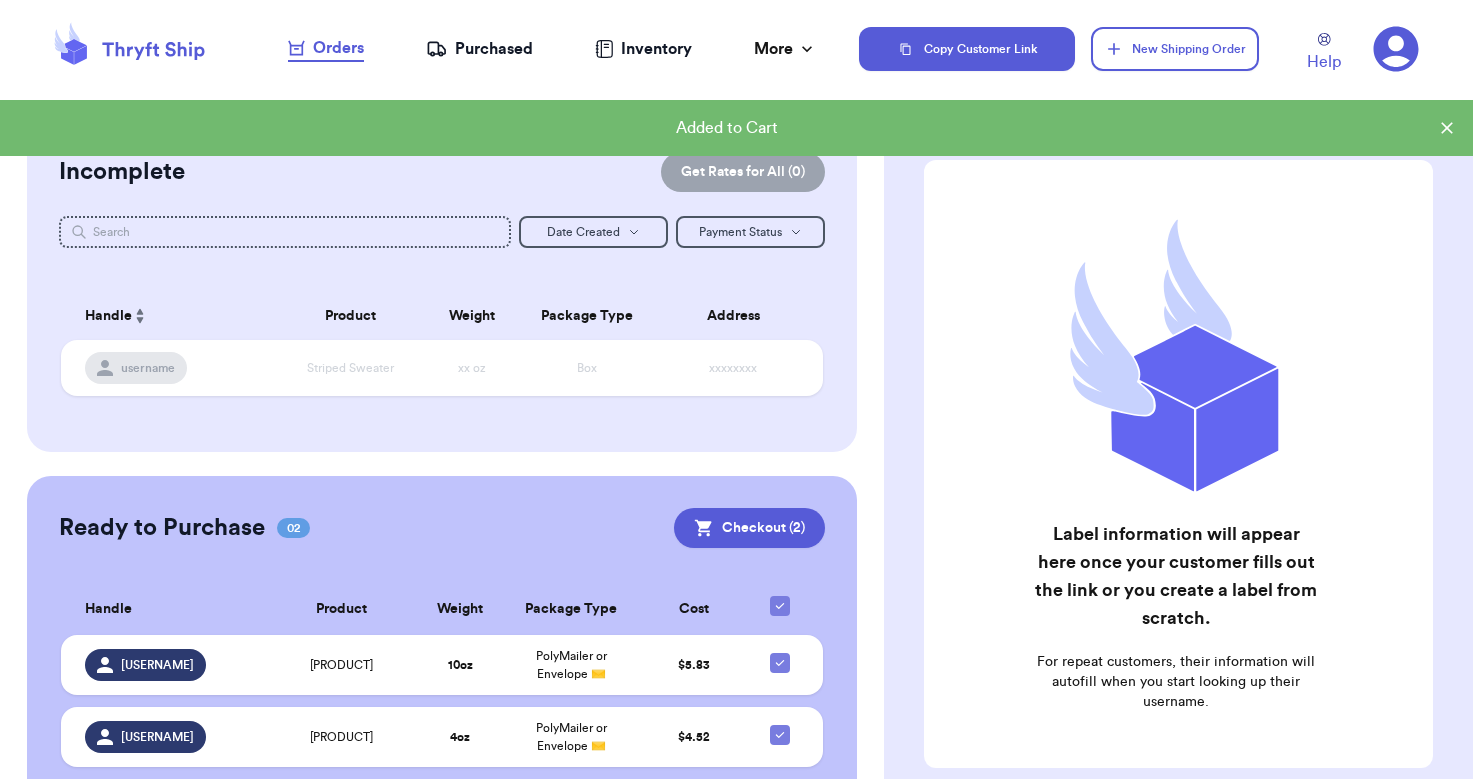 checkbox on "true" 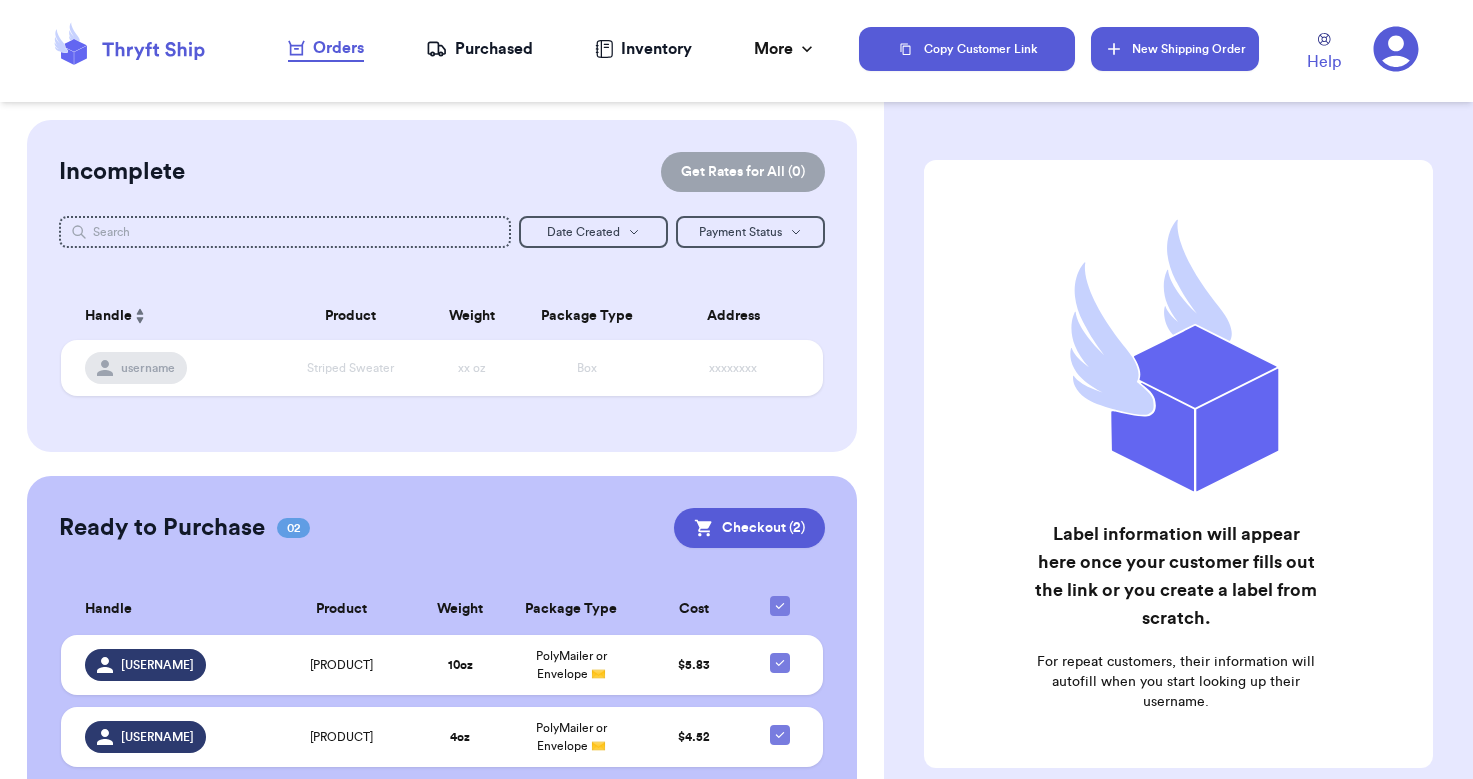 click on "New Shipping Order" at bounding box center [1175, 49] 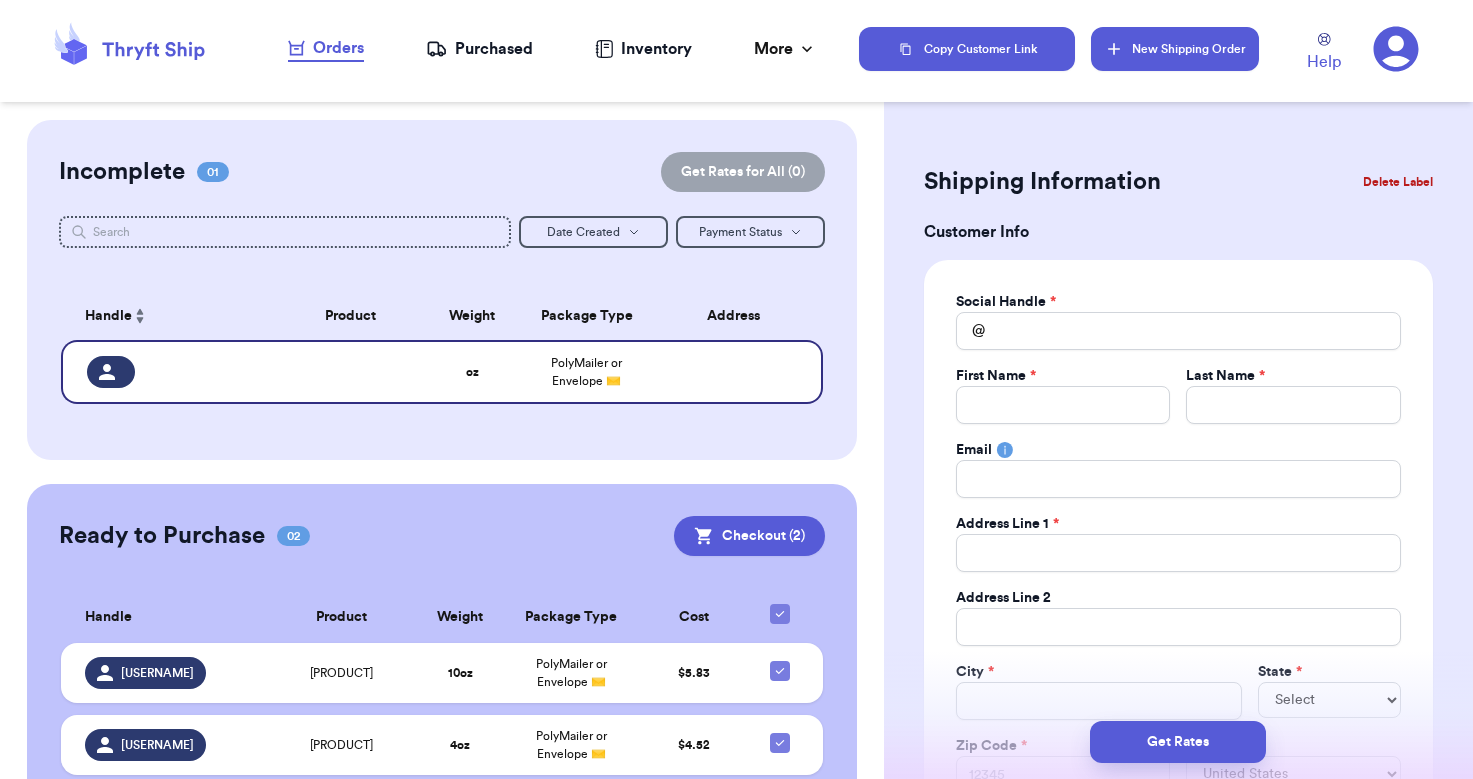 type 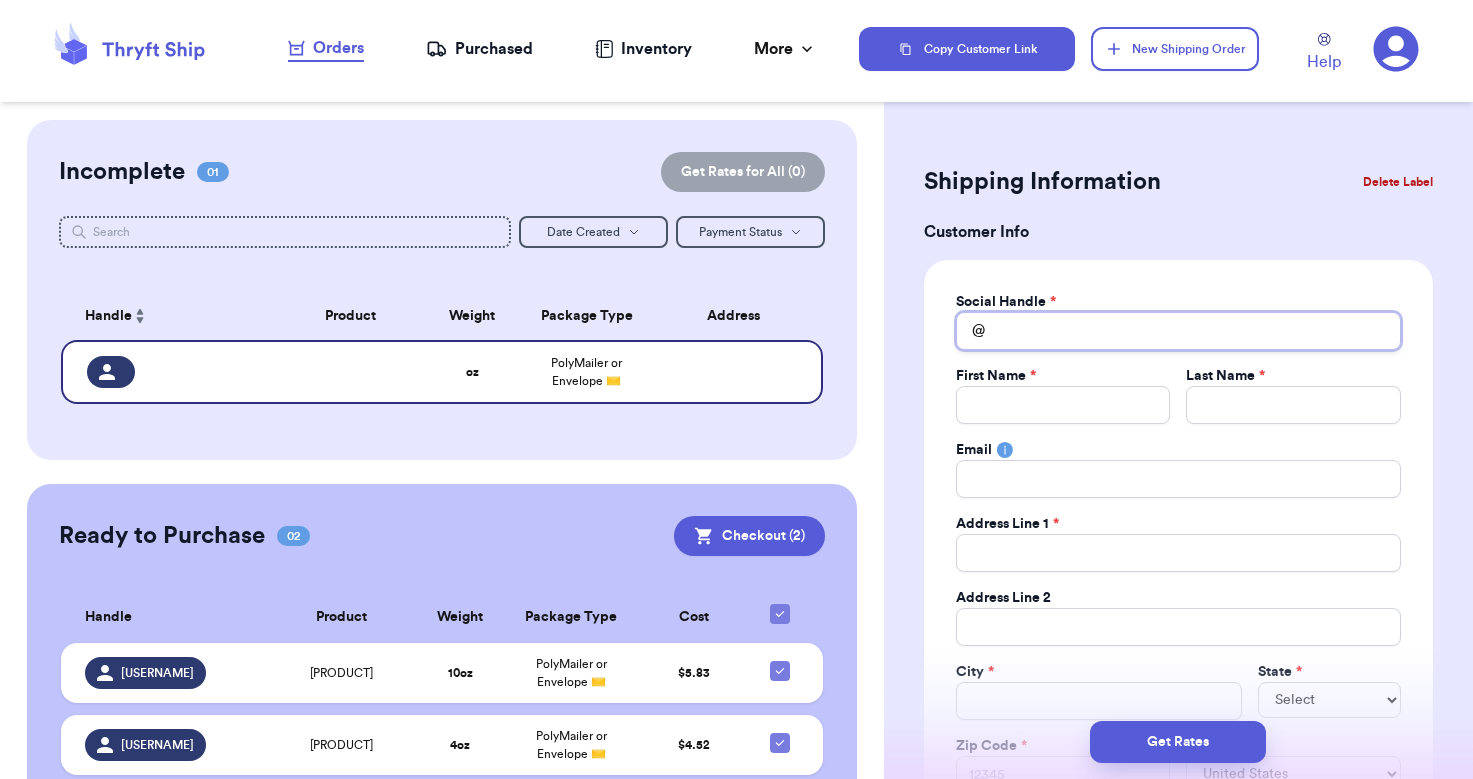 click on "Total Amount Paid" at bounding box center (1178, 331) 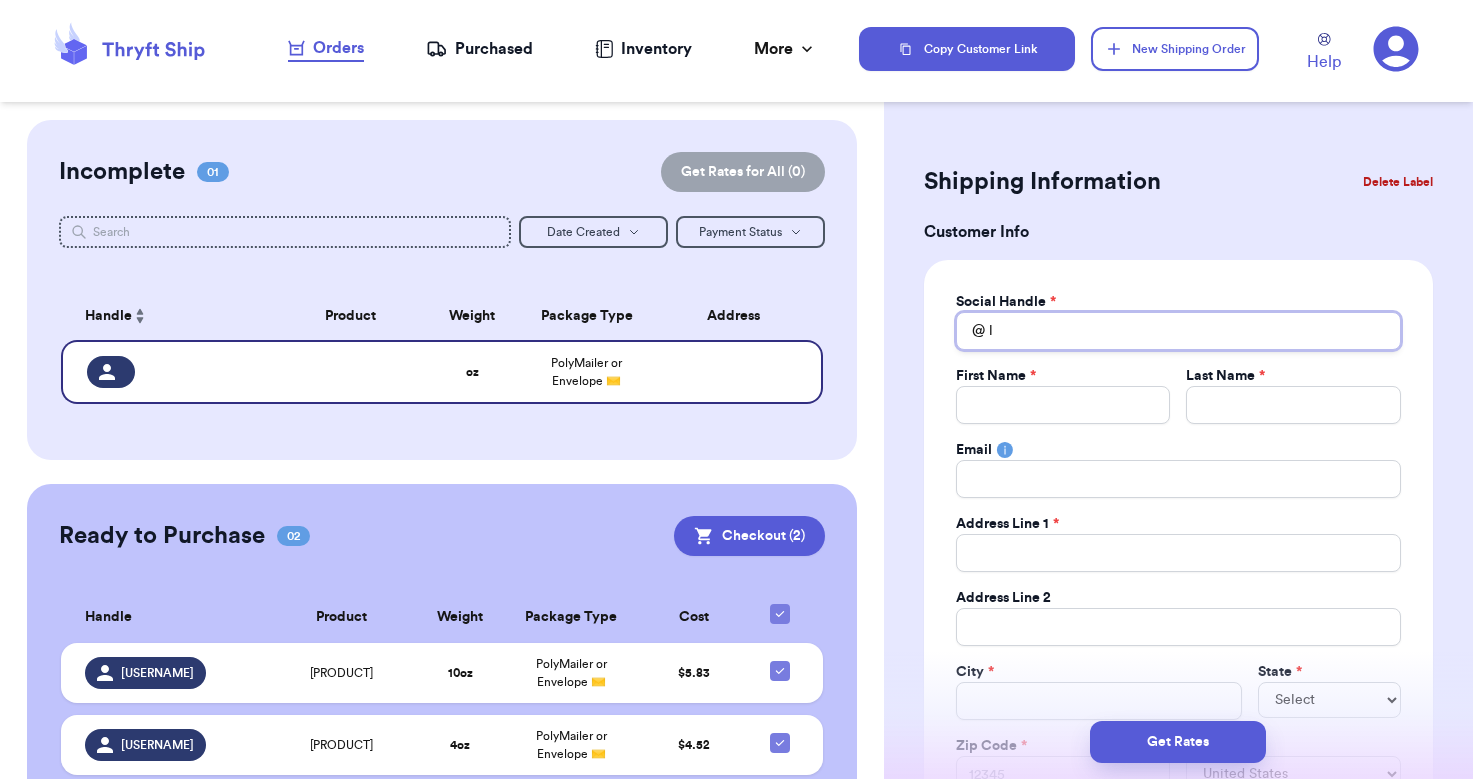 type 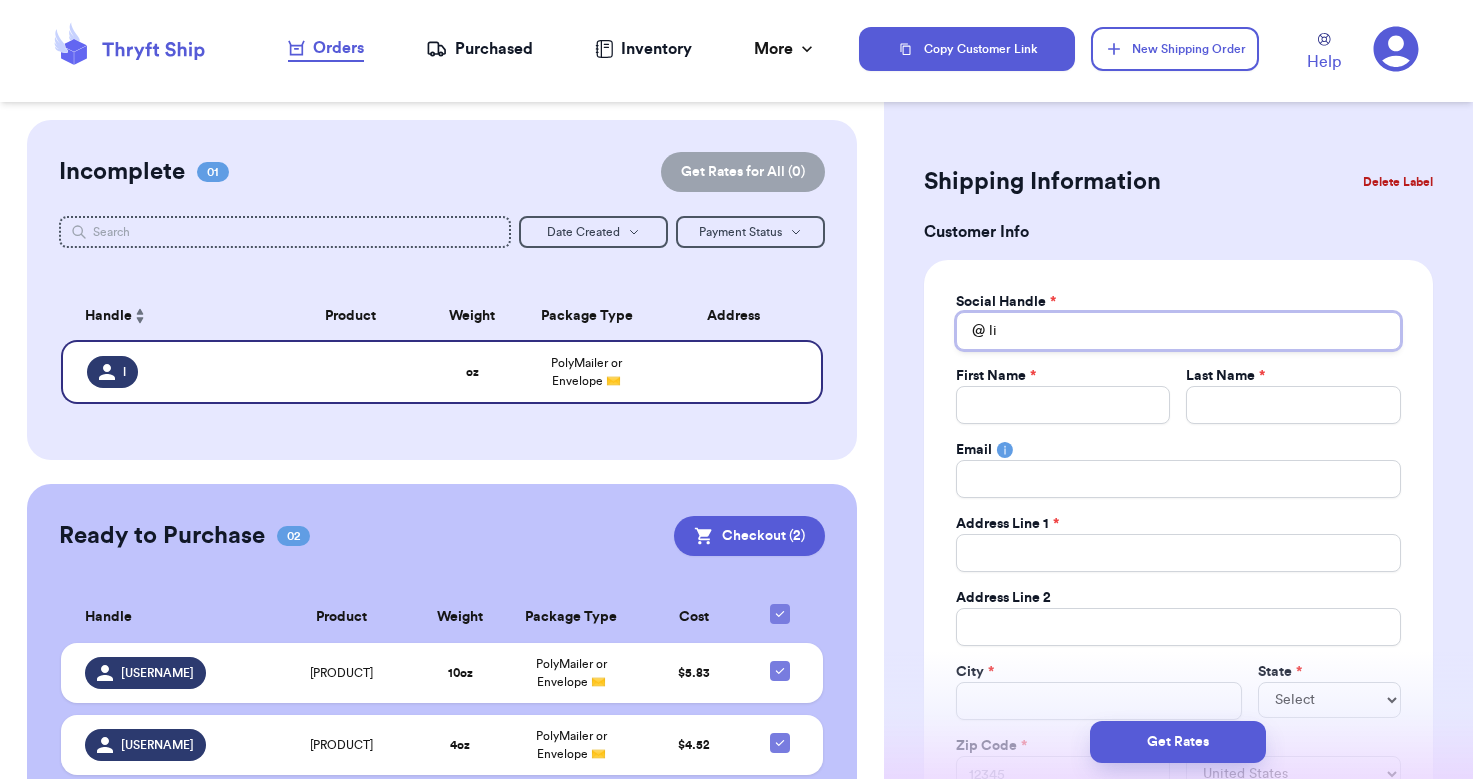type 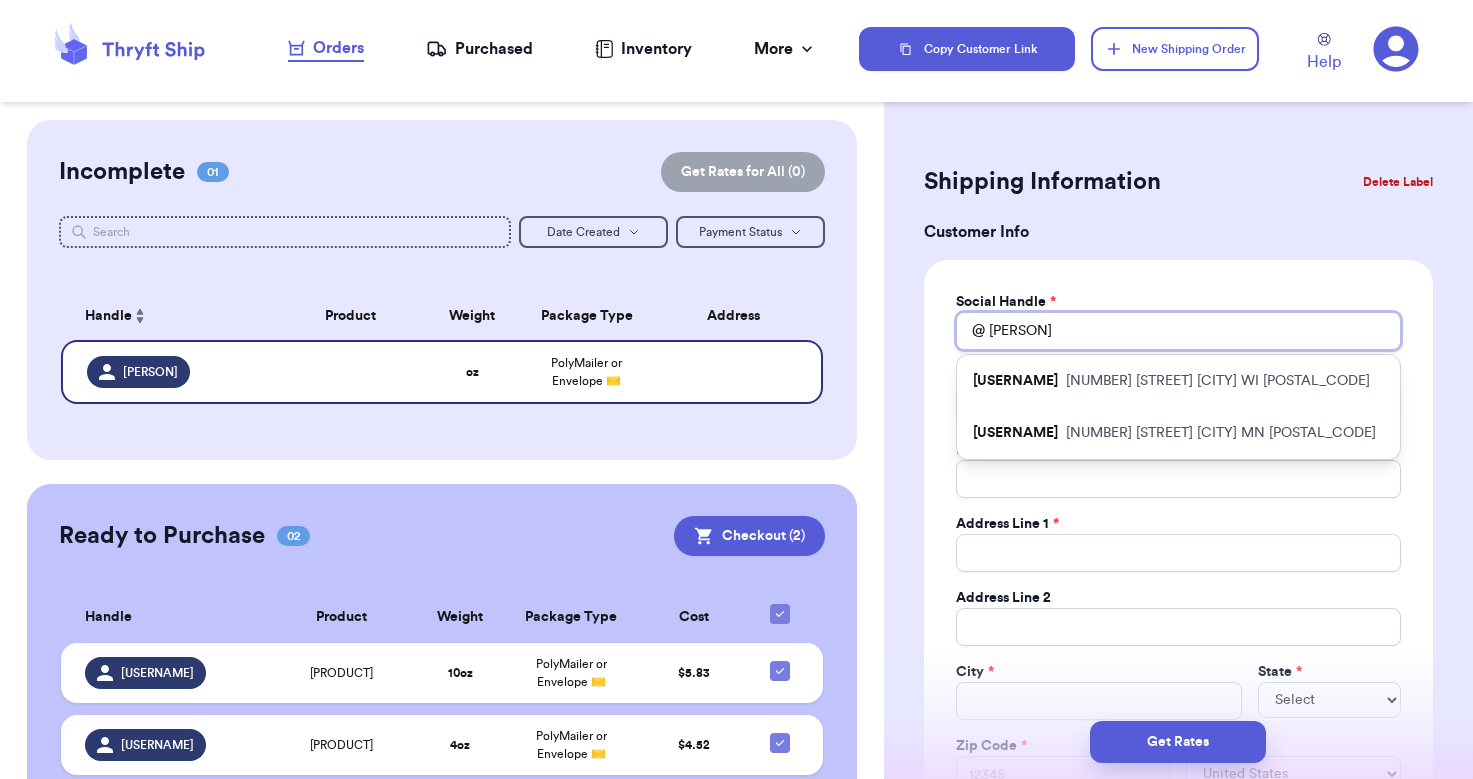 type 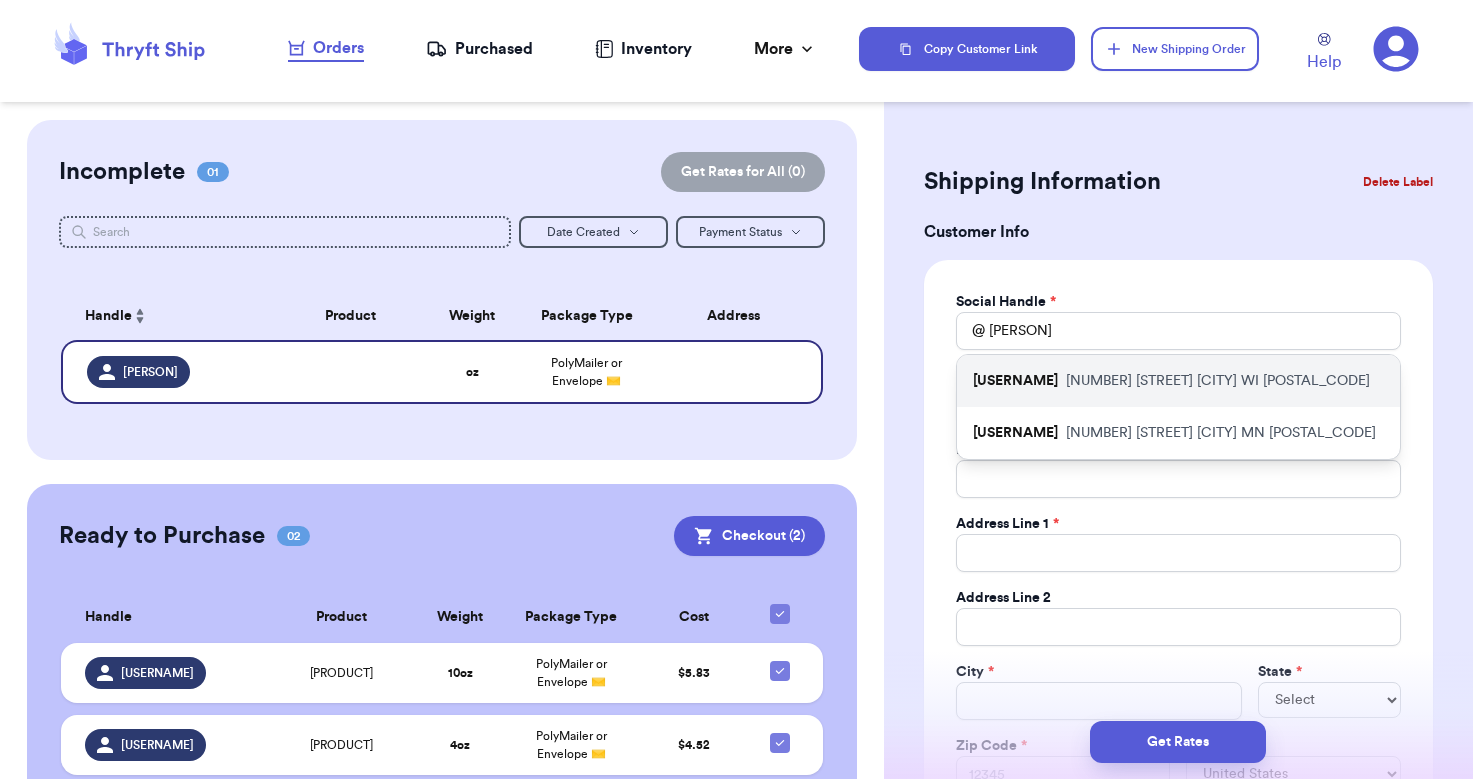 click on "[USERNAME] [NUMBER] [STREET] [CITY] [STATE] [POSTAL_CODE]" at bounding box center (1178, 381) 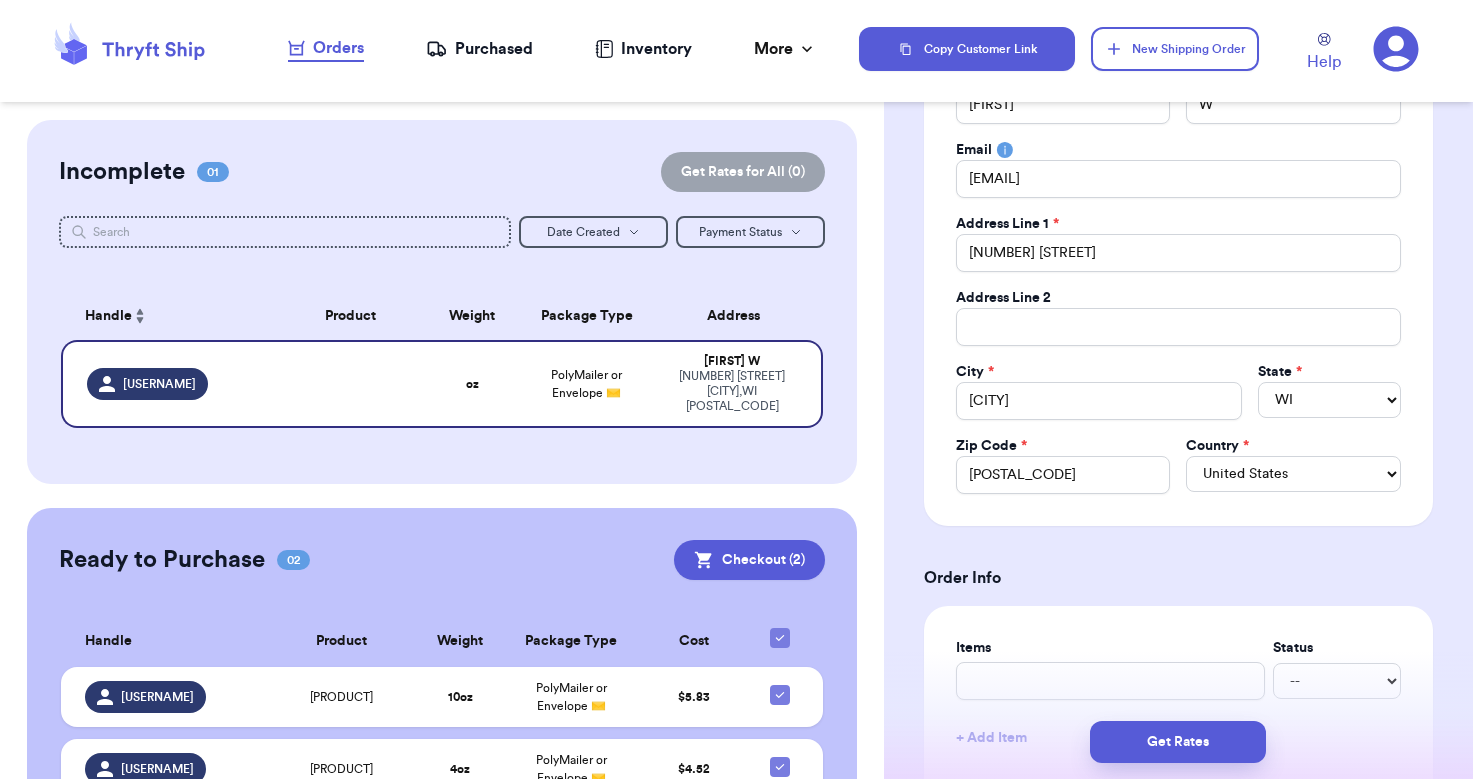 scroll, scrollTop: 630, scrollLeft: 0, axis: vertical 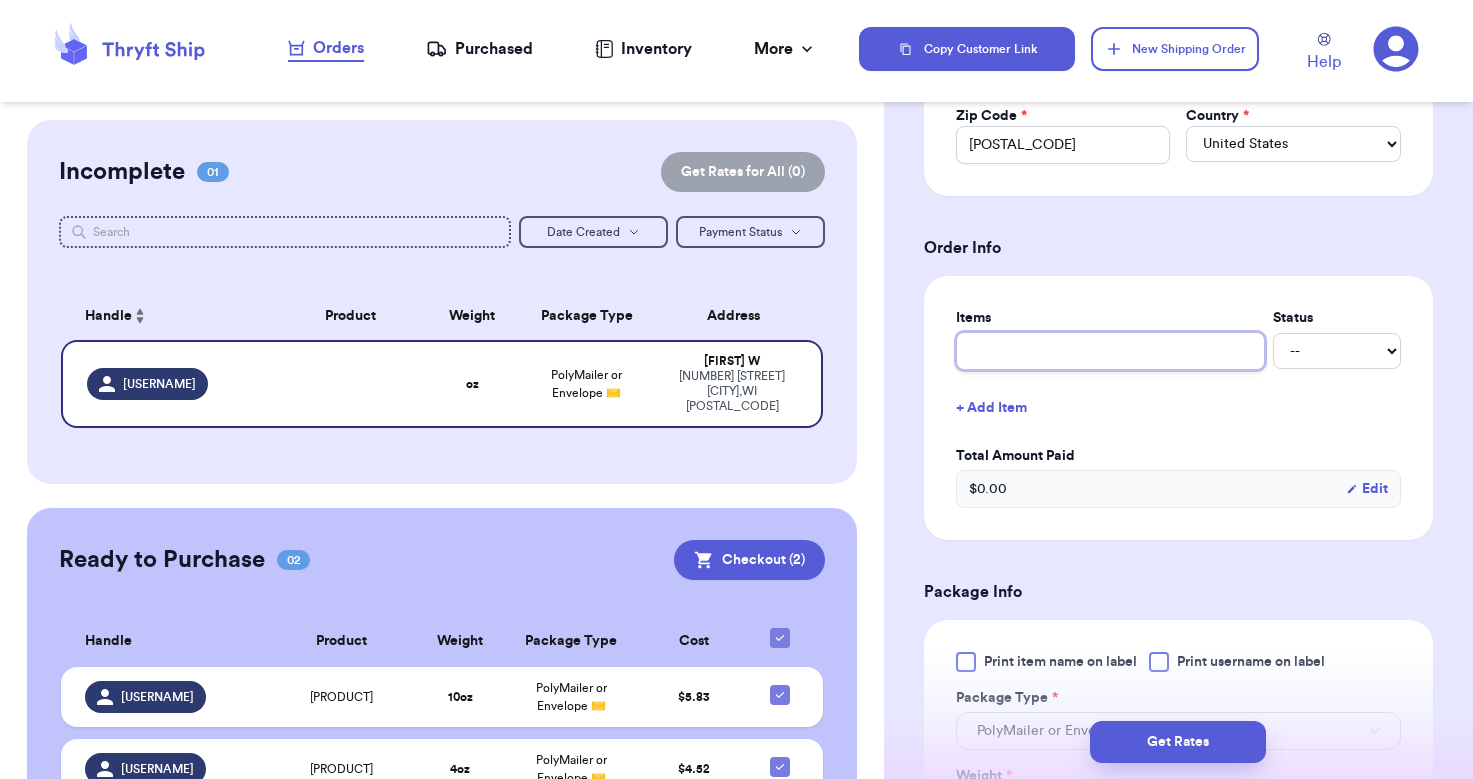 type 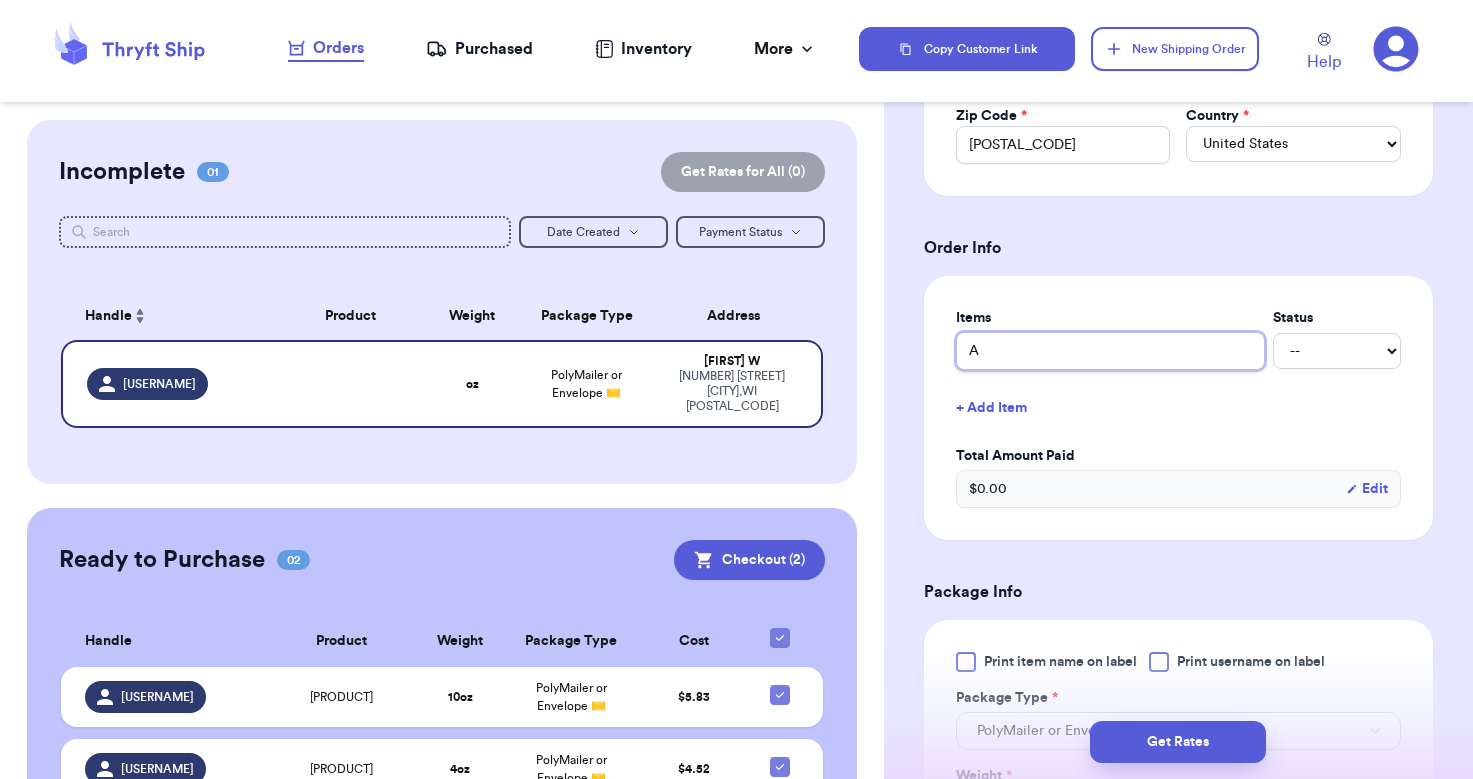 type 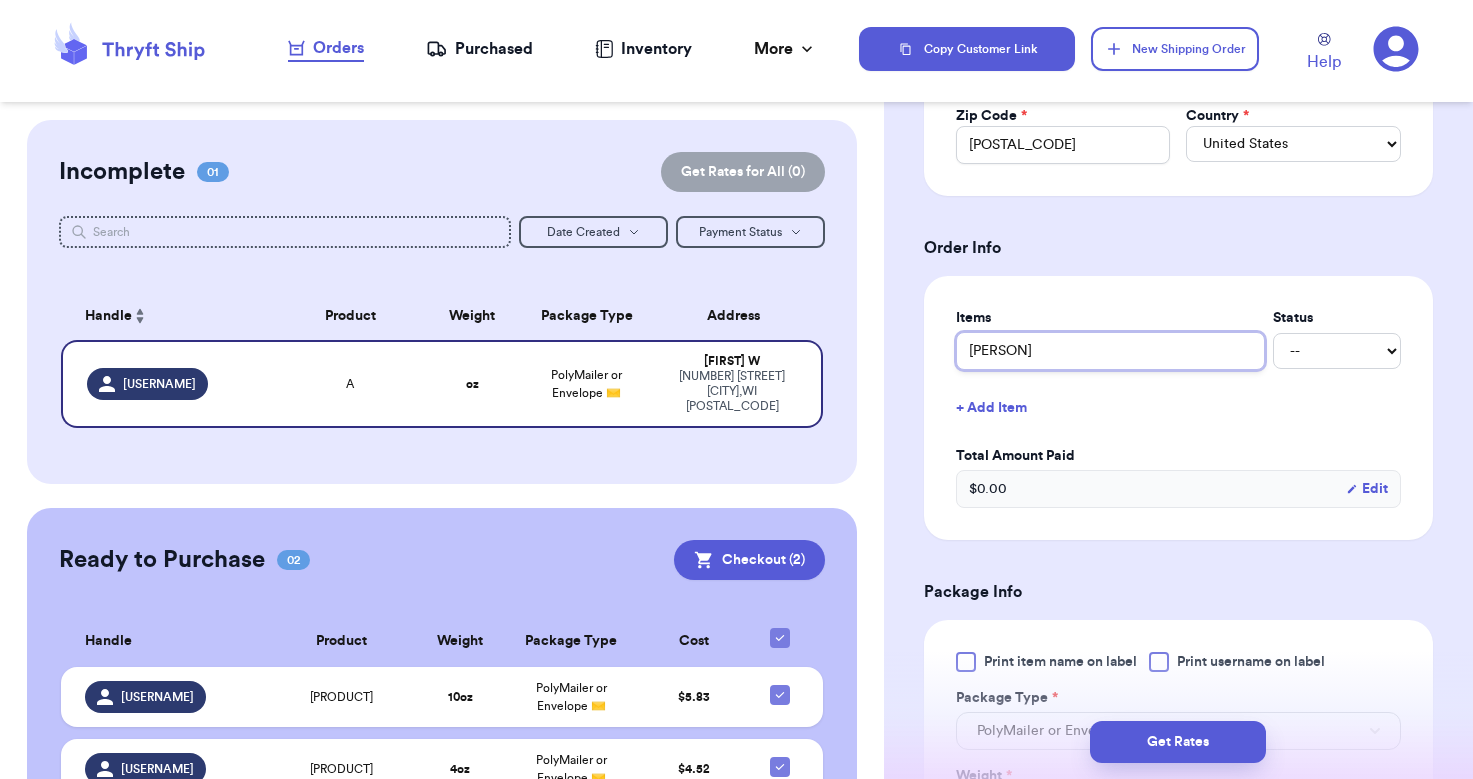 type 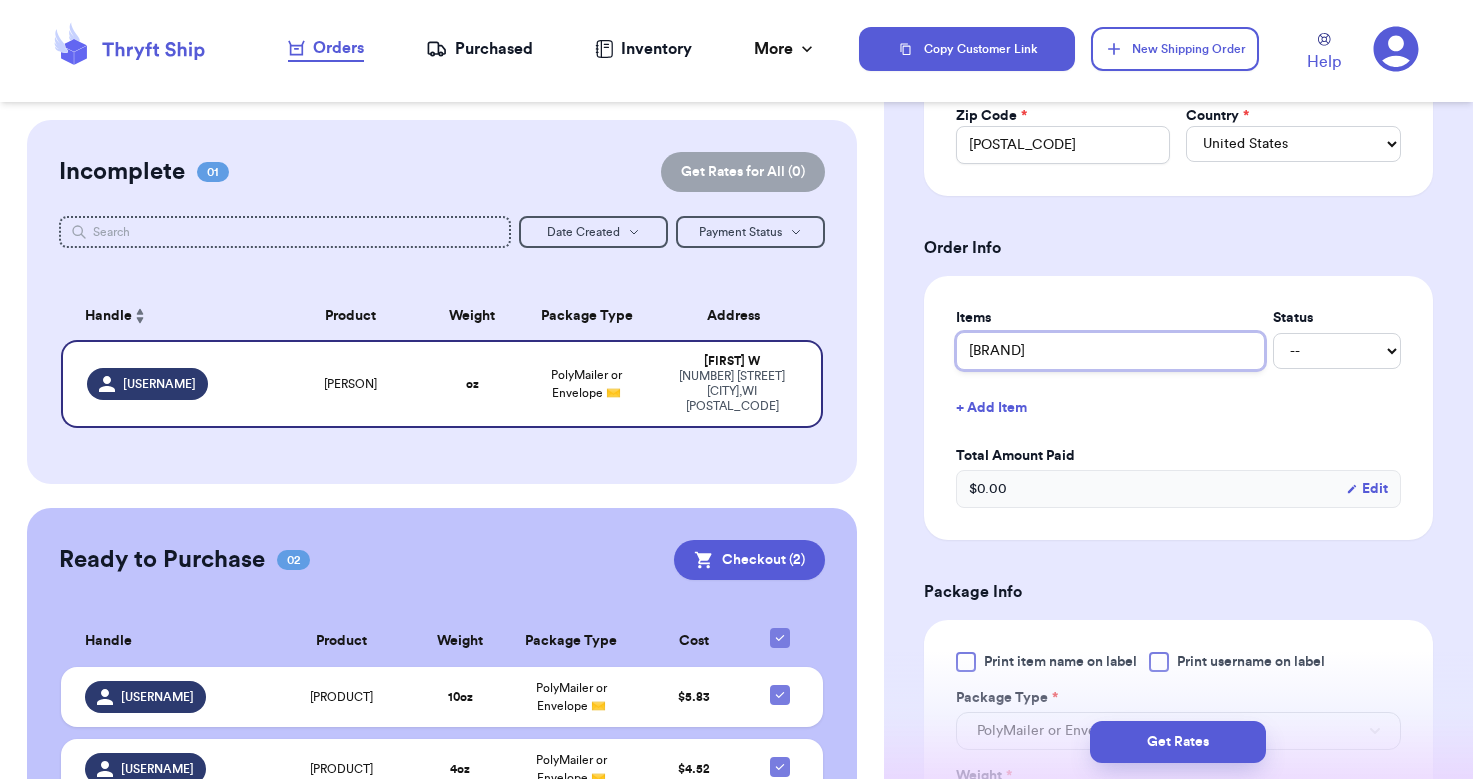 type 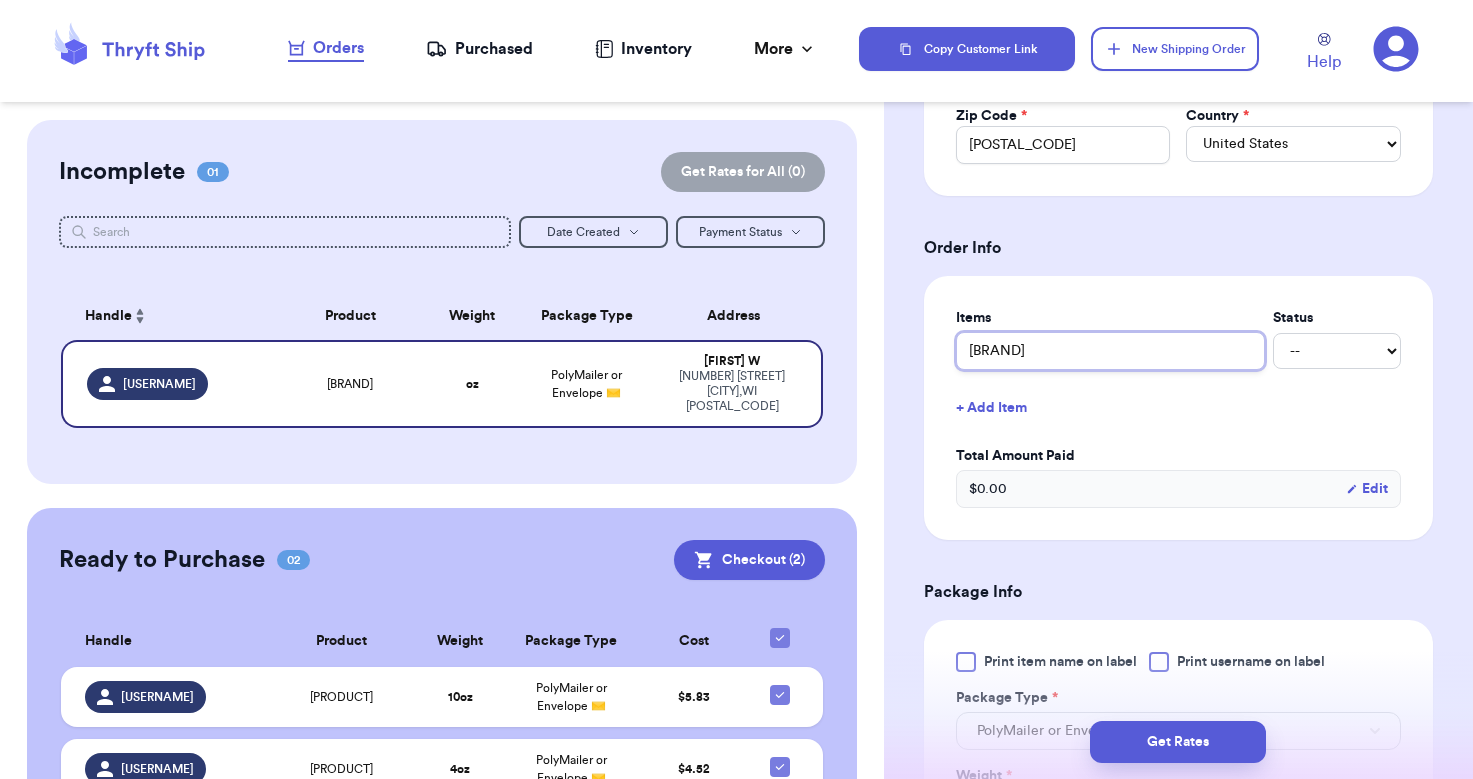 type 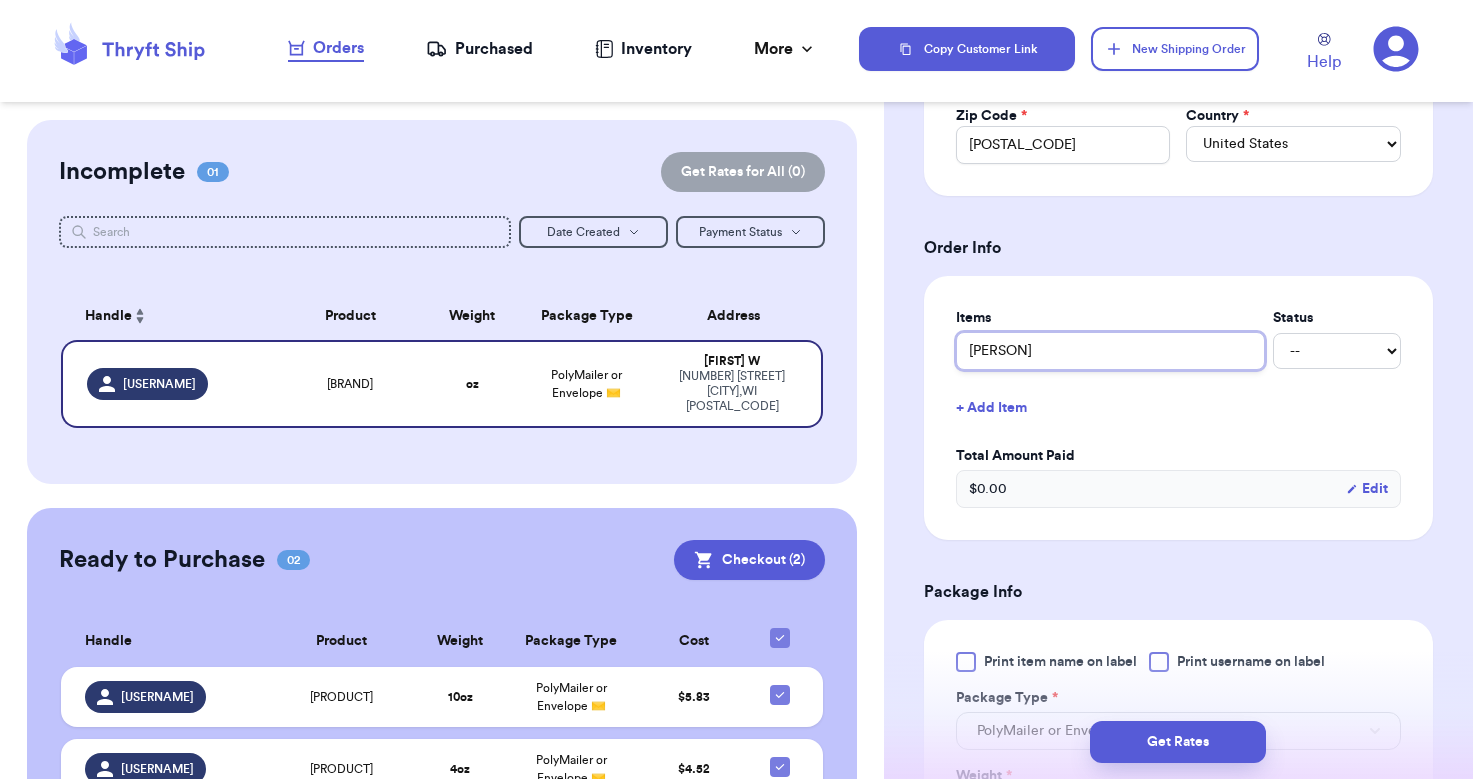 type 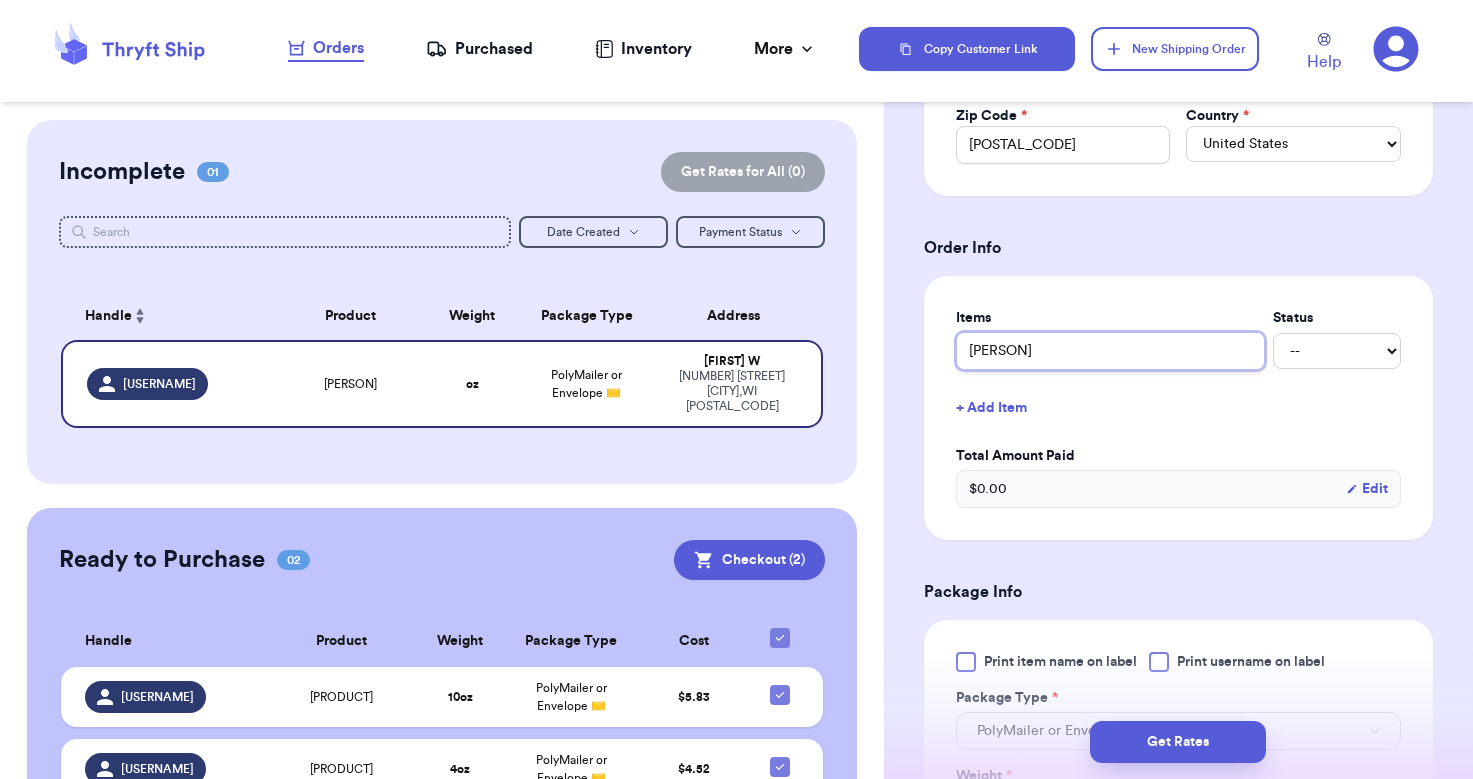type on "[BRAND] [PRODUCT]" 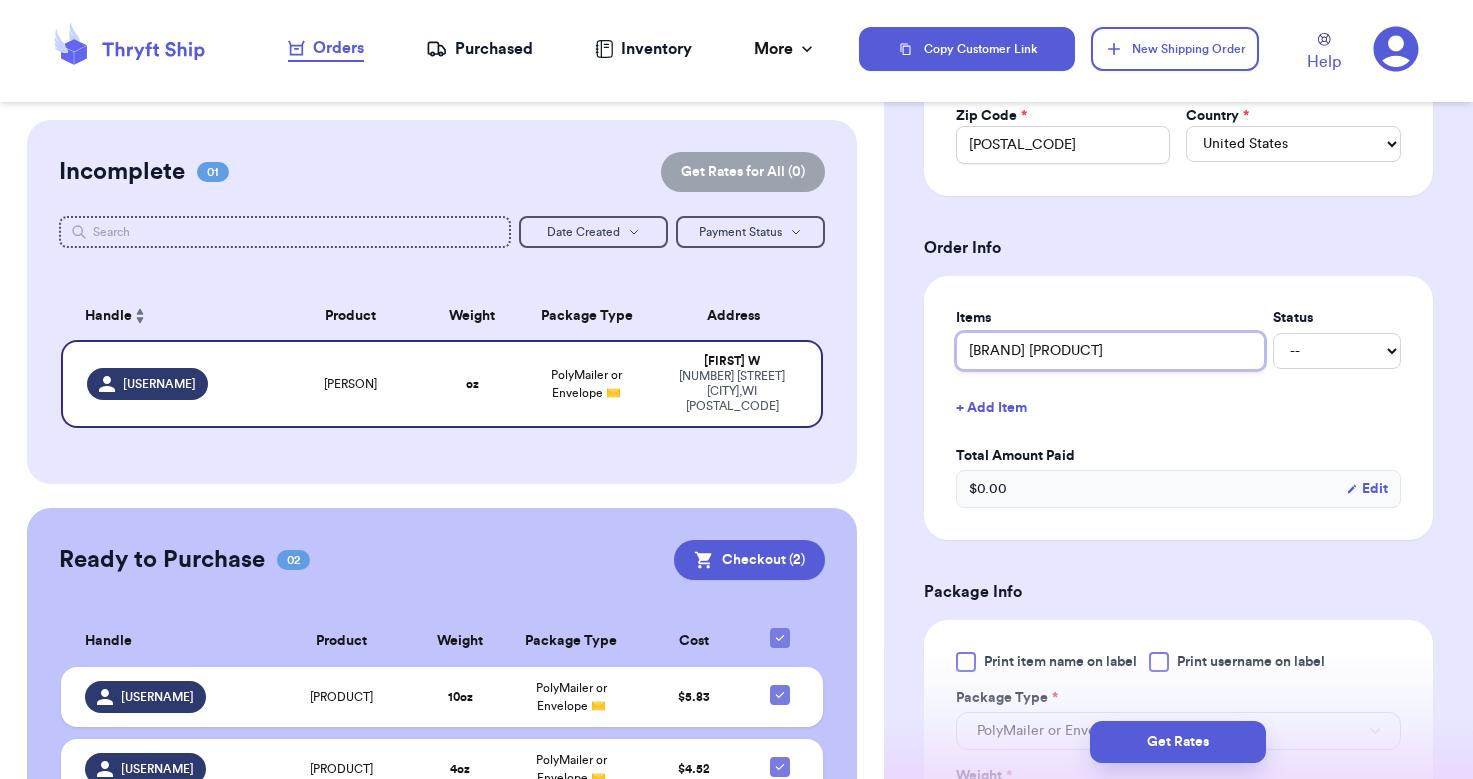 type 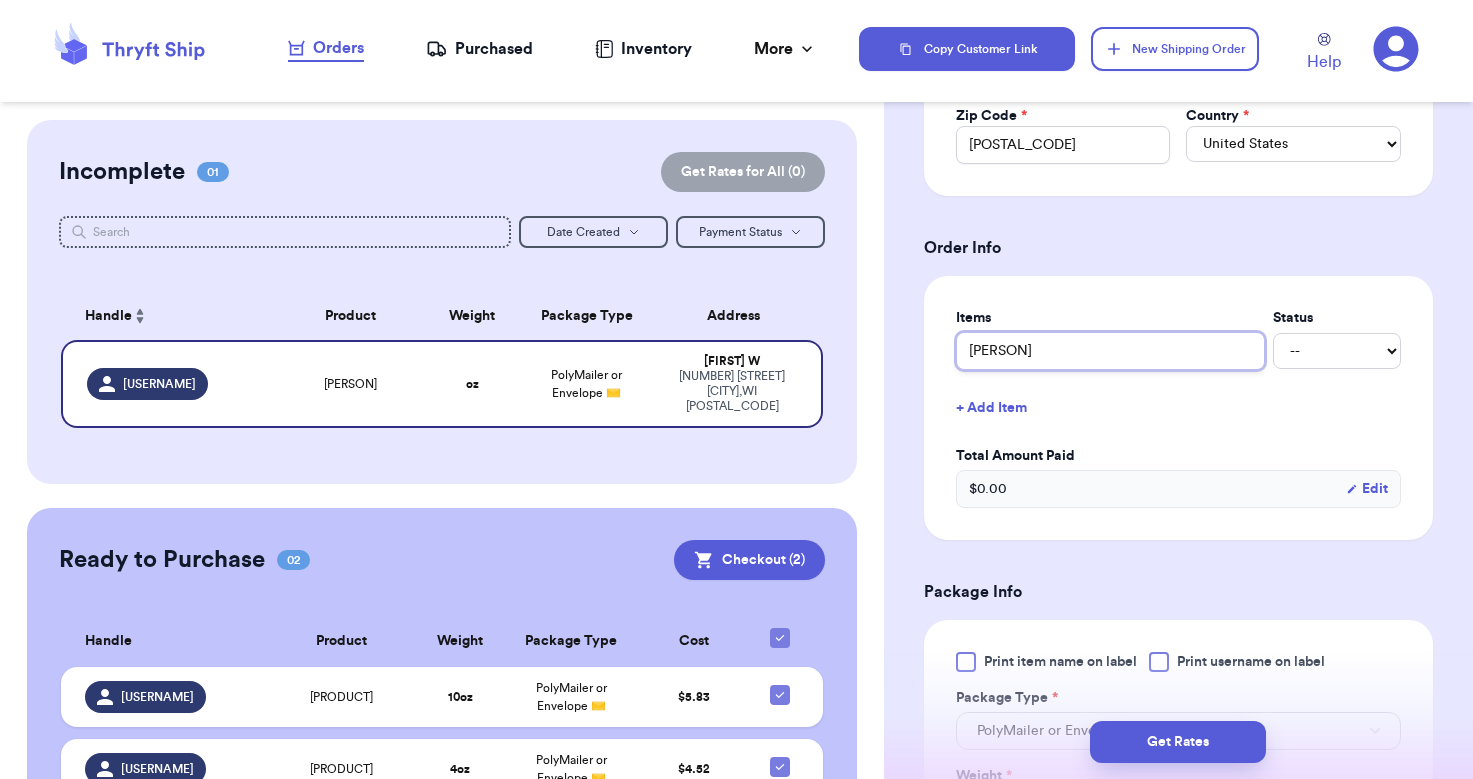 type 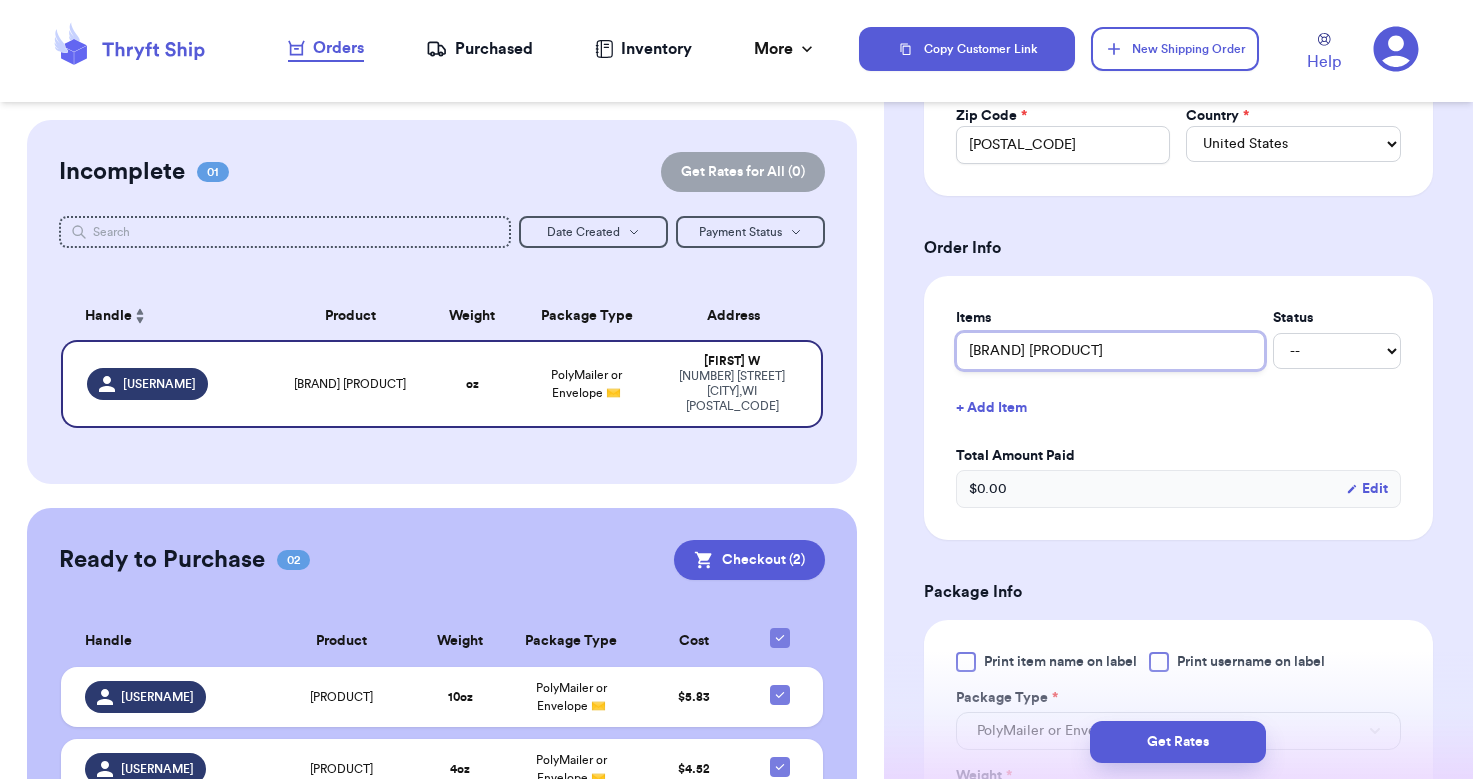 type 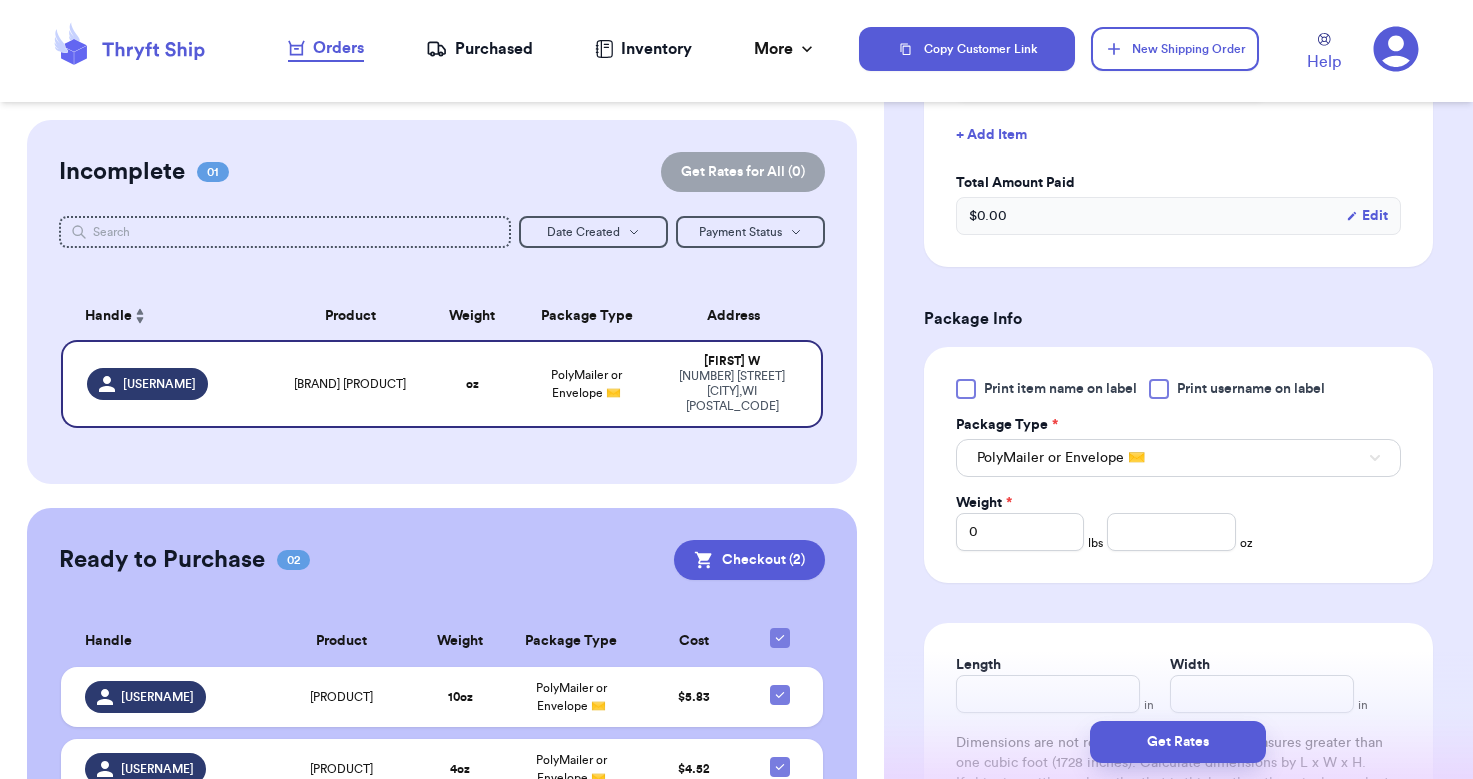 scroll, scrollTop: 935, scrollLeft: 0, axis: vertical 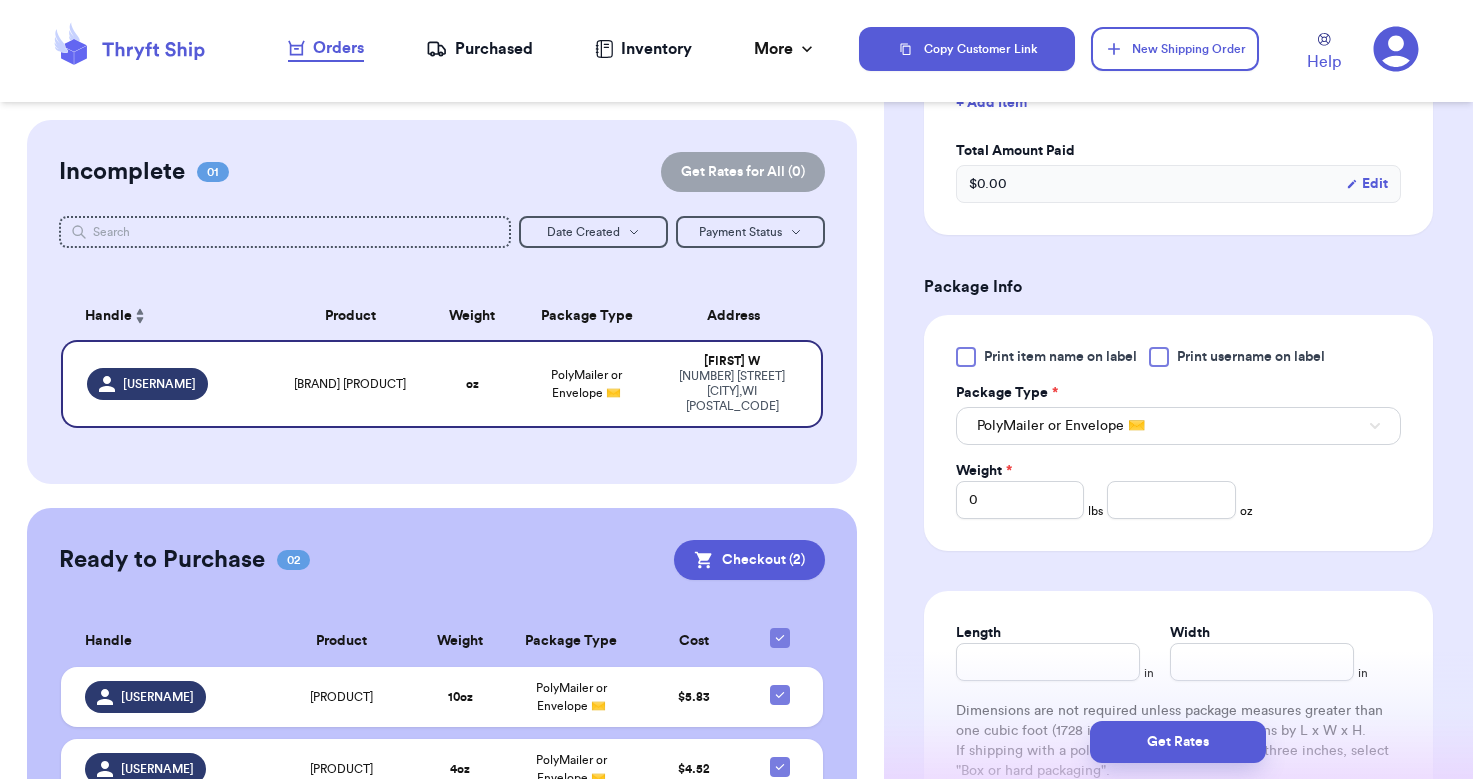 type on "[BRAND] [PRODUCT]" 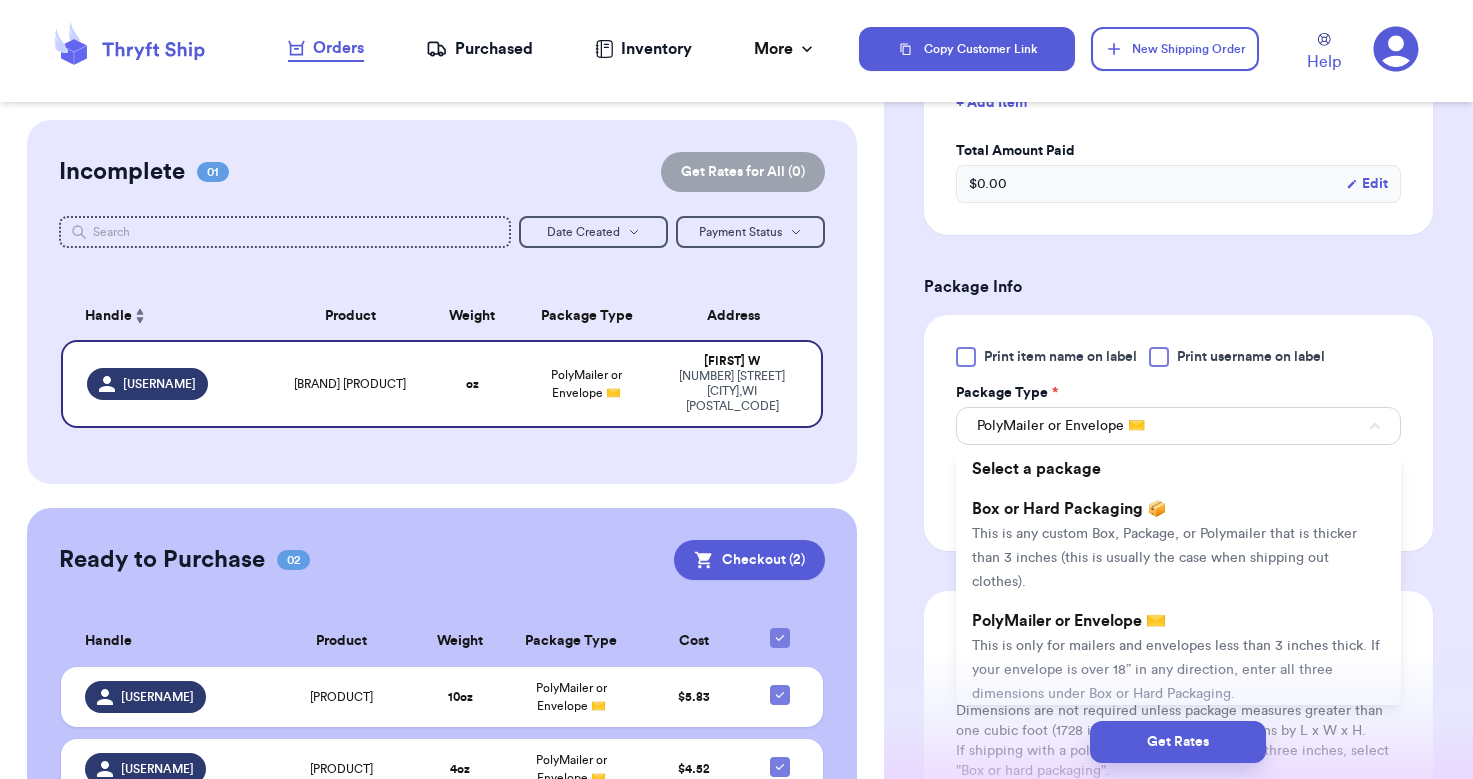 click on "PolyMailer or Envelope ✉️" at bounding box center [1178, 426] 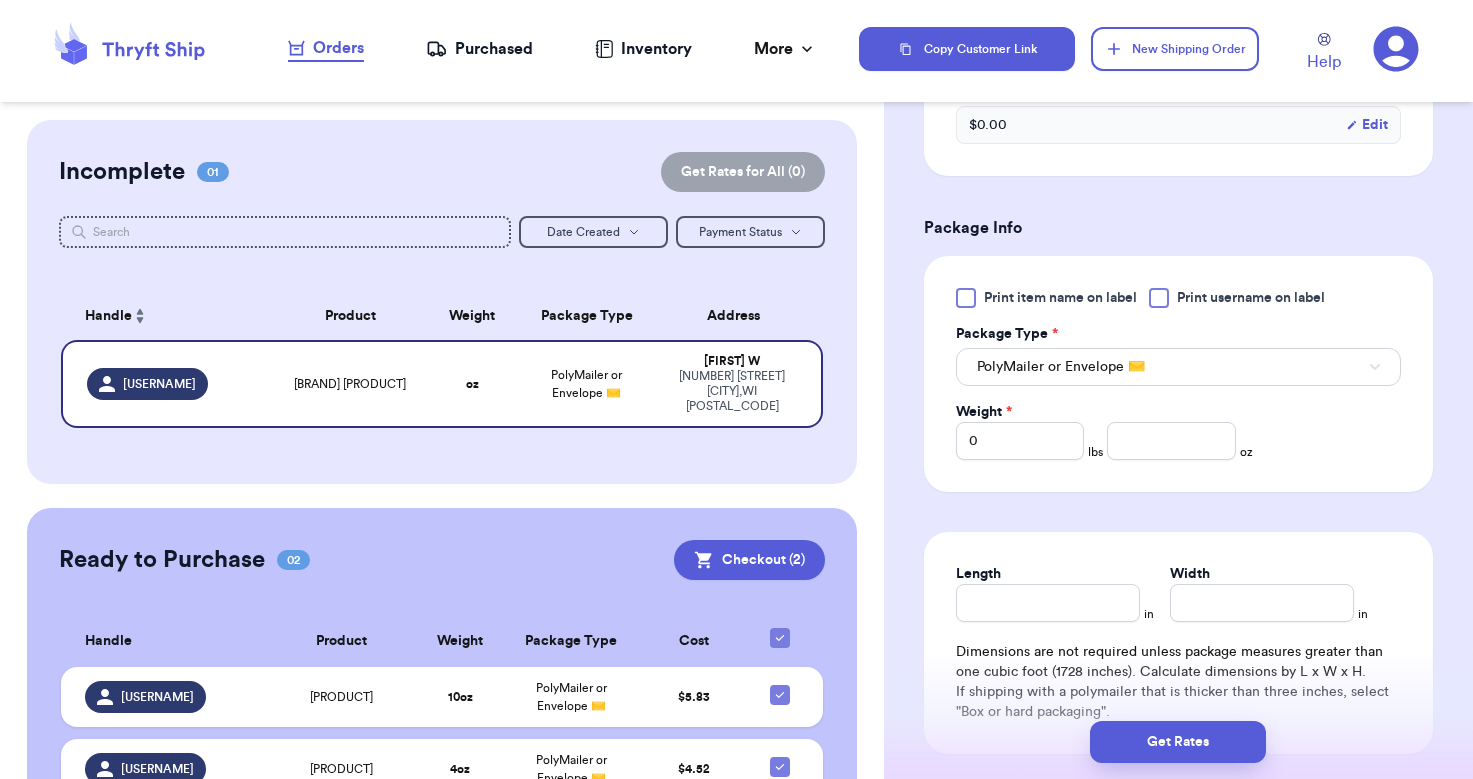 scroll, scrollTop: 984, scrollLeft: 0, axis: vertical 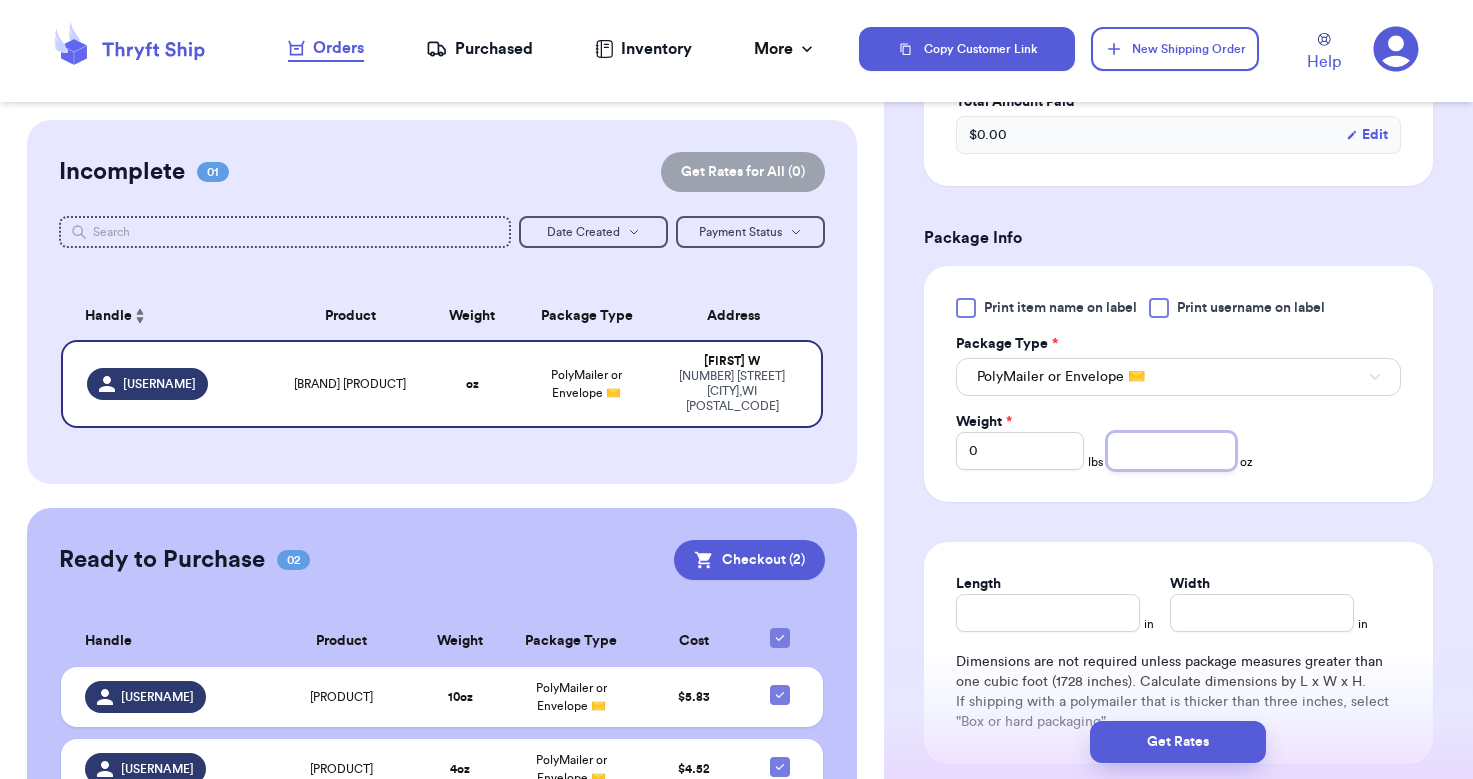 click at bounding box center (1171, 451) 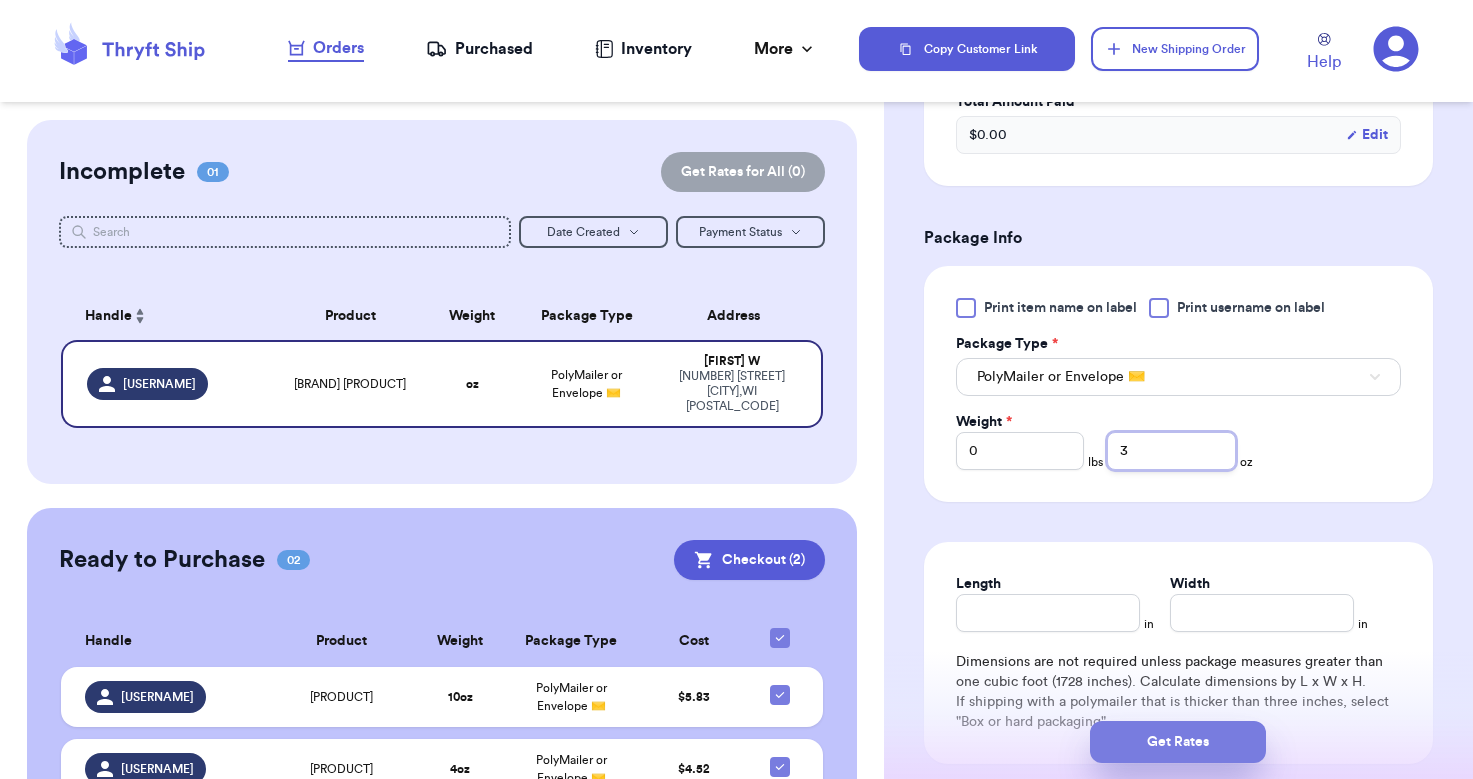 type on "3" 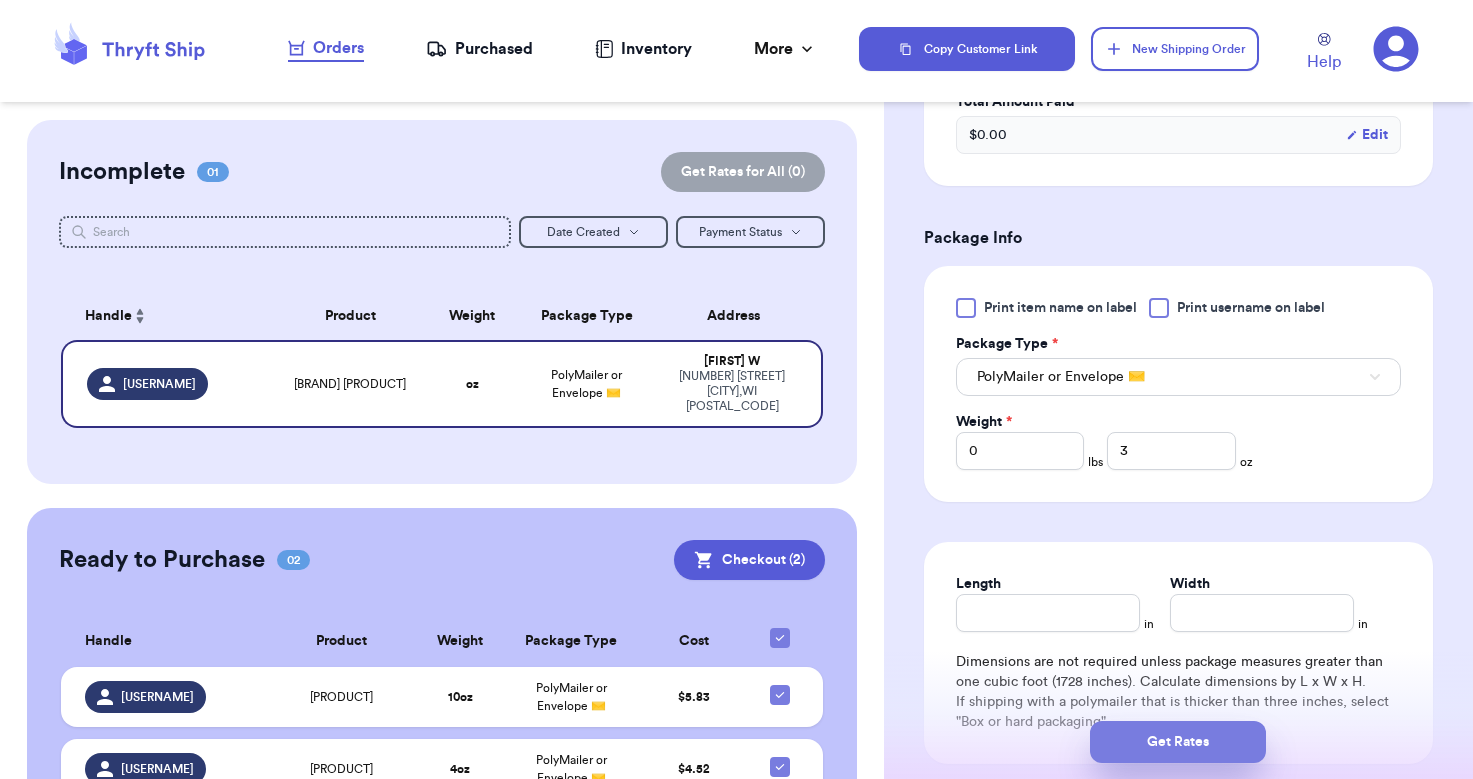 click on "Get Rates" at bounding box center [1178, 742] 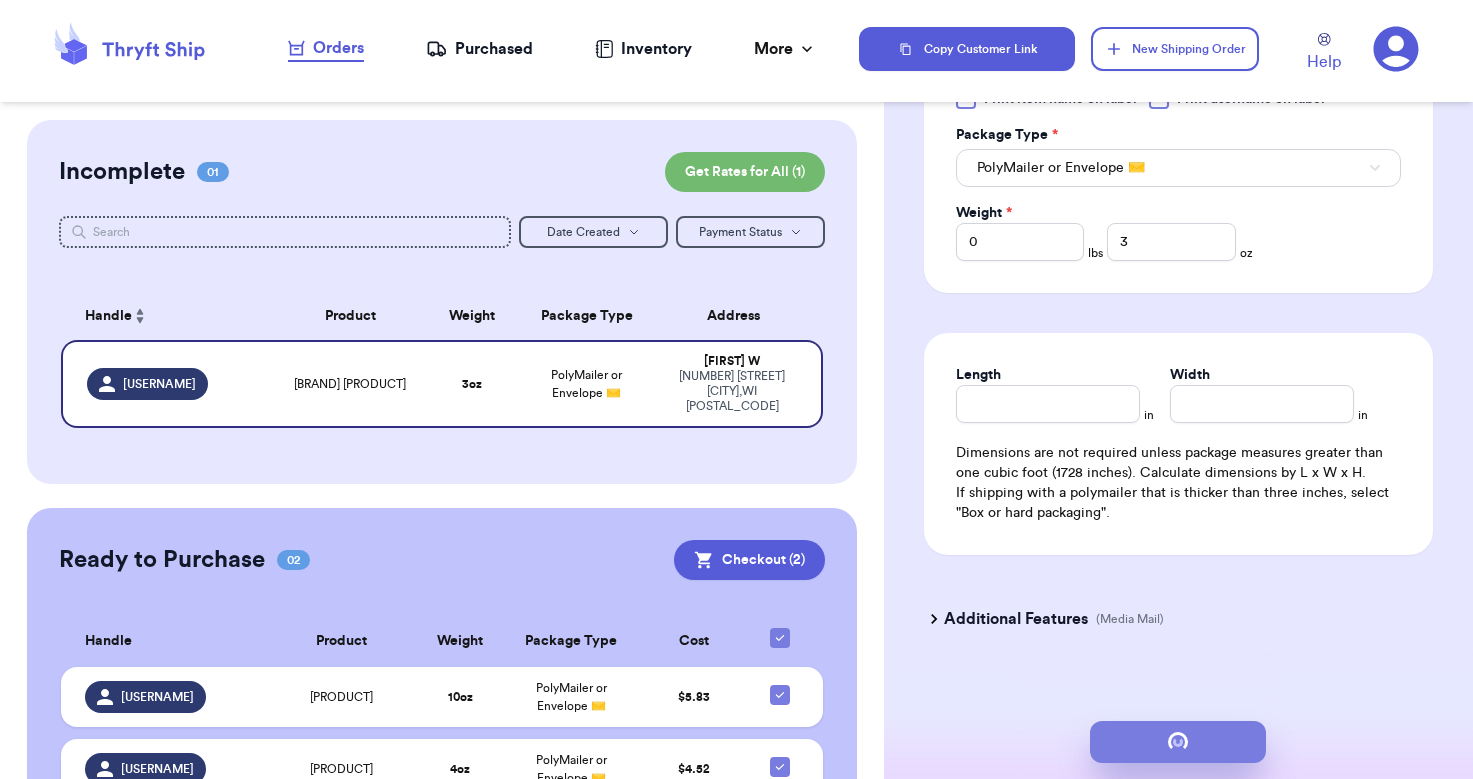 scroll, scrollTop: 0, scrollLeft: 0, axis: both 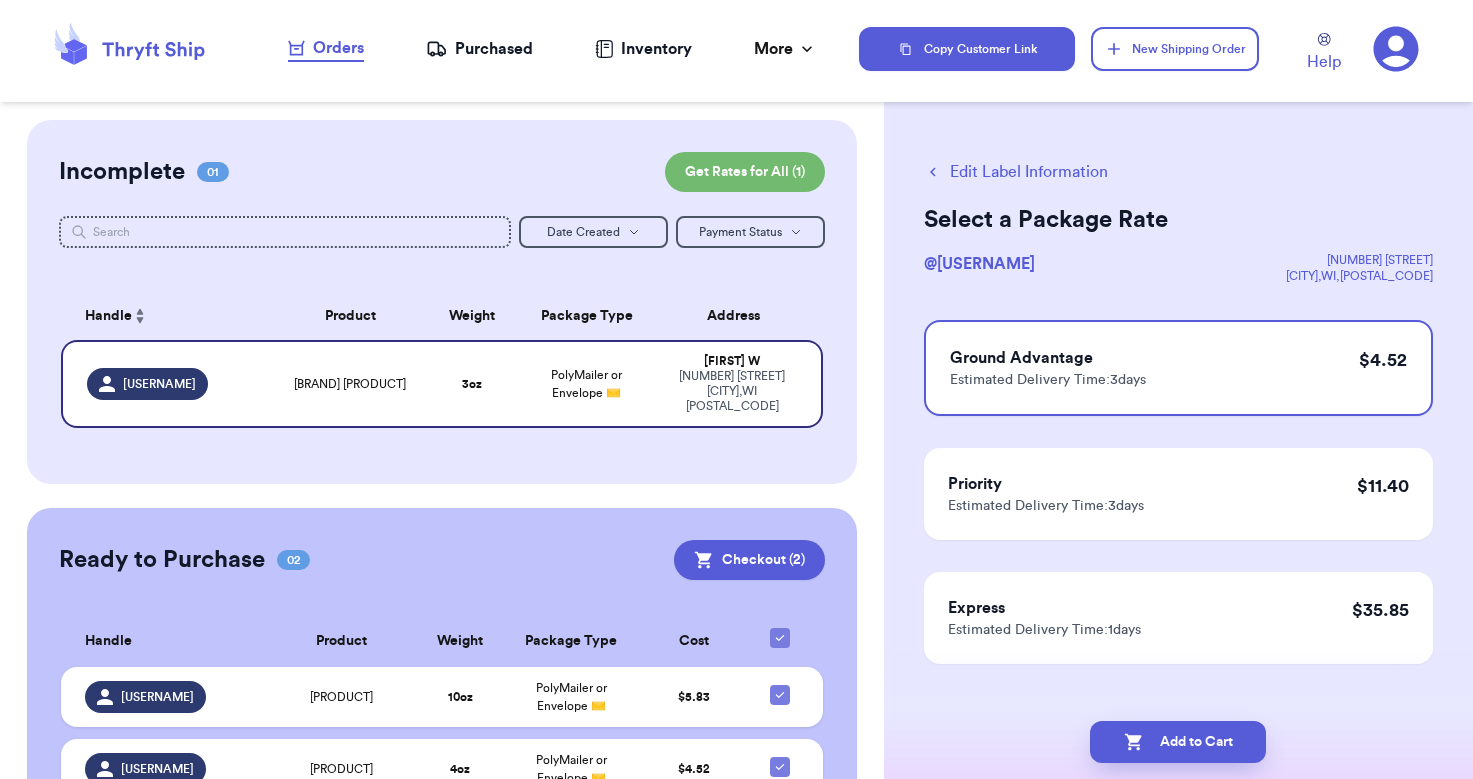 click on "Add to Cart" at bounding box center [1178, 742] 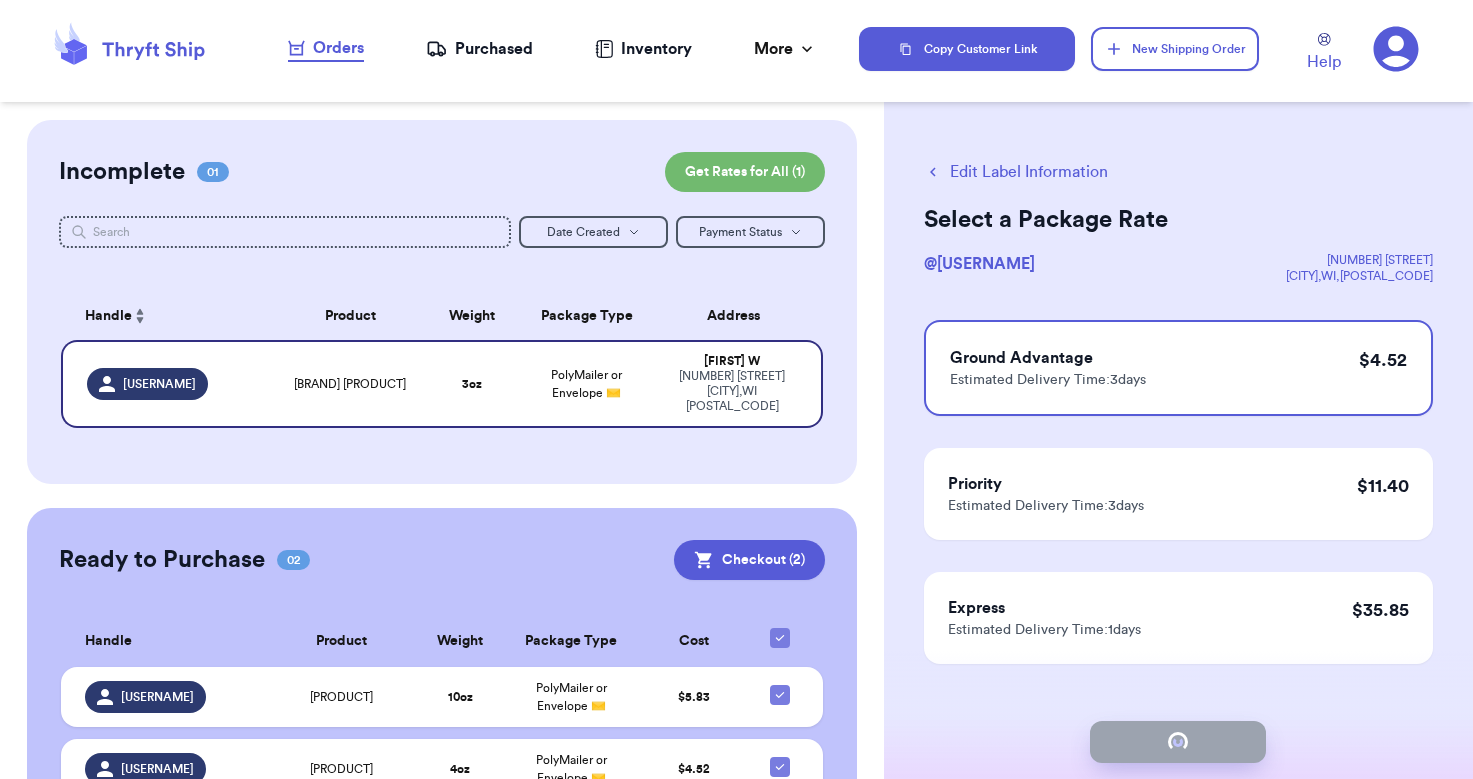 checkbox on "true" 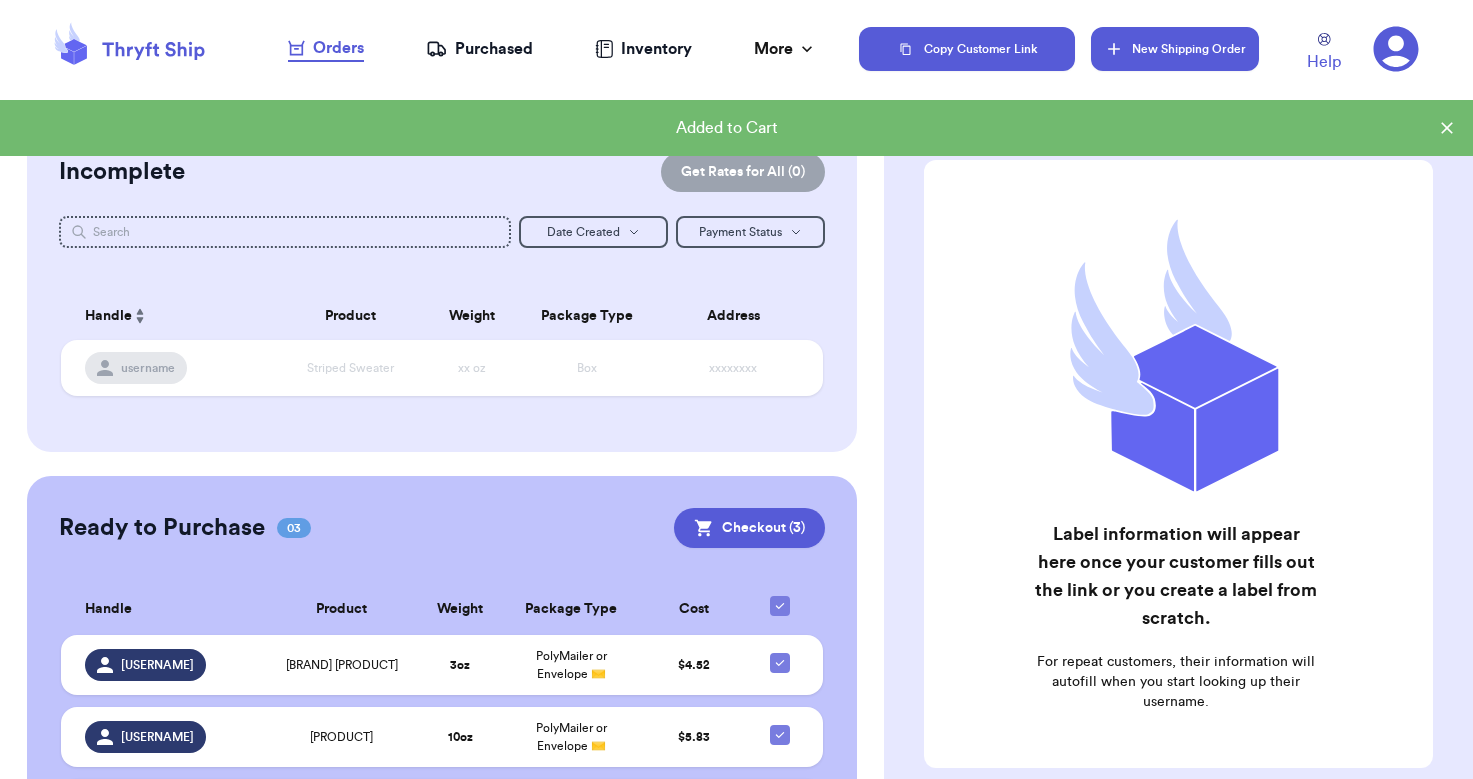 click on "New Shipping Order" at bounding box center [1175, 49] 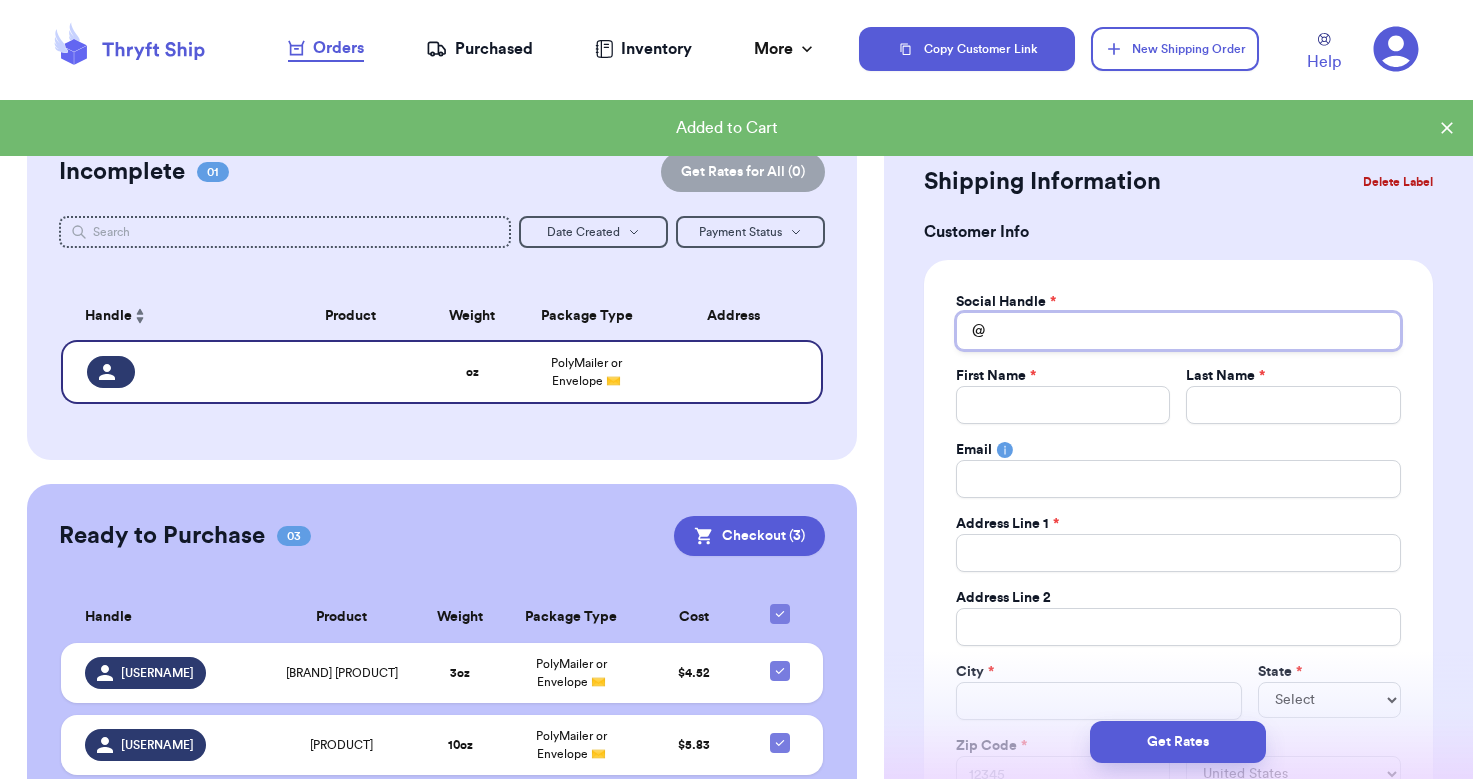 click on "Total Amount Paid" at bounding box center [1178, 331] 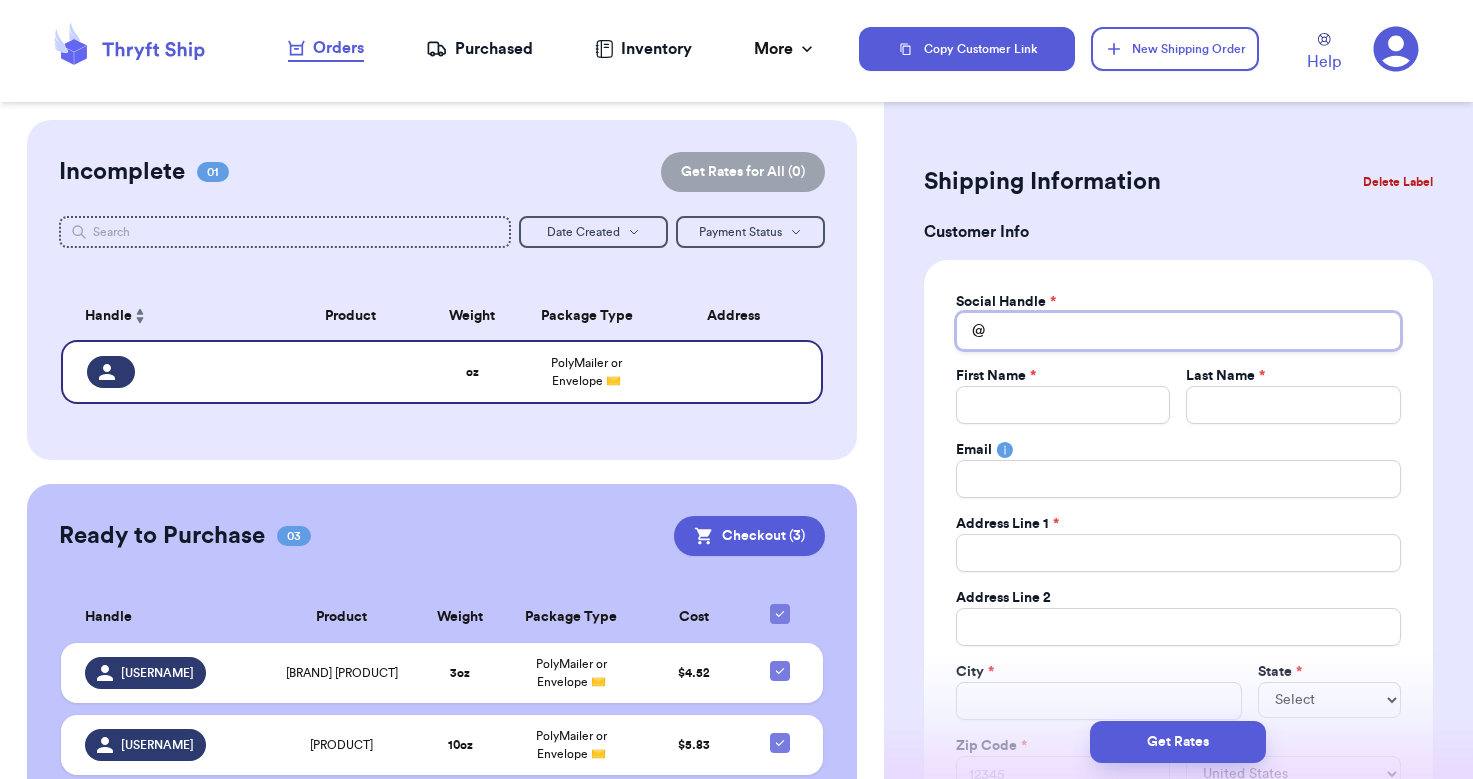 type on "l" 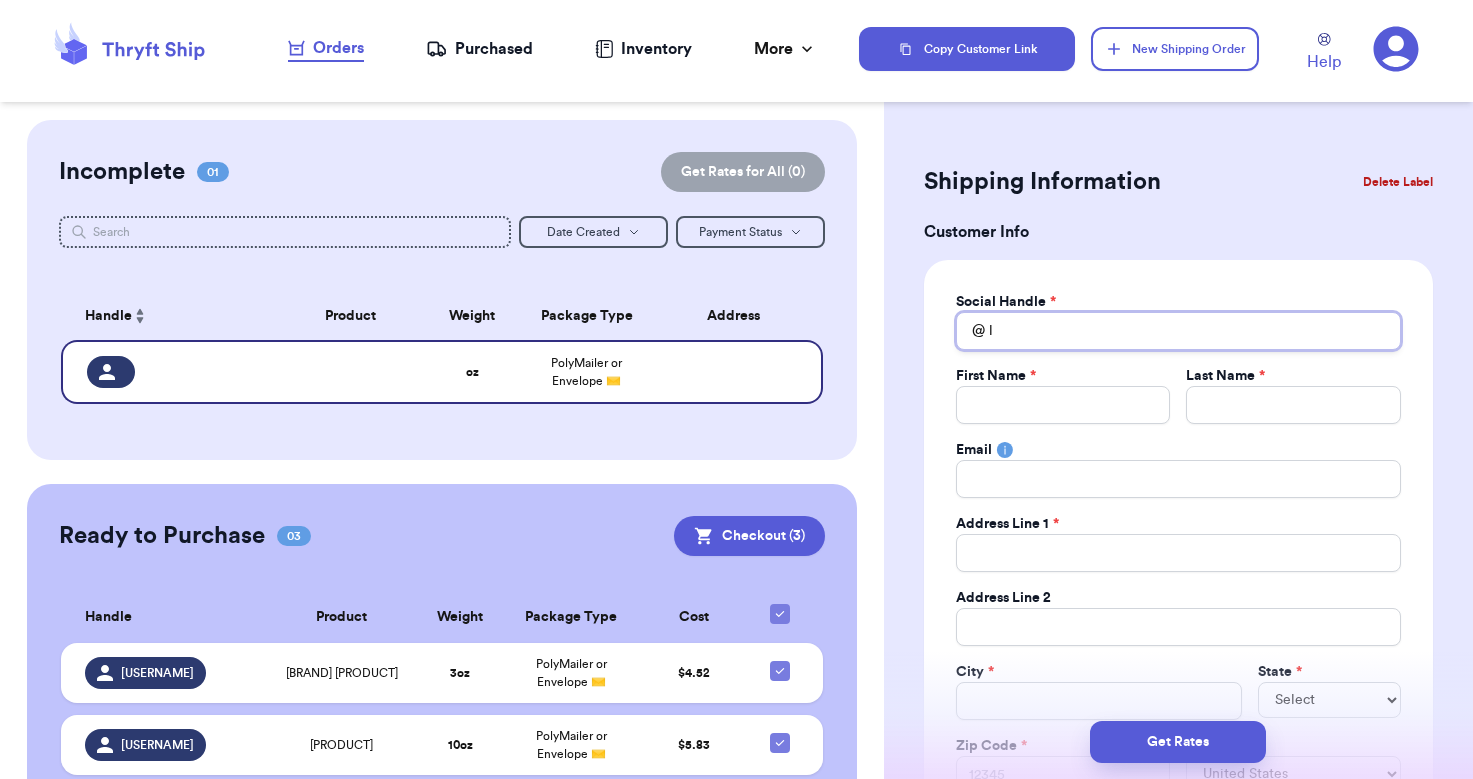 type 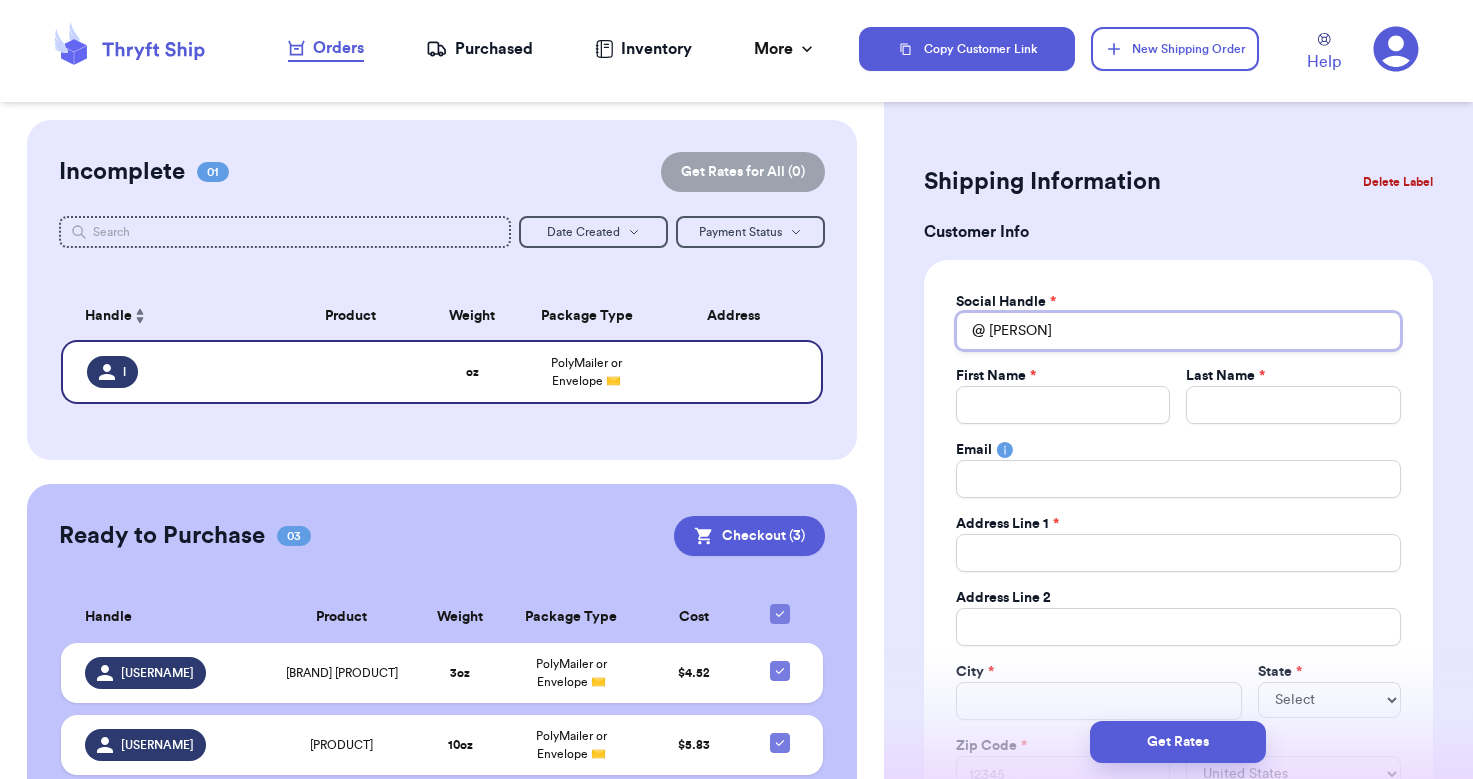 type 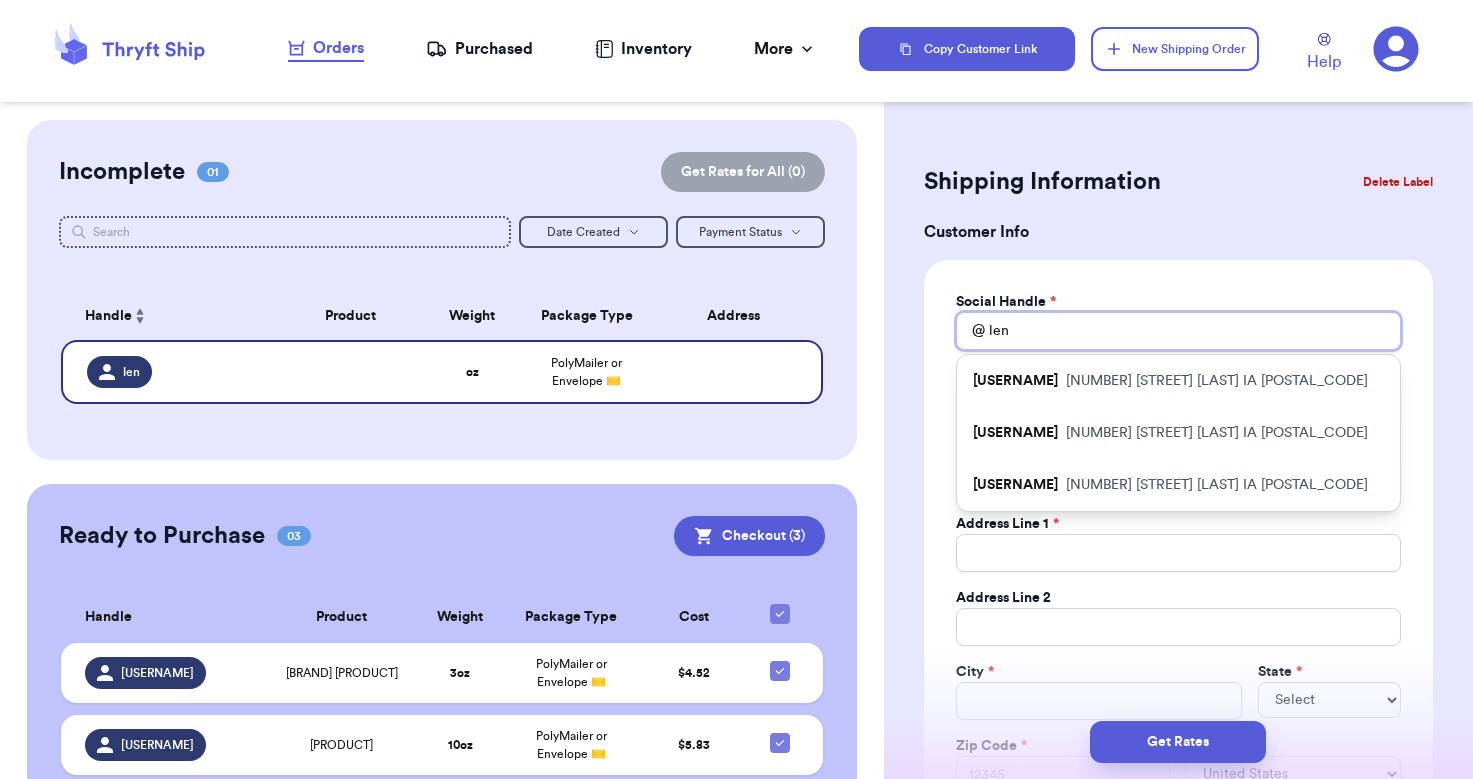 type 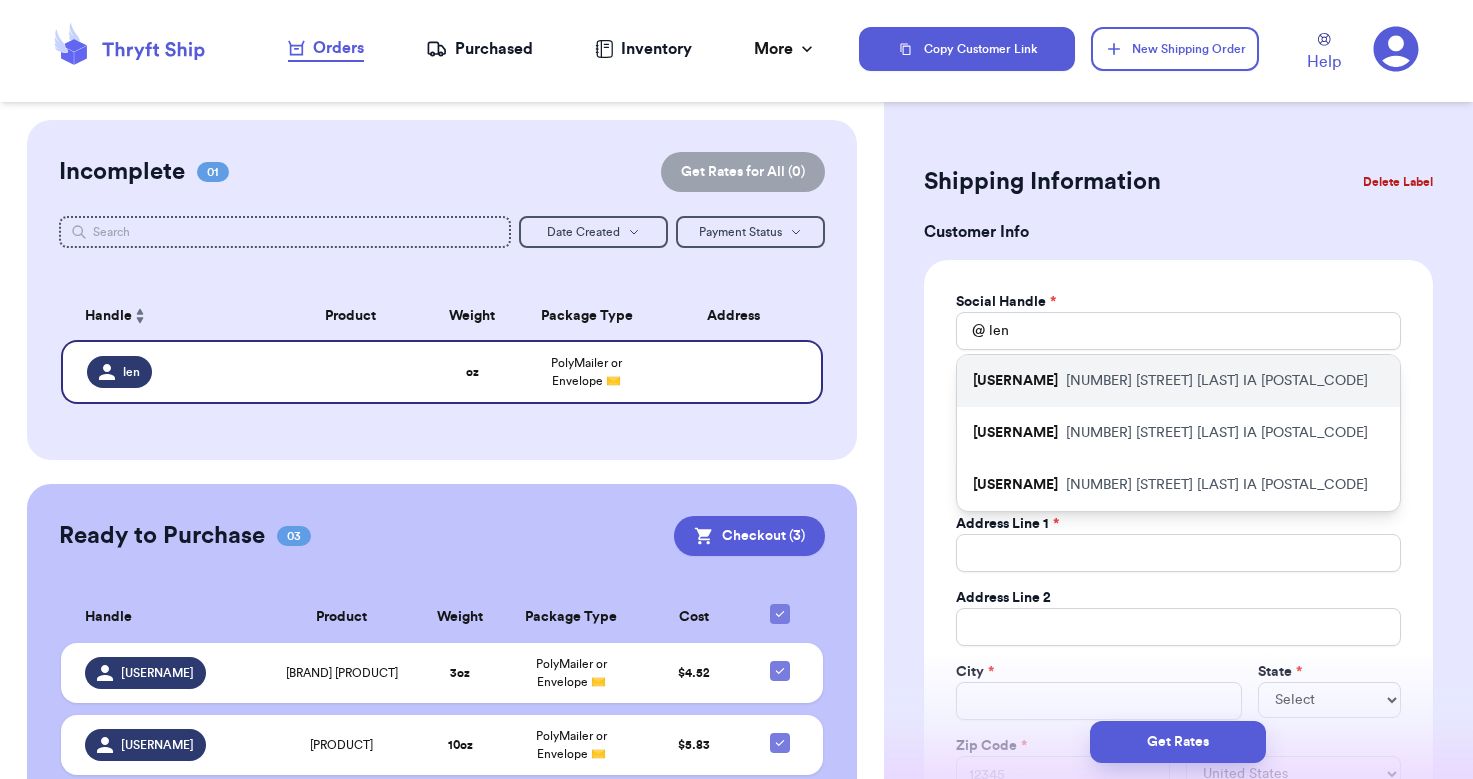 click on "[NUMBER] [STREET] [CITY] [STATE] [POSTAL_CODE]" at bounding box center (1217, 381) 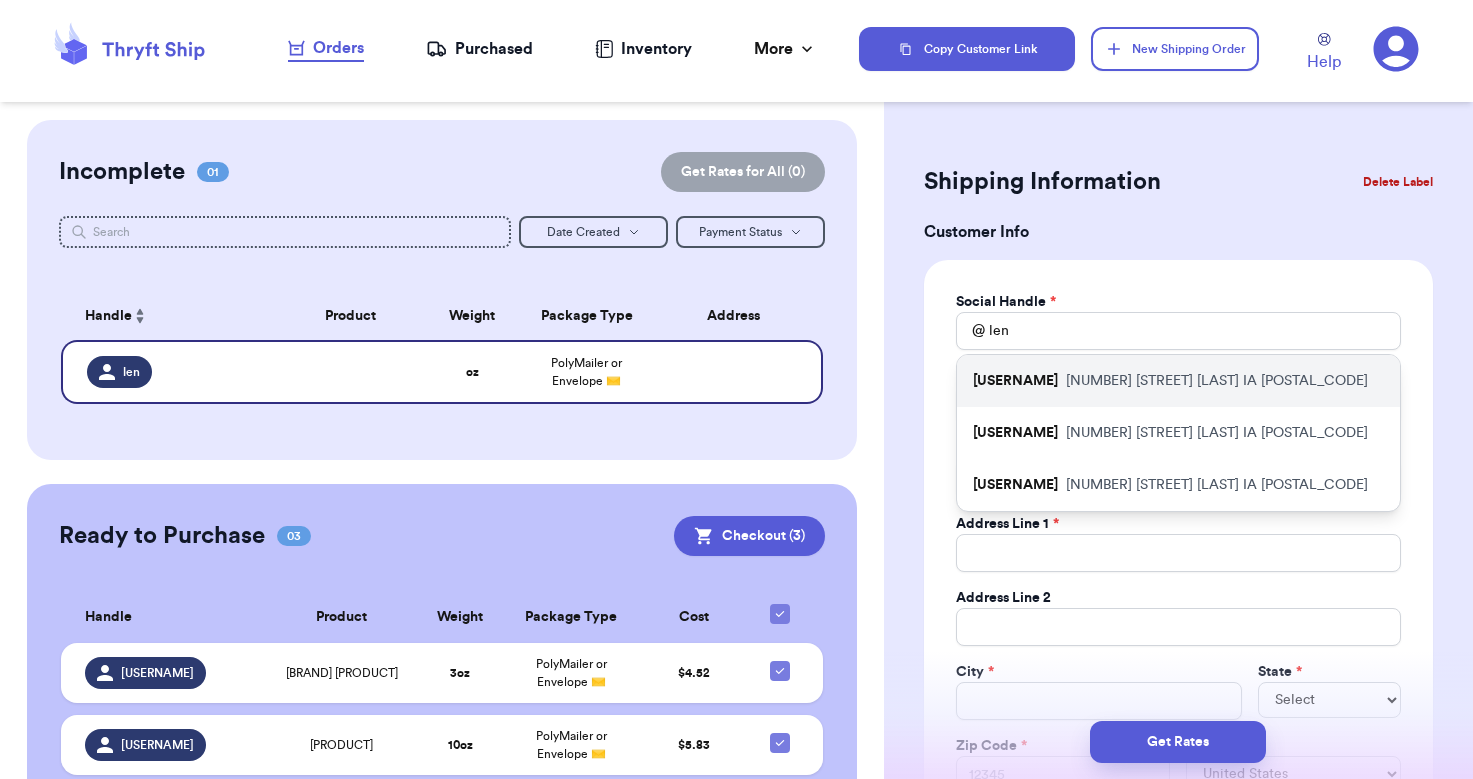 type on "[USERNAME]" 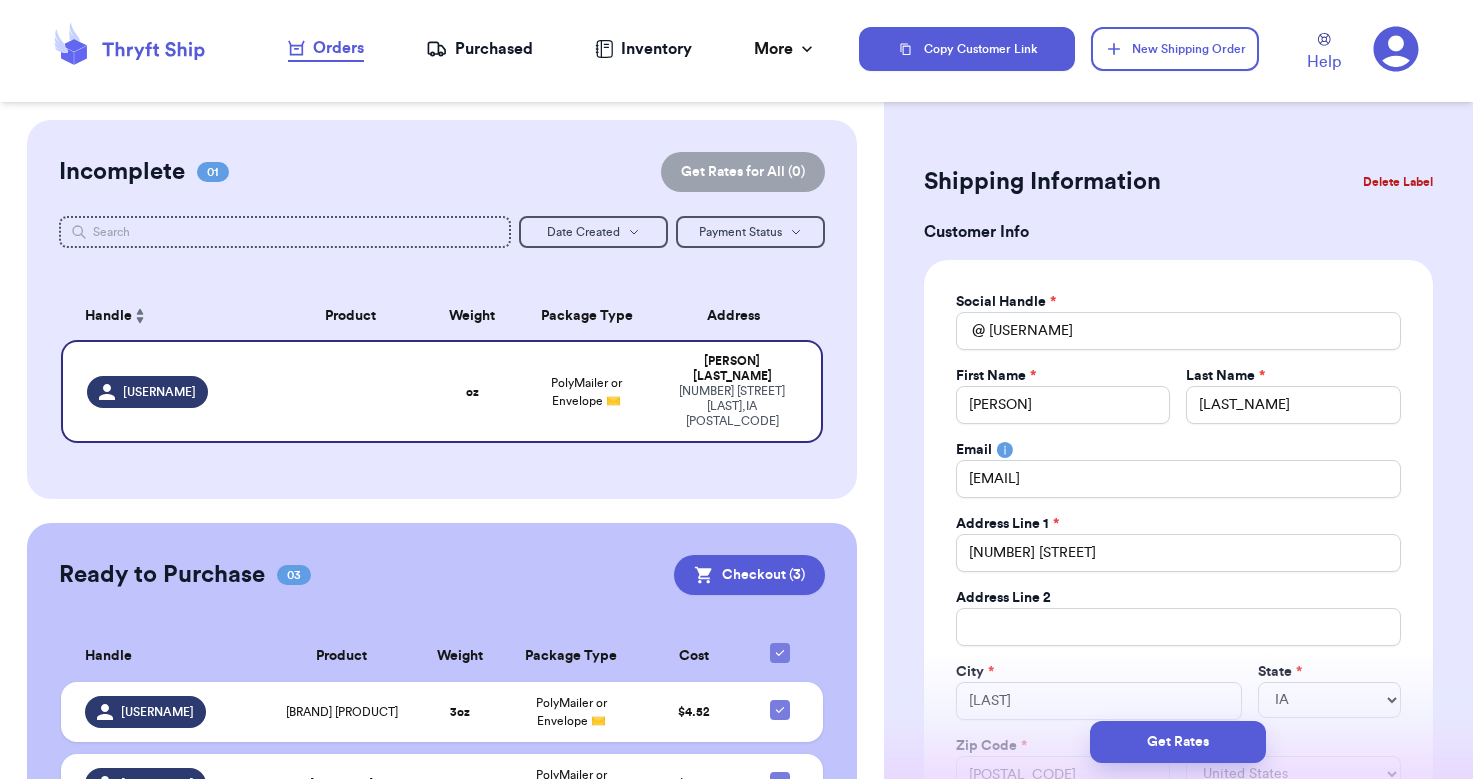 type 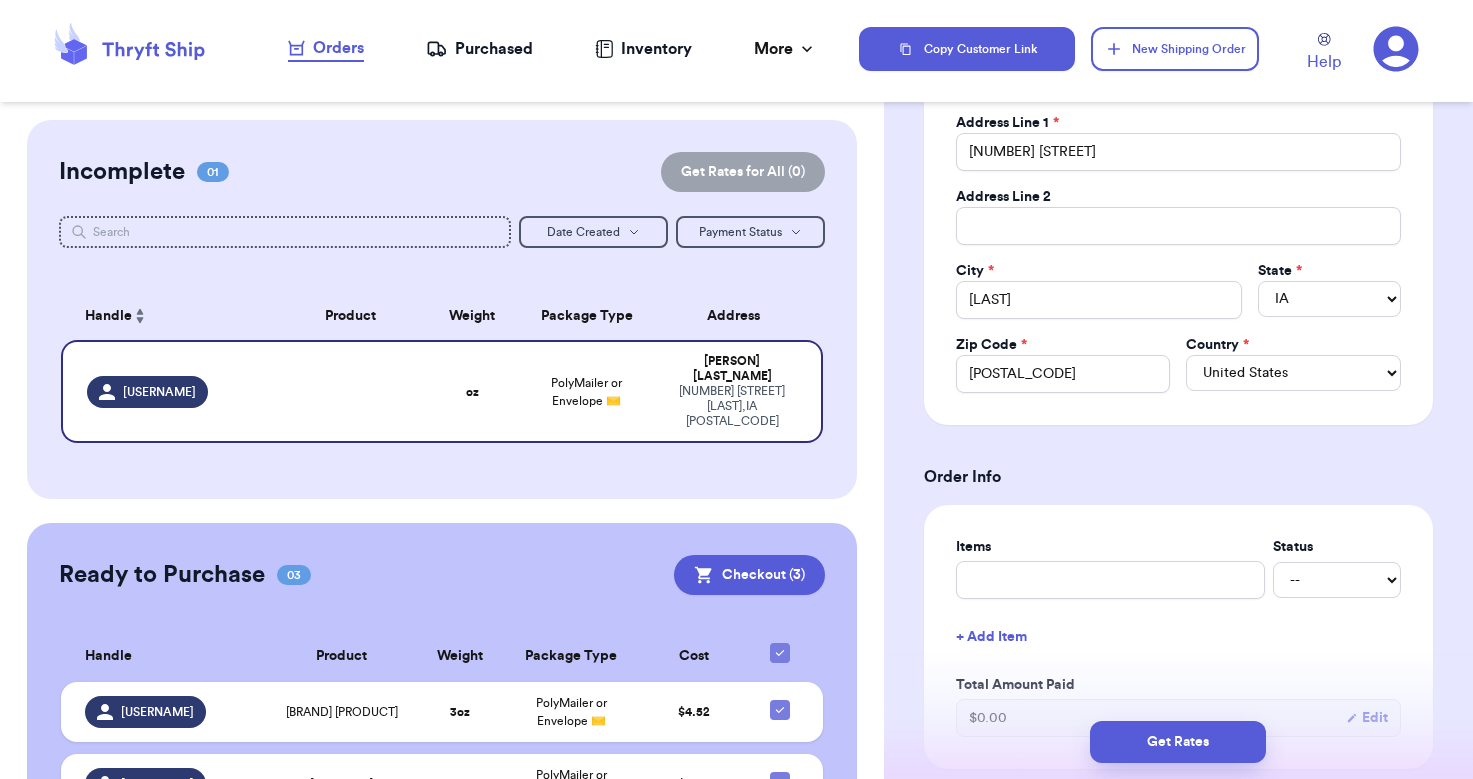 scroll, scrollTop: 471, scrollLeft: 0, axis: vertical 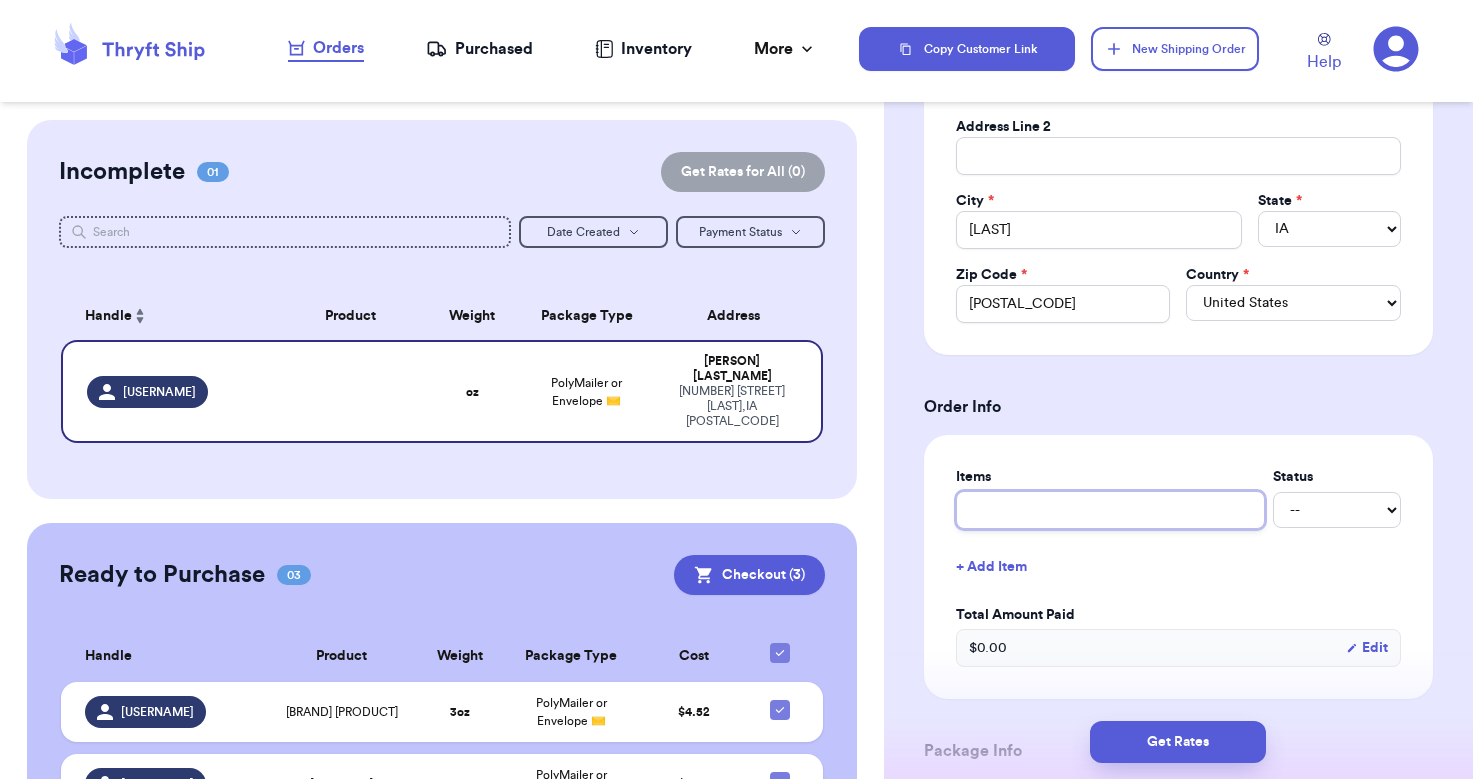 type on "B" 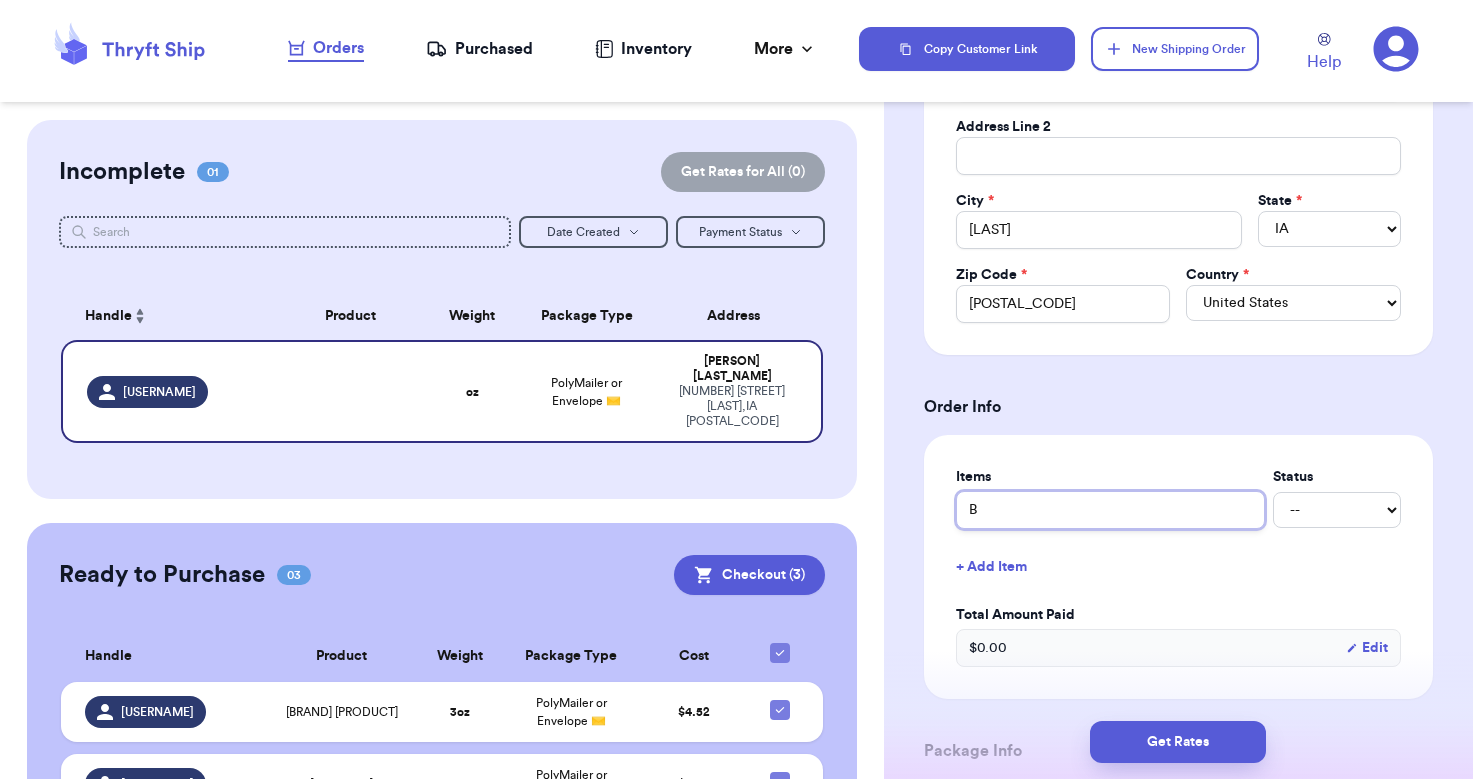 type 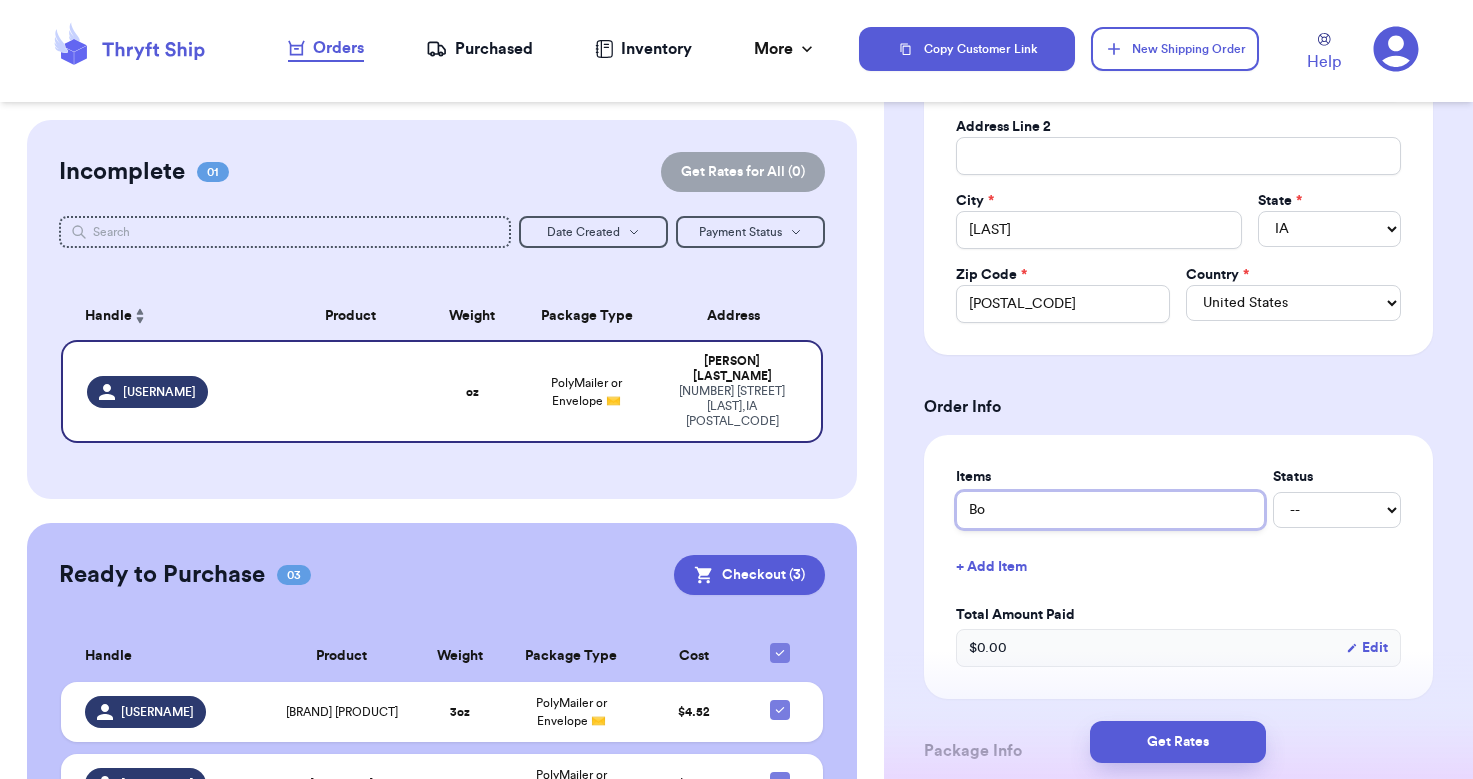 type 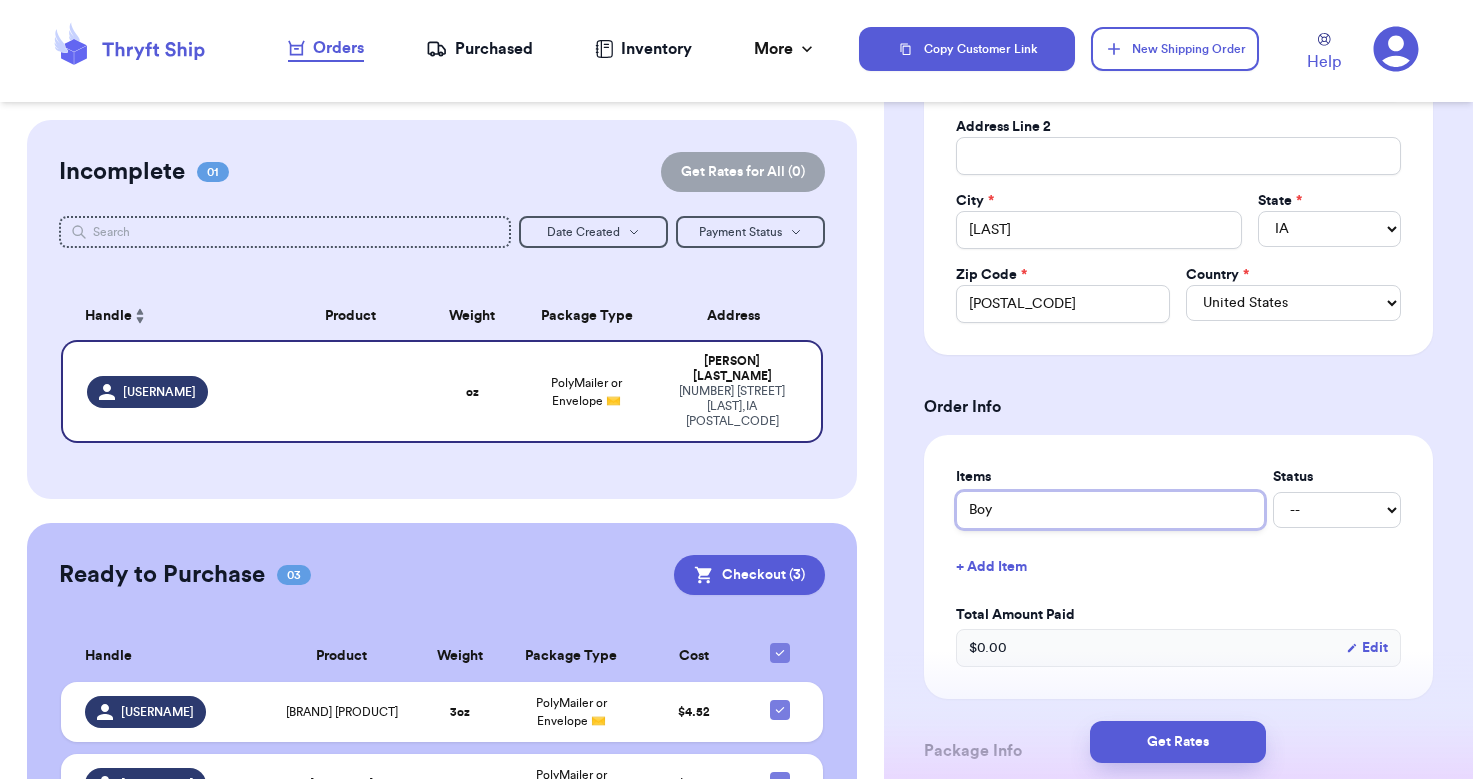 type 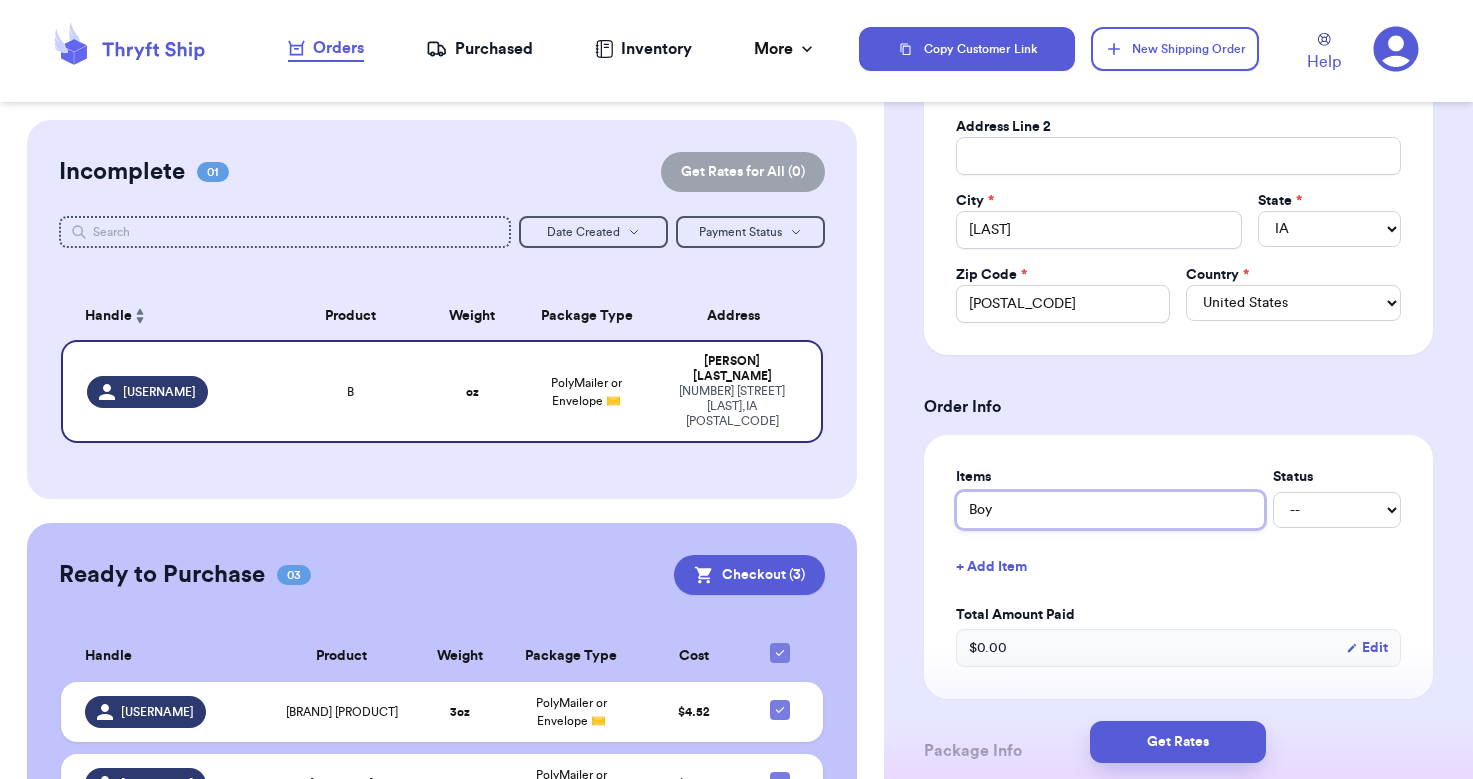 type 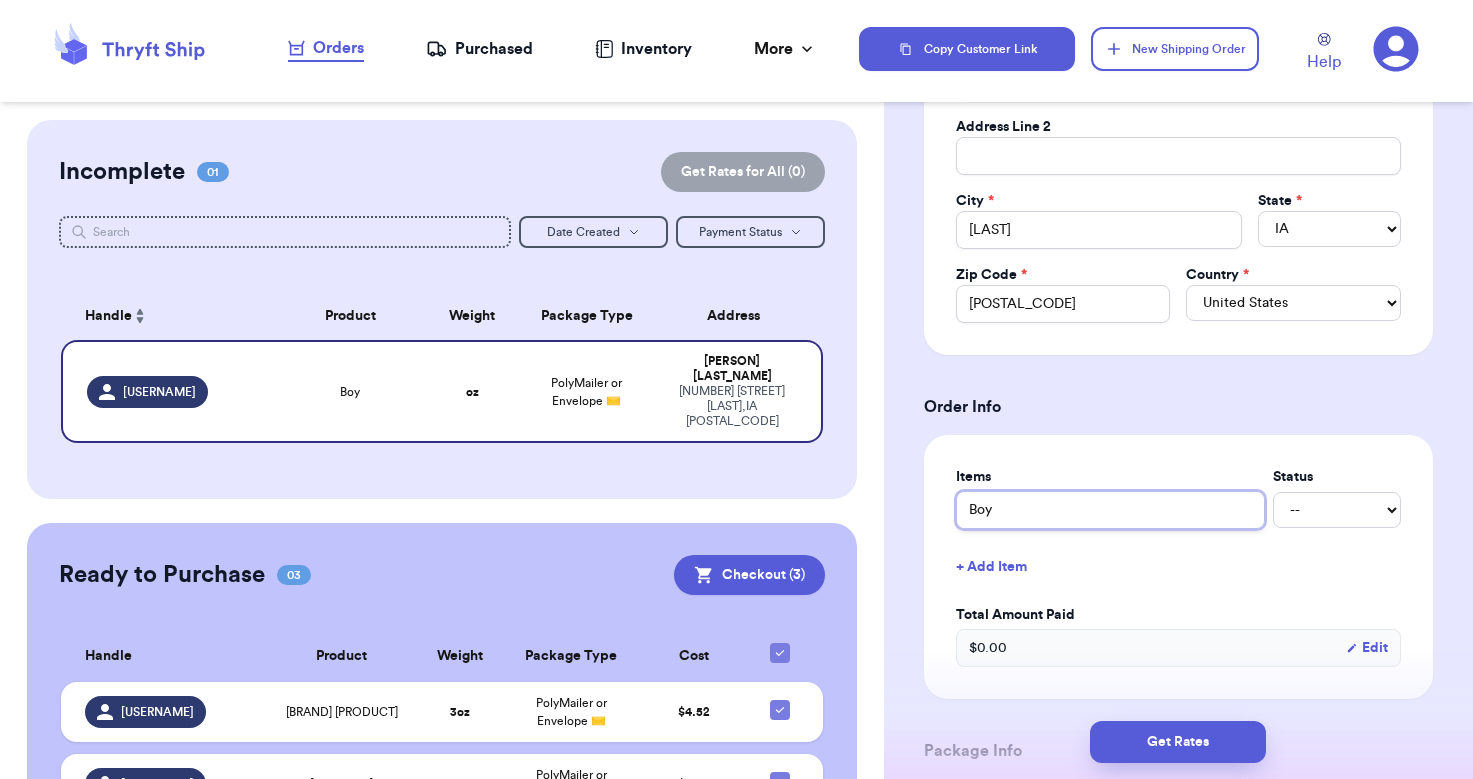 type on "[FIRST] [LAST]" 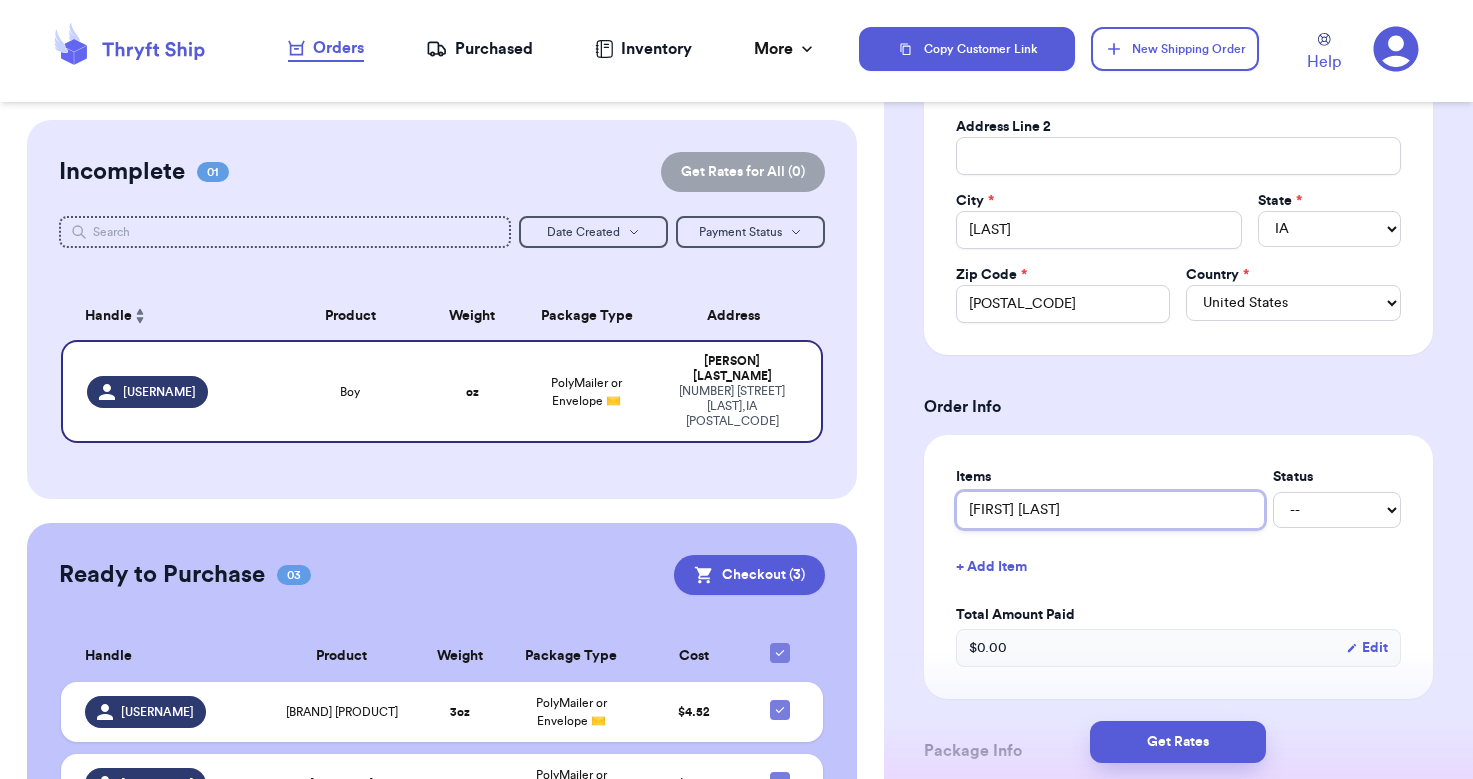 type 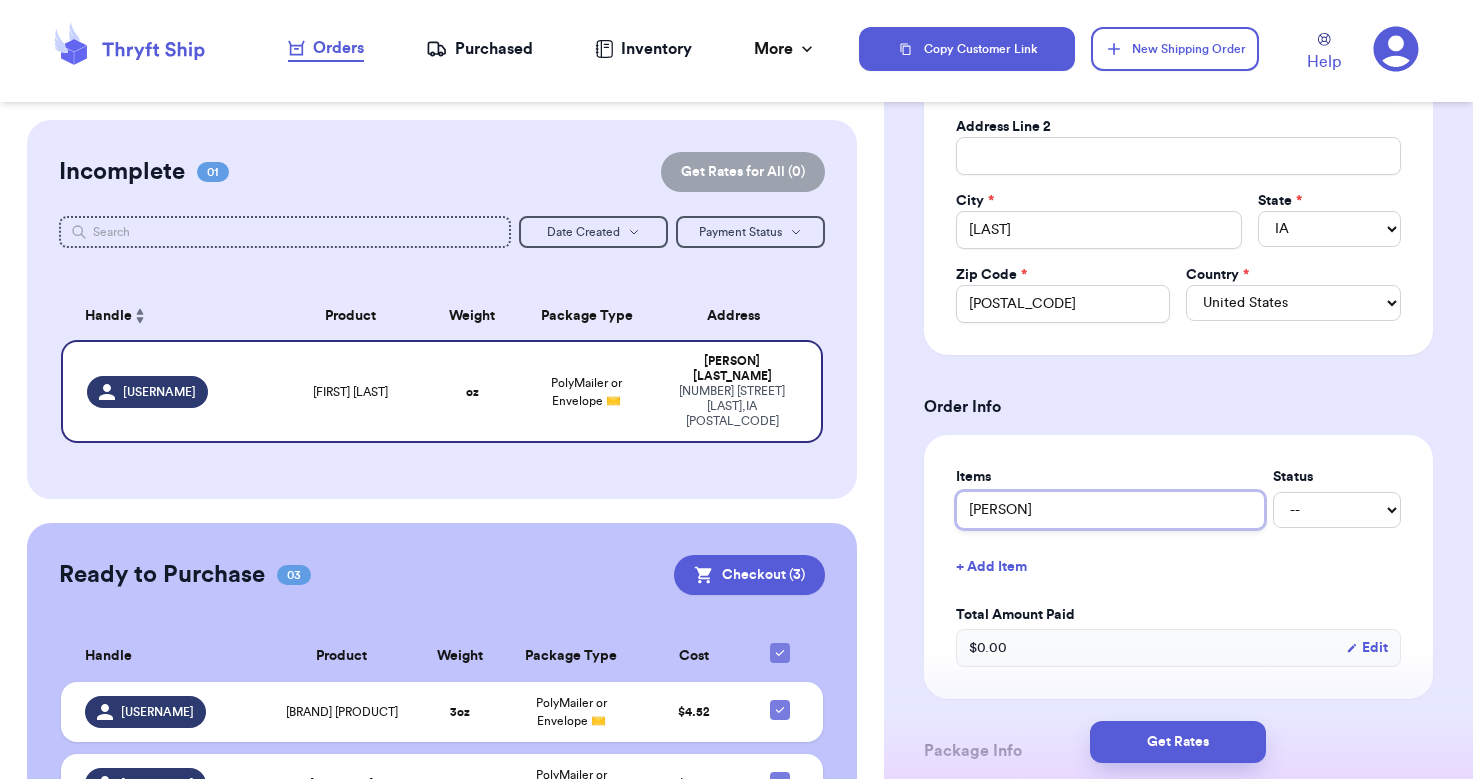 type 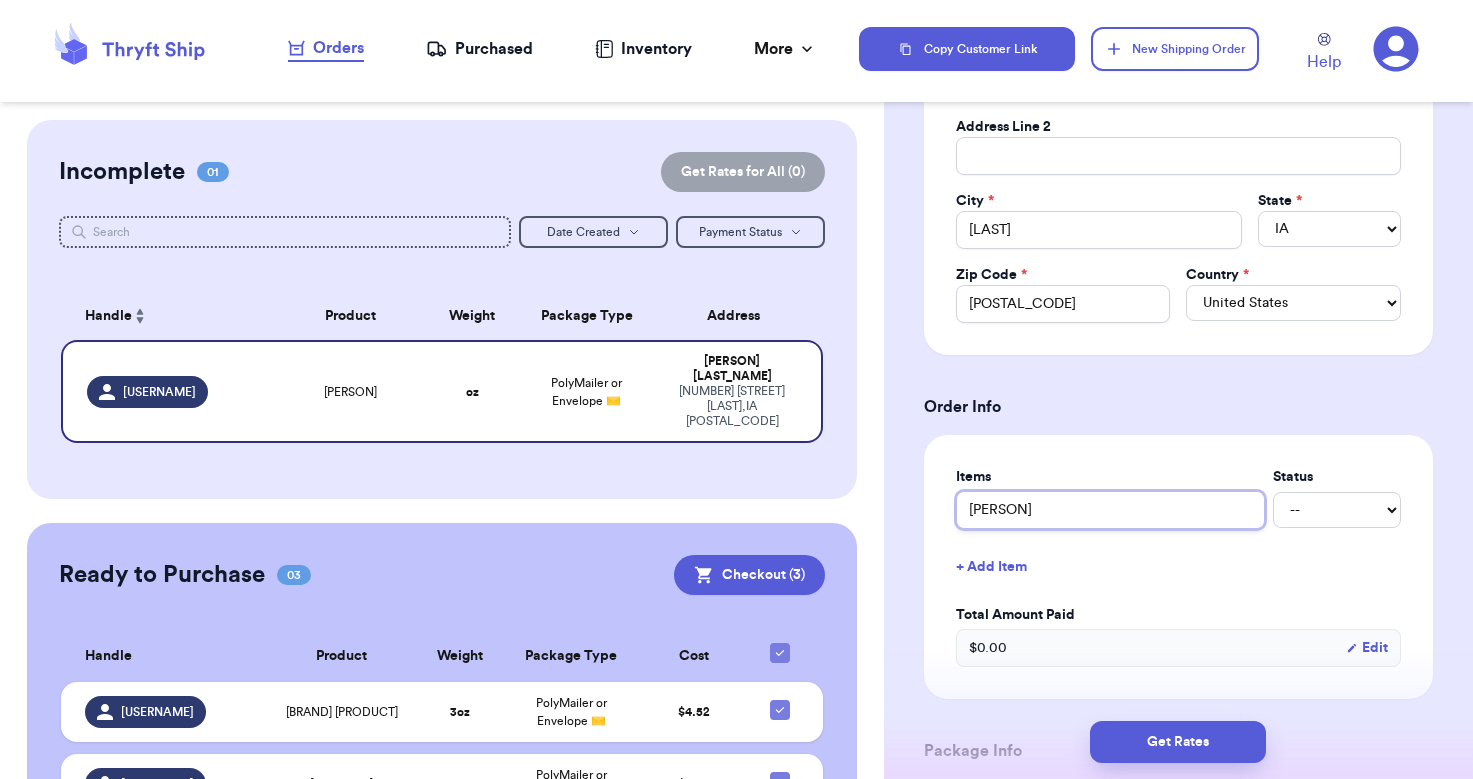 type on "[PHRASE]" 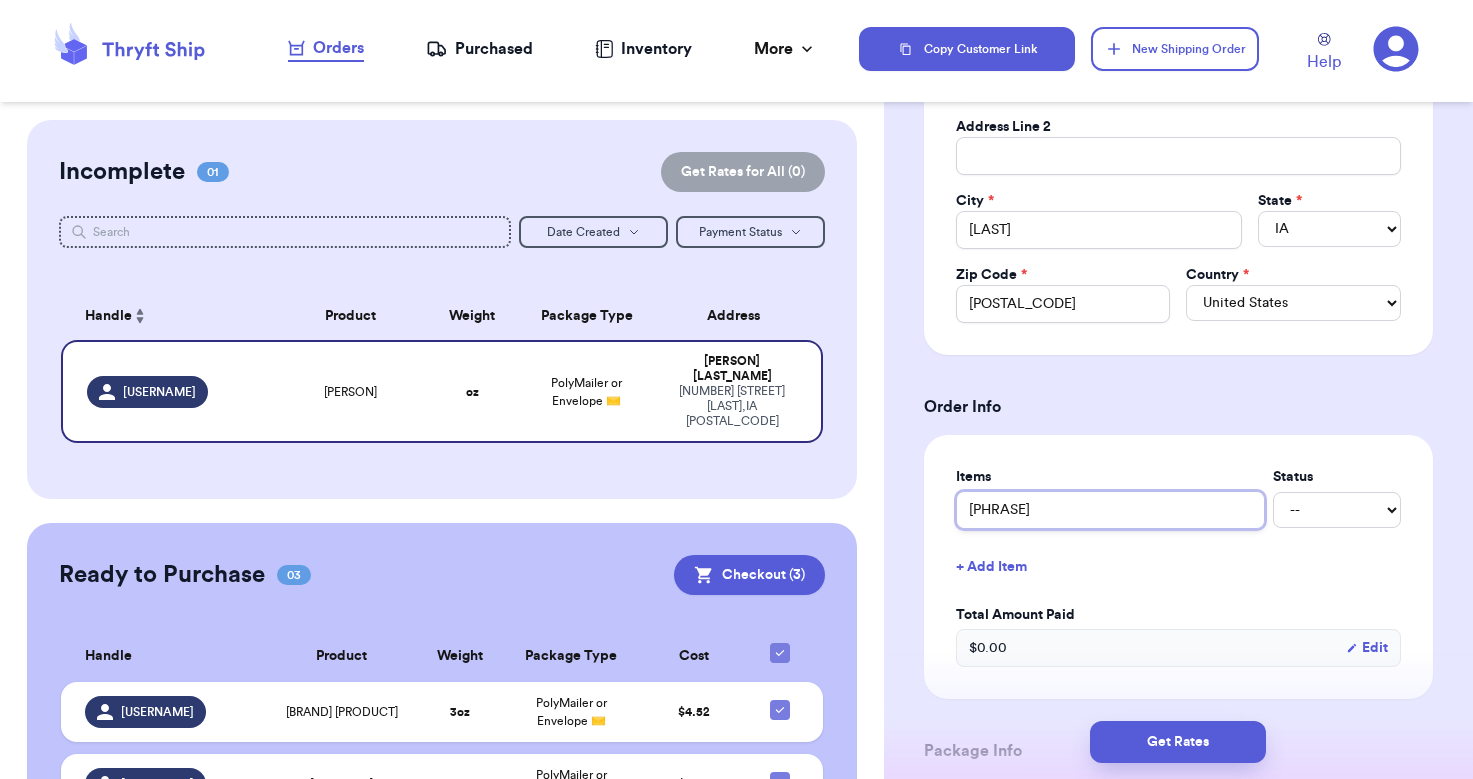 type 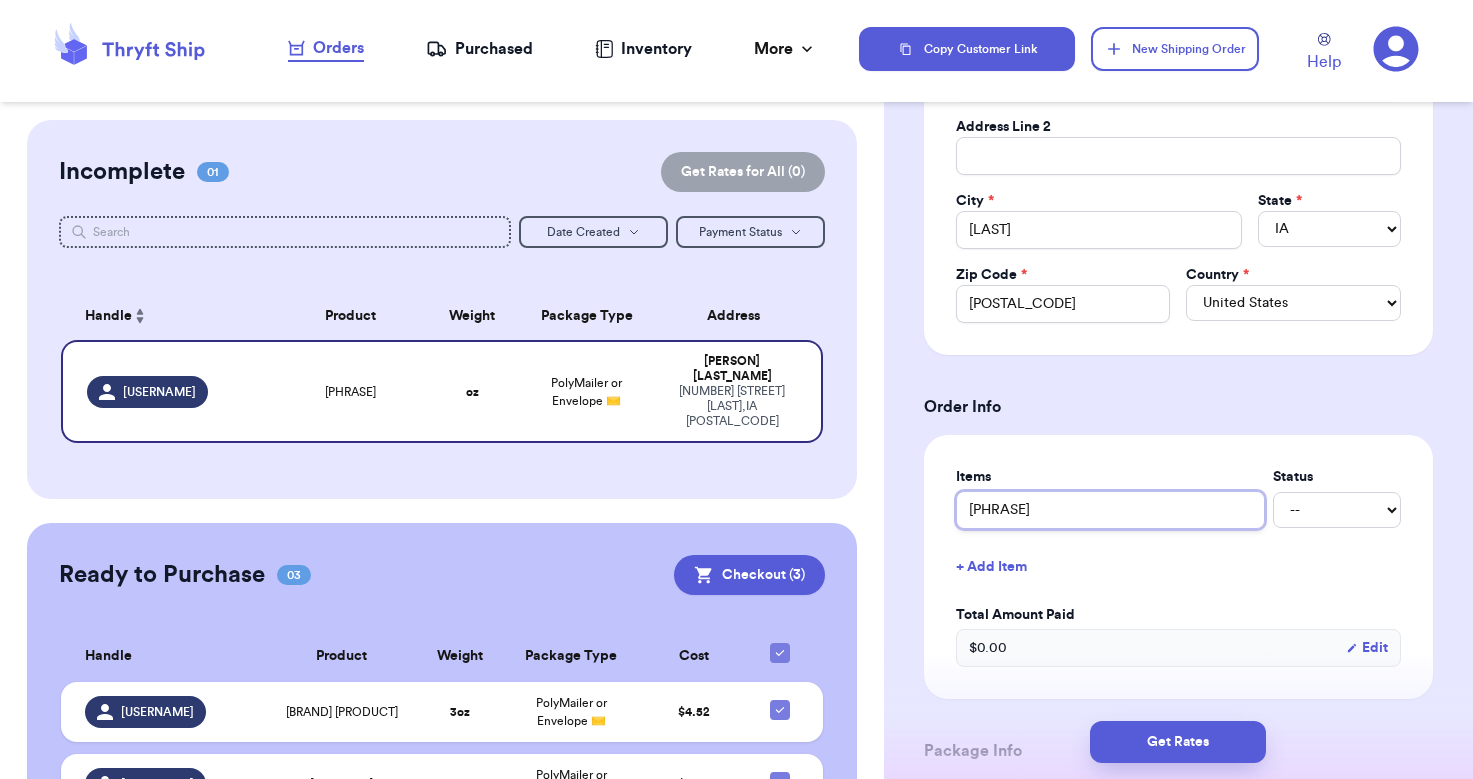 type on "[PHRASE]" 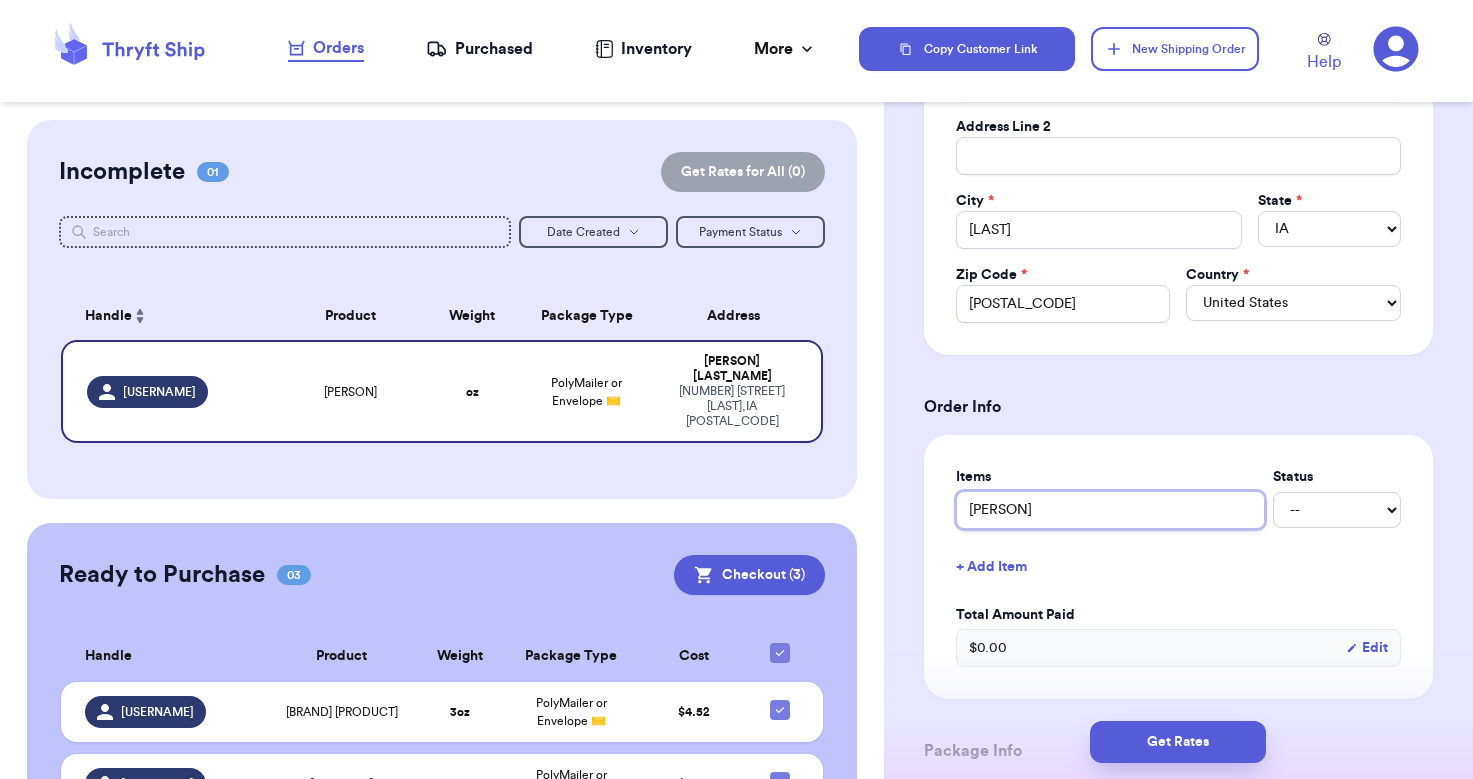 type 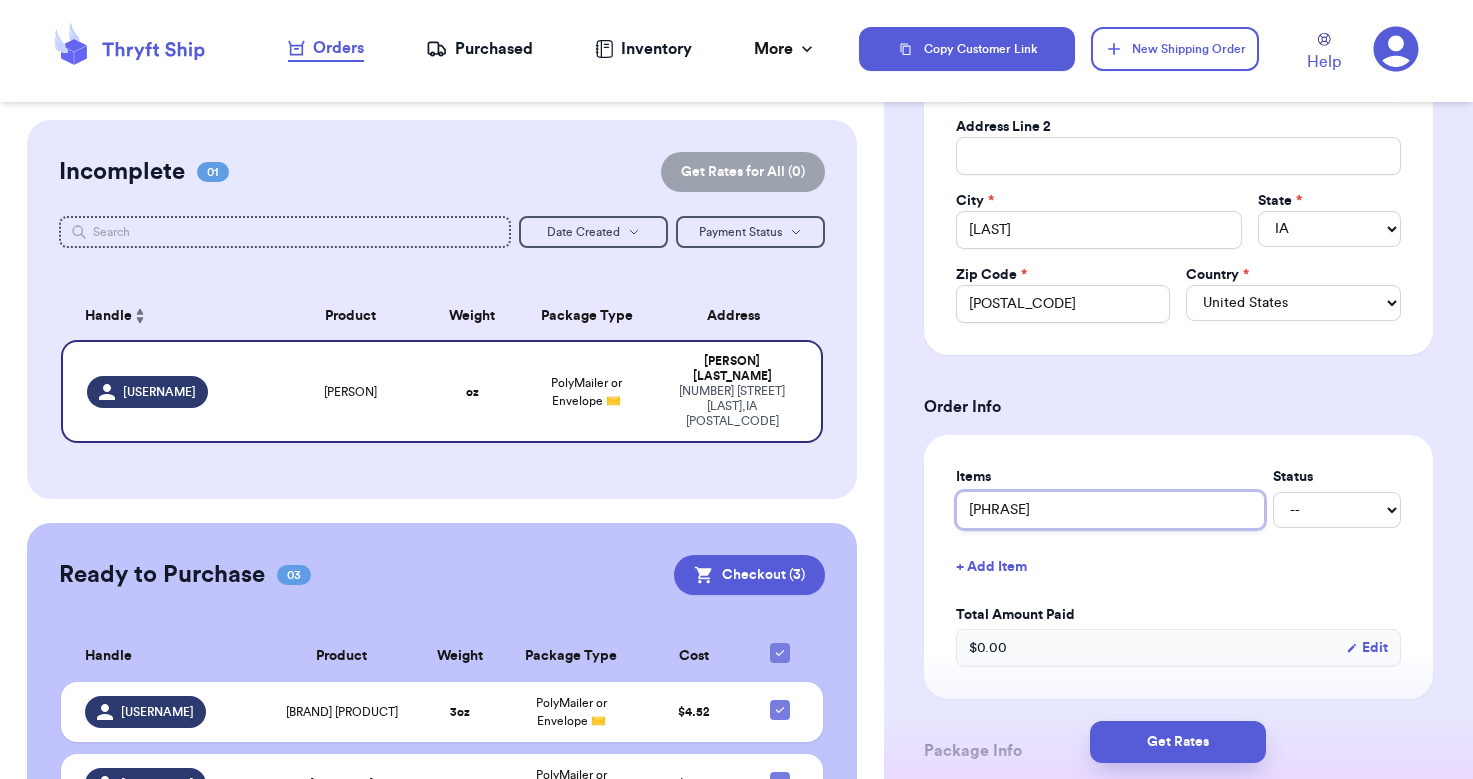 type 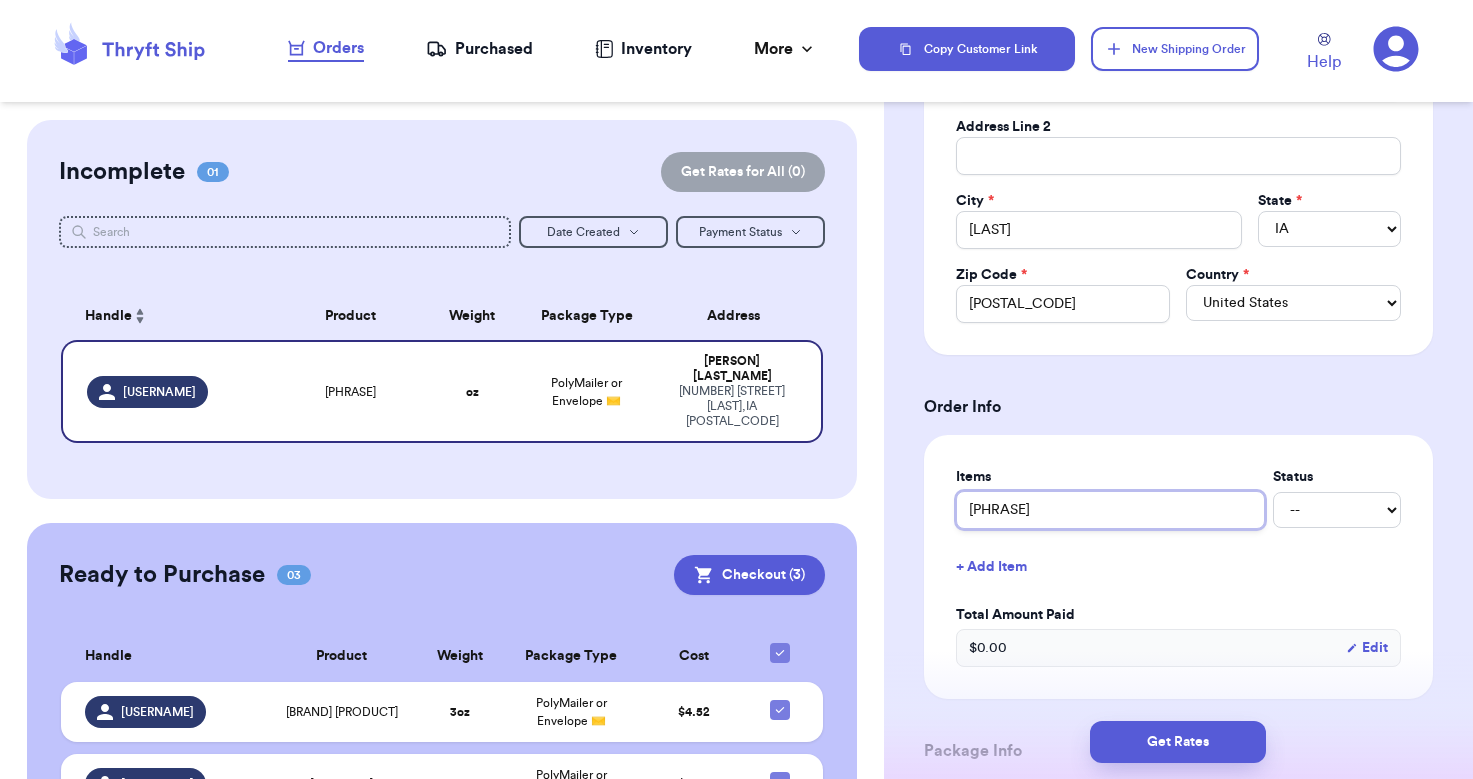 type 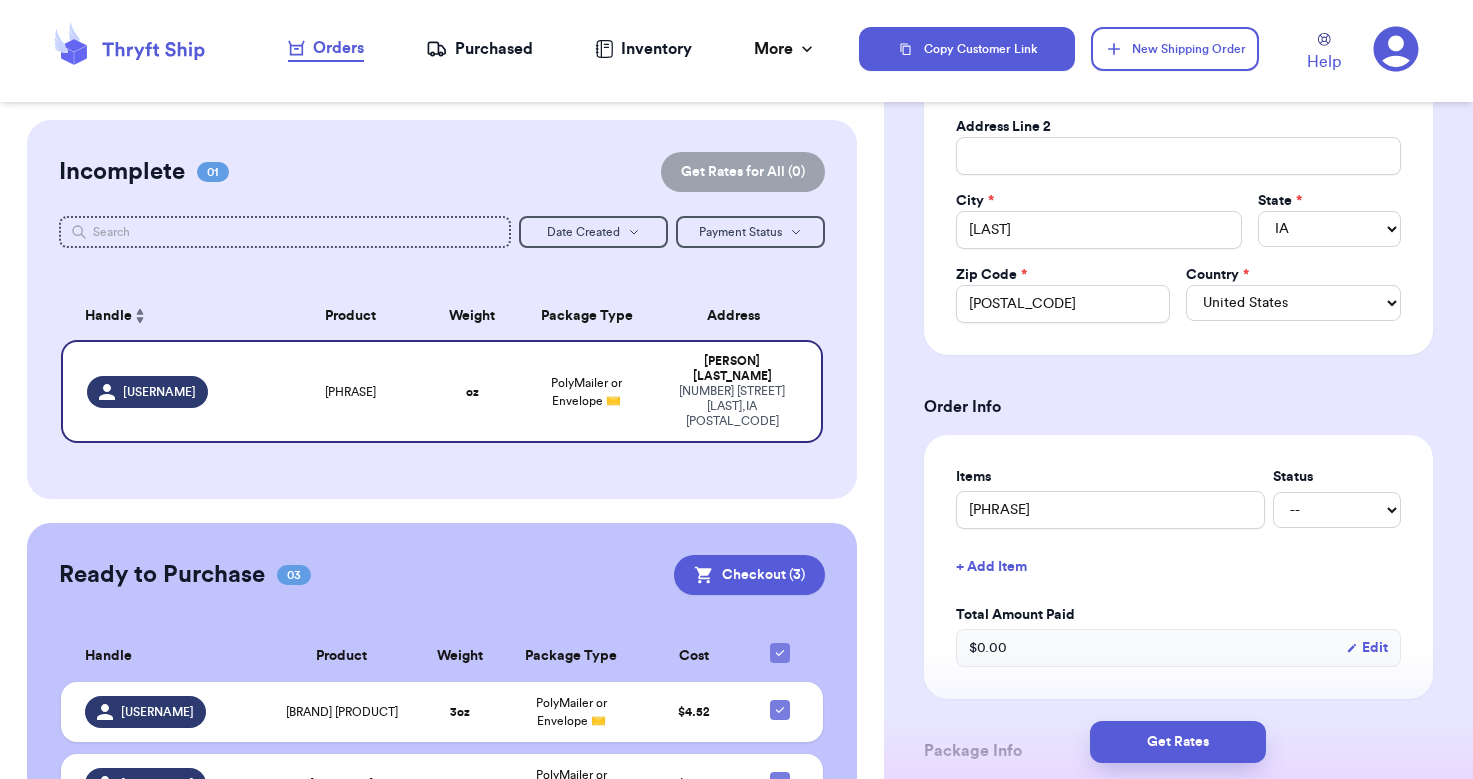 click on "+ Add Item" at bounding box center [1178, 567] 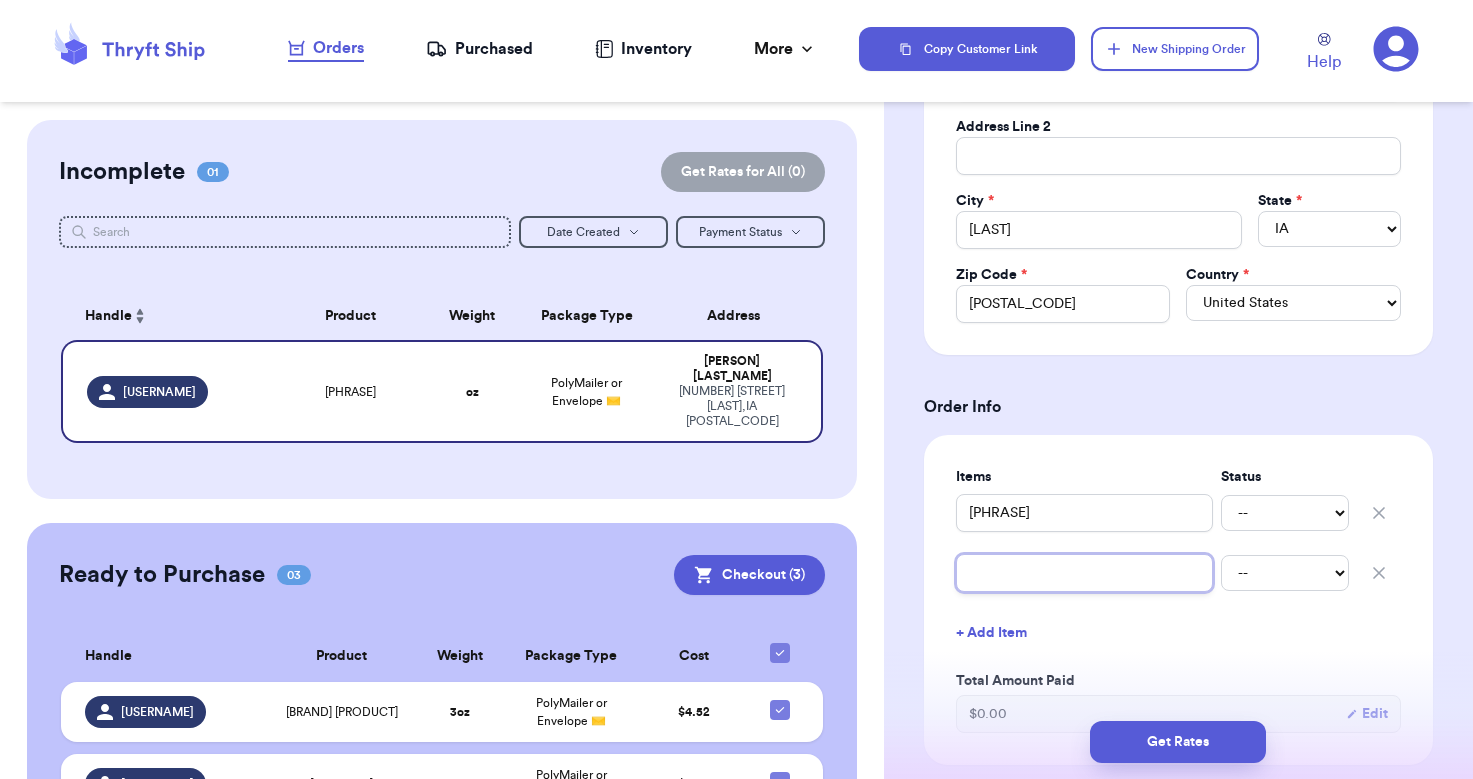 type 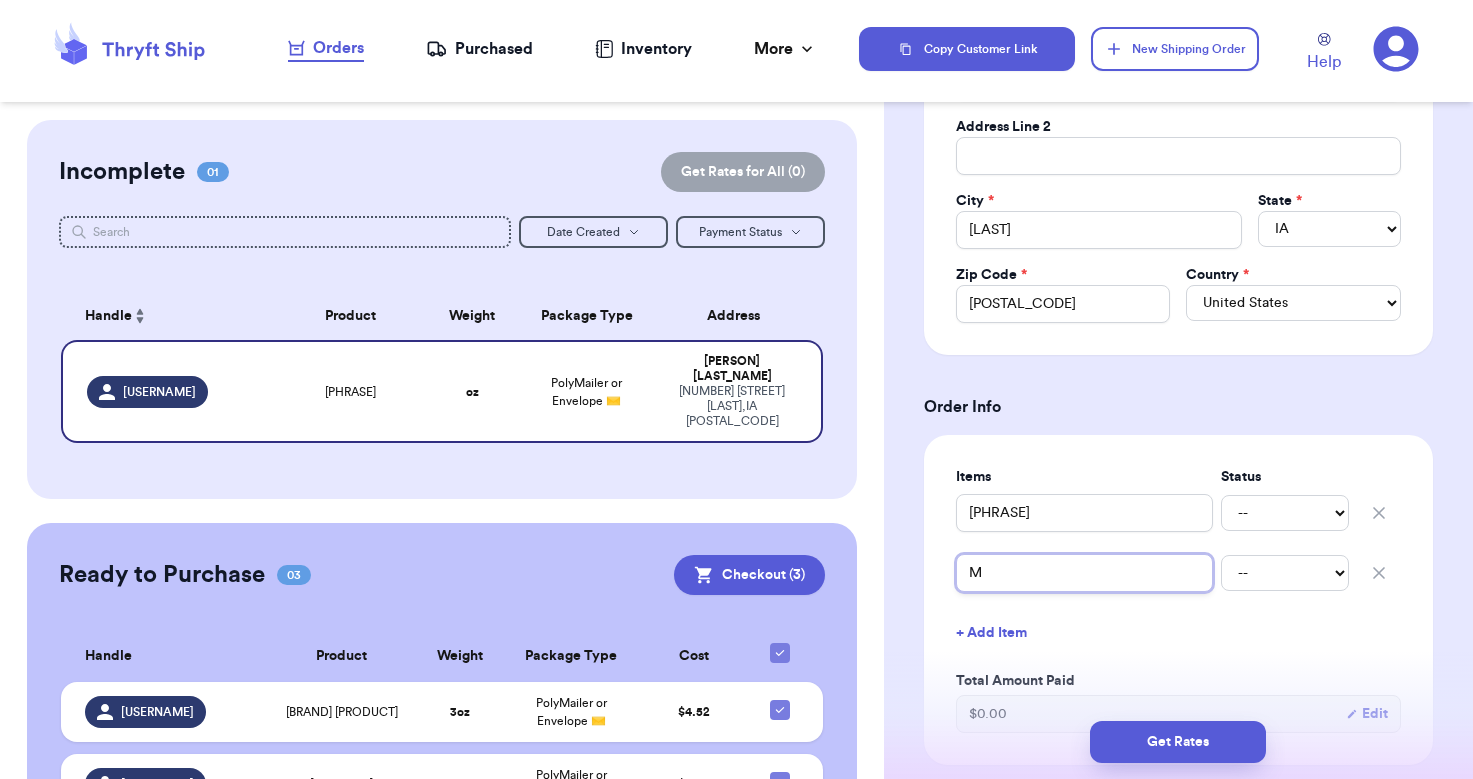 type 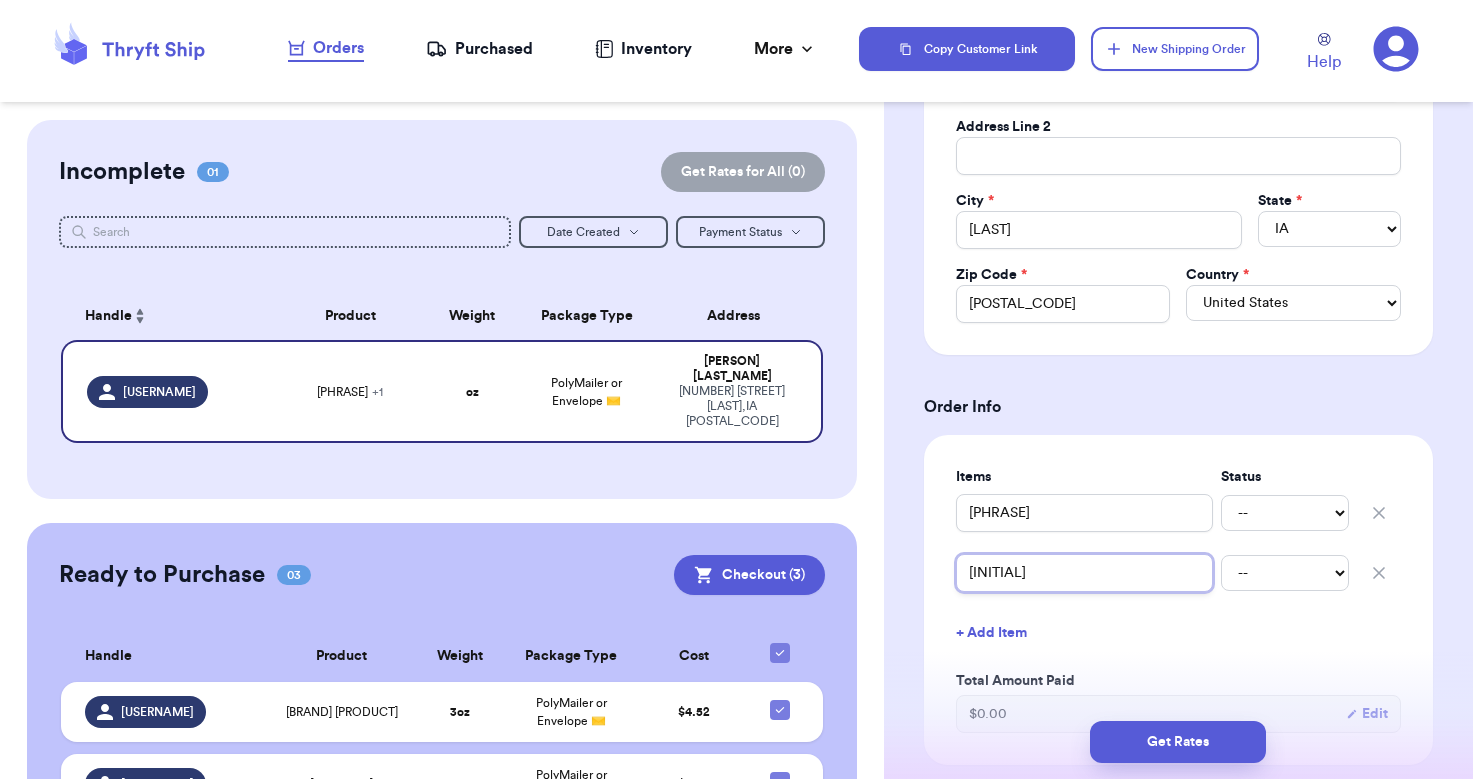 type 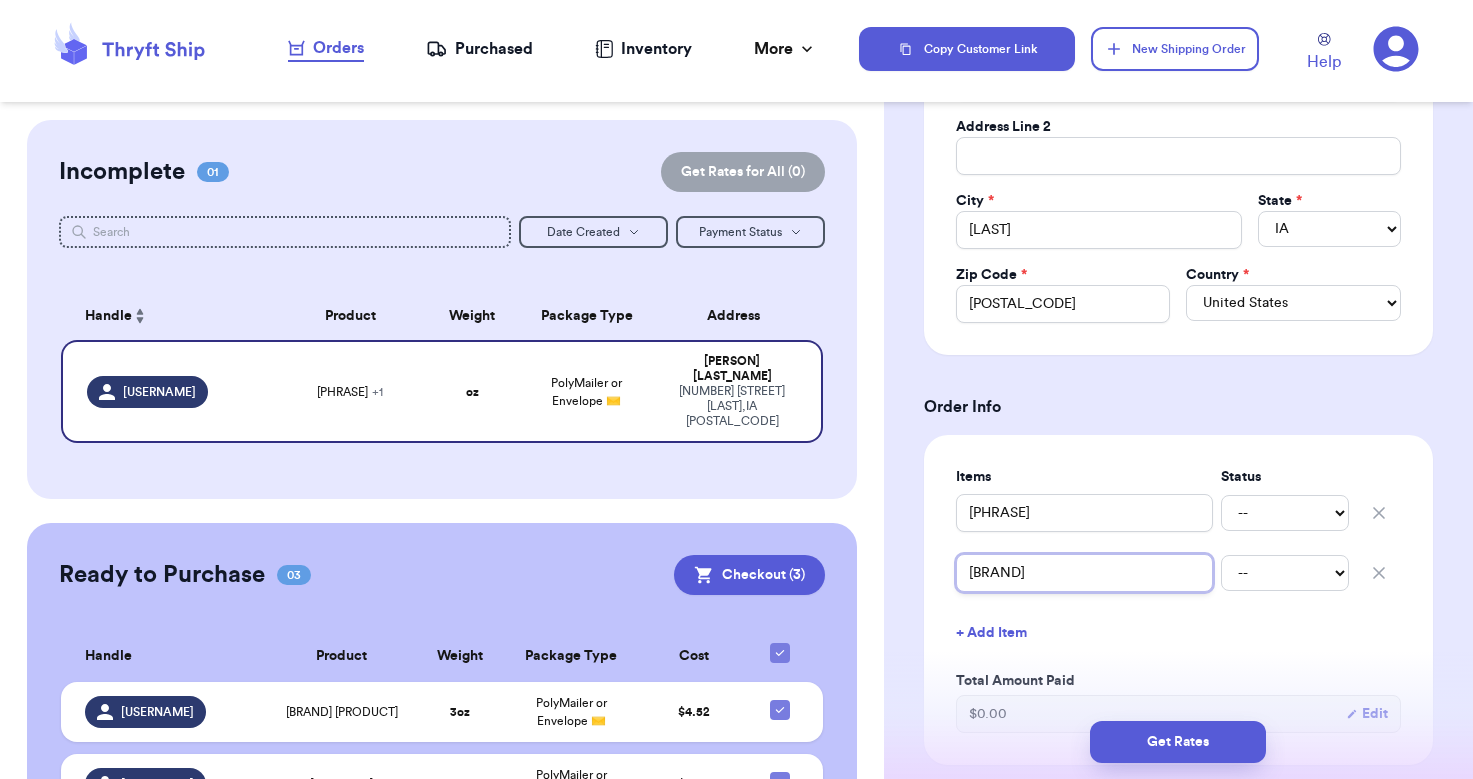 type 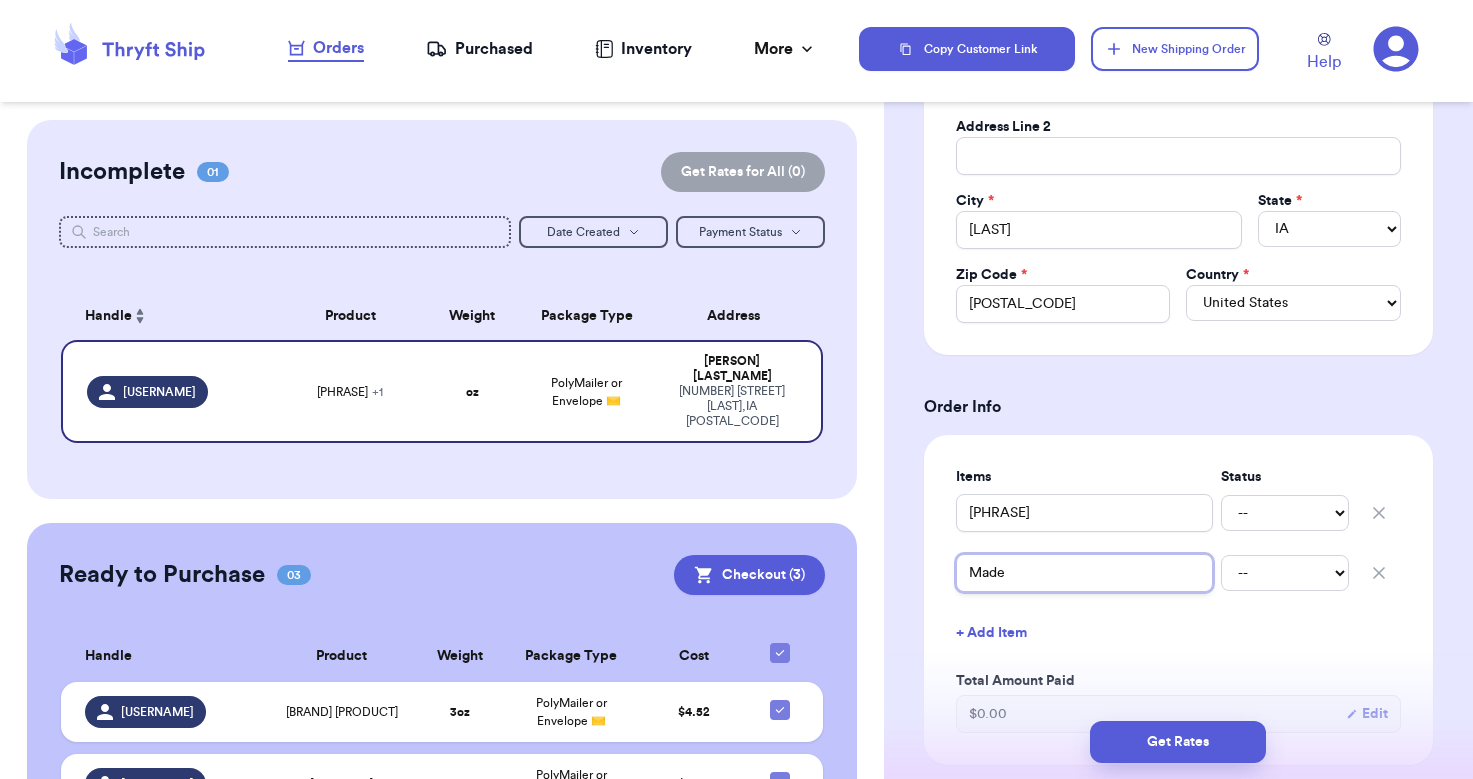 type 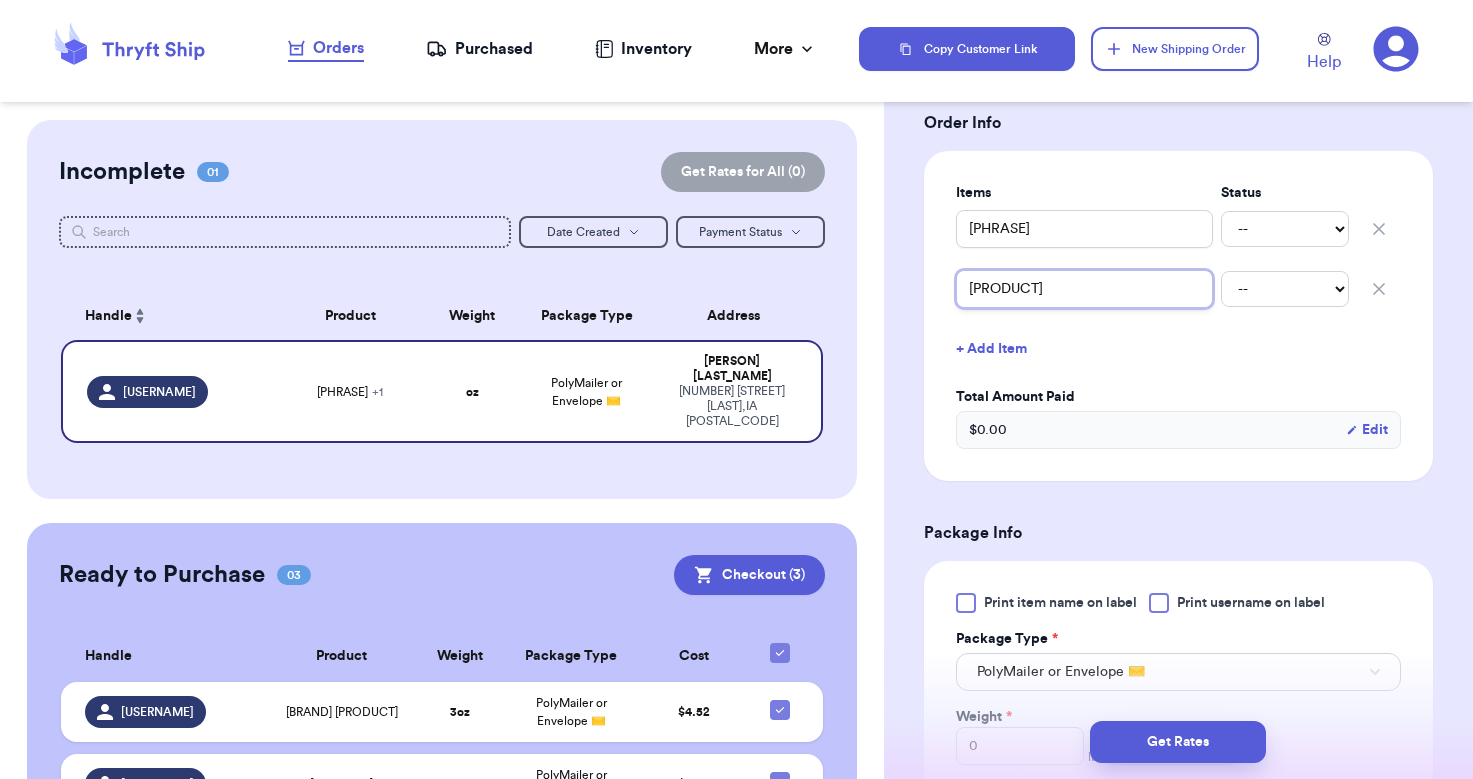 scroll, scrollTop: 935, scrollLeft: 0, axis: vertical 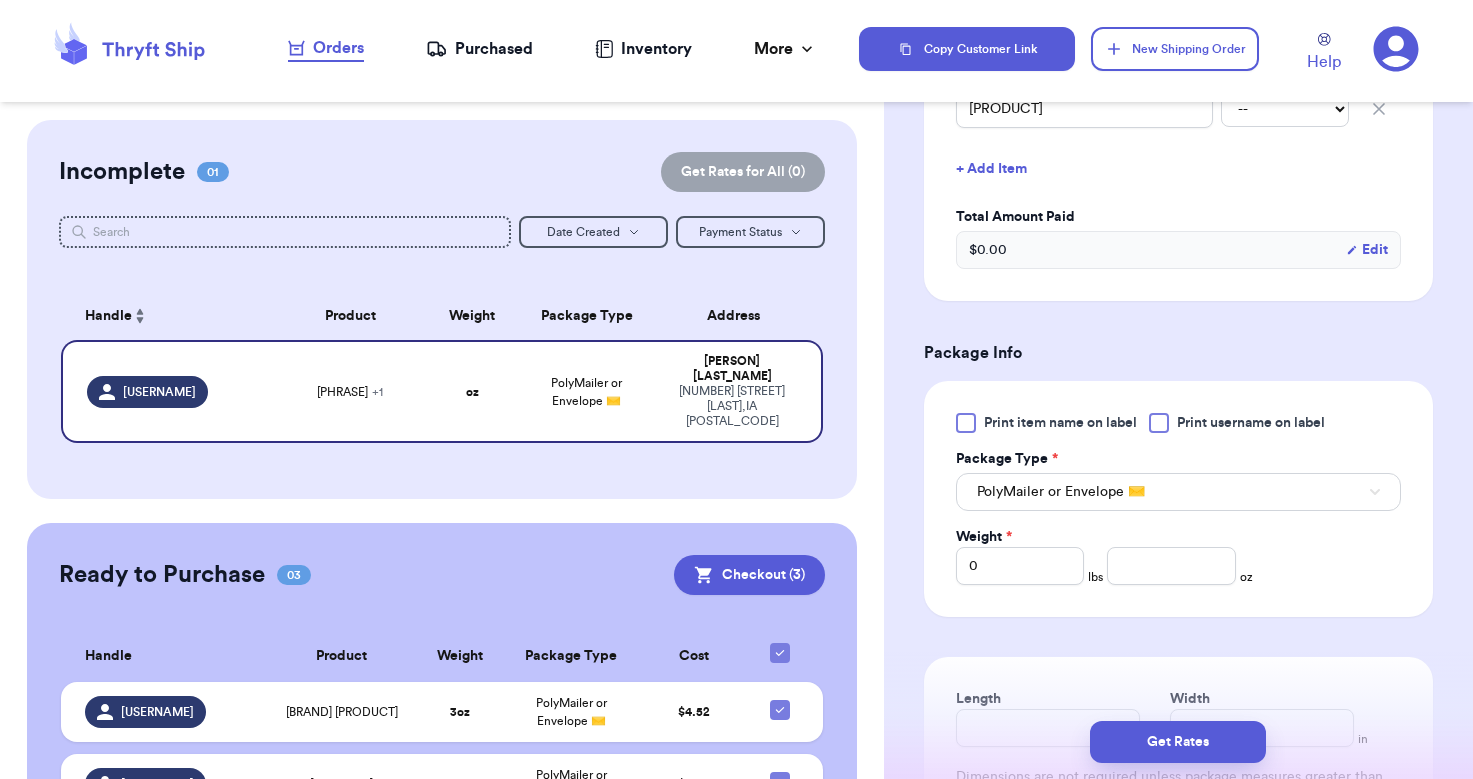 click on "PolyMailer or Envelope ✉️" at bounding box center [1178, 492] 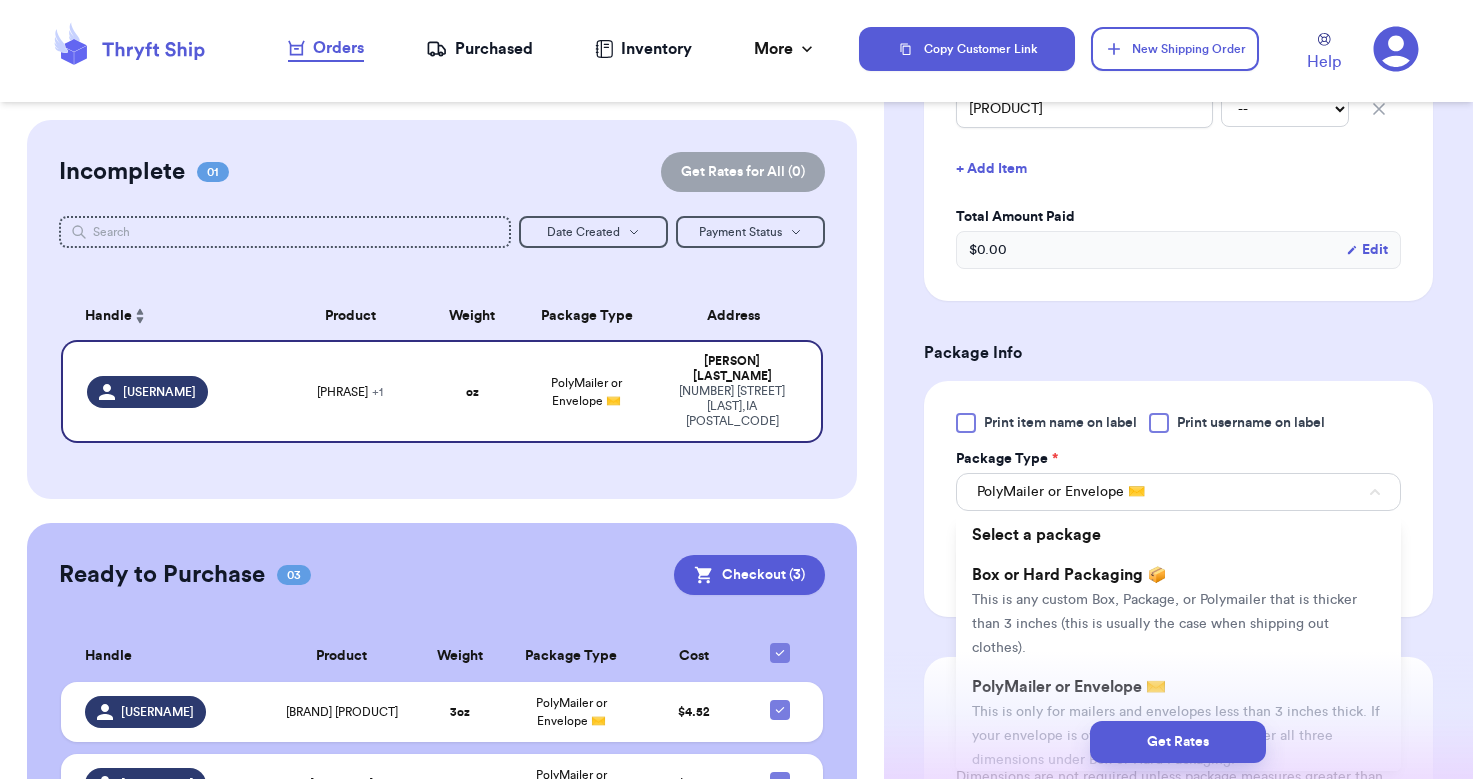click on "PolyMailer or Envelope ✉️" at bounding box center [1178, 492] 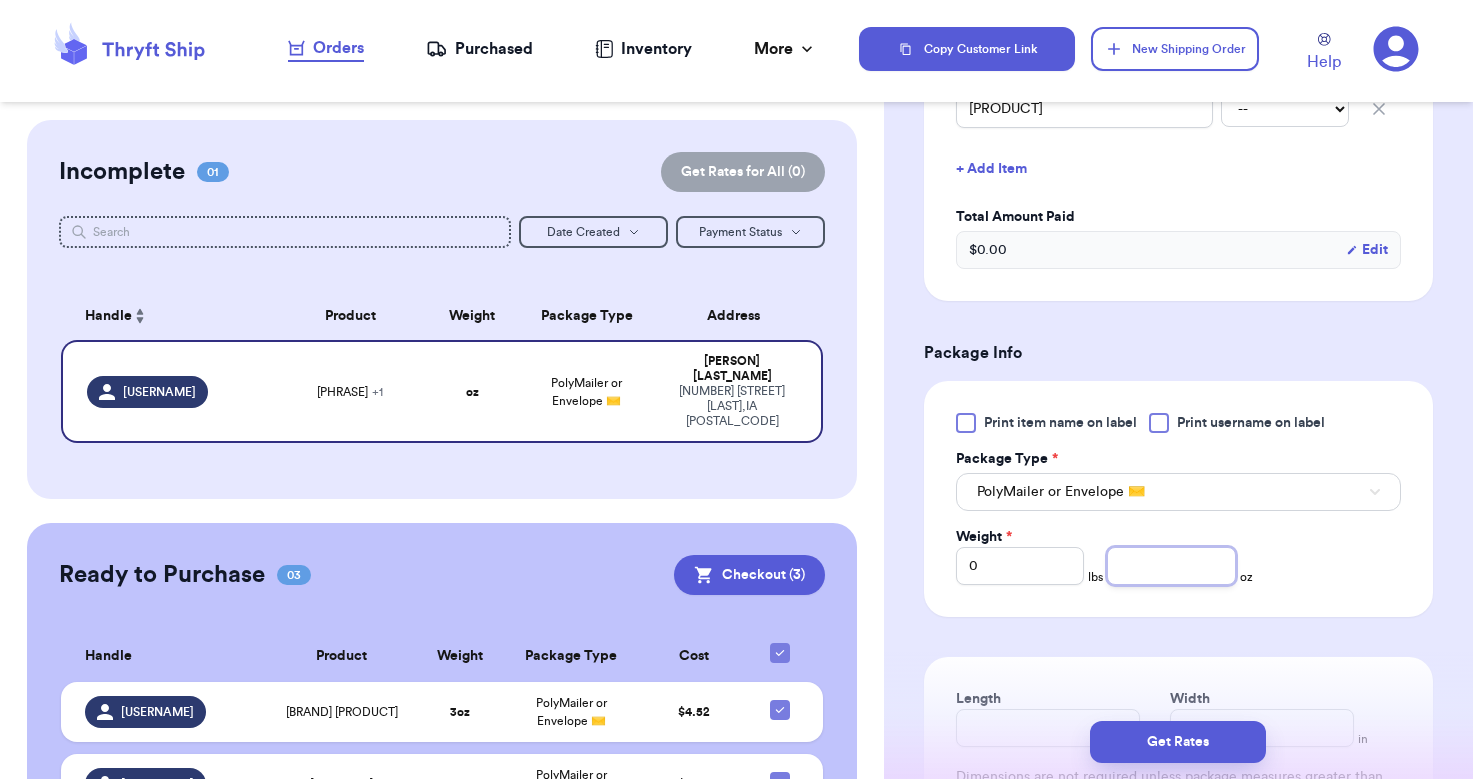 click at bounding box center [1171, 566] 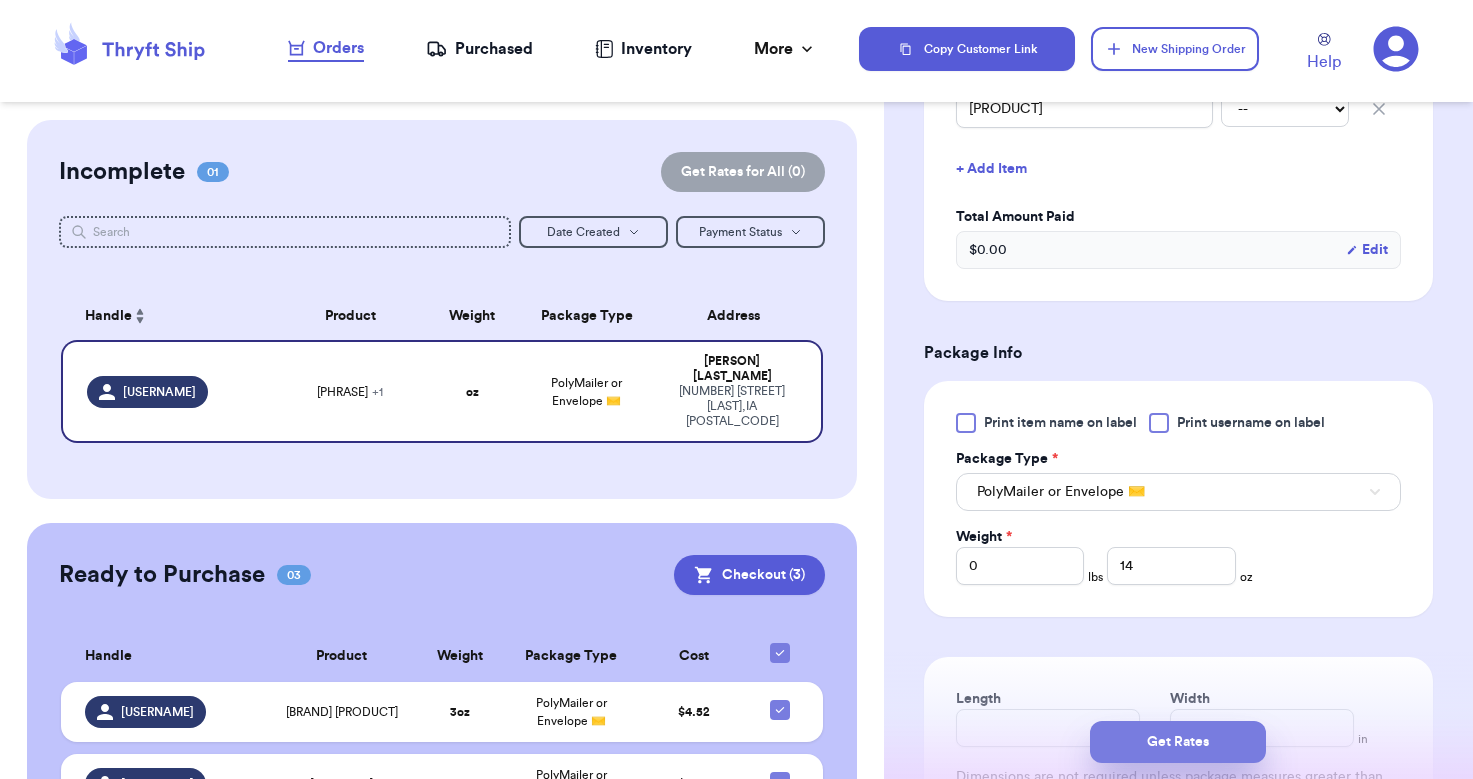 click on "Get Rates" at bounding box center [1178, 742] 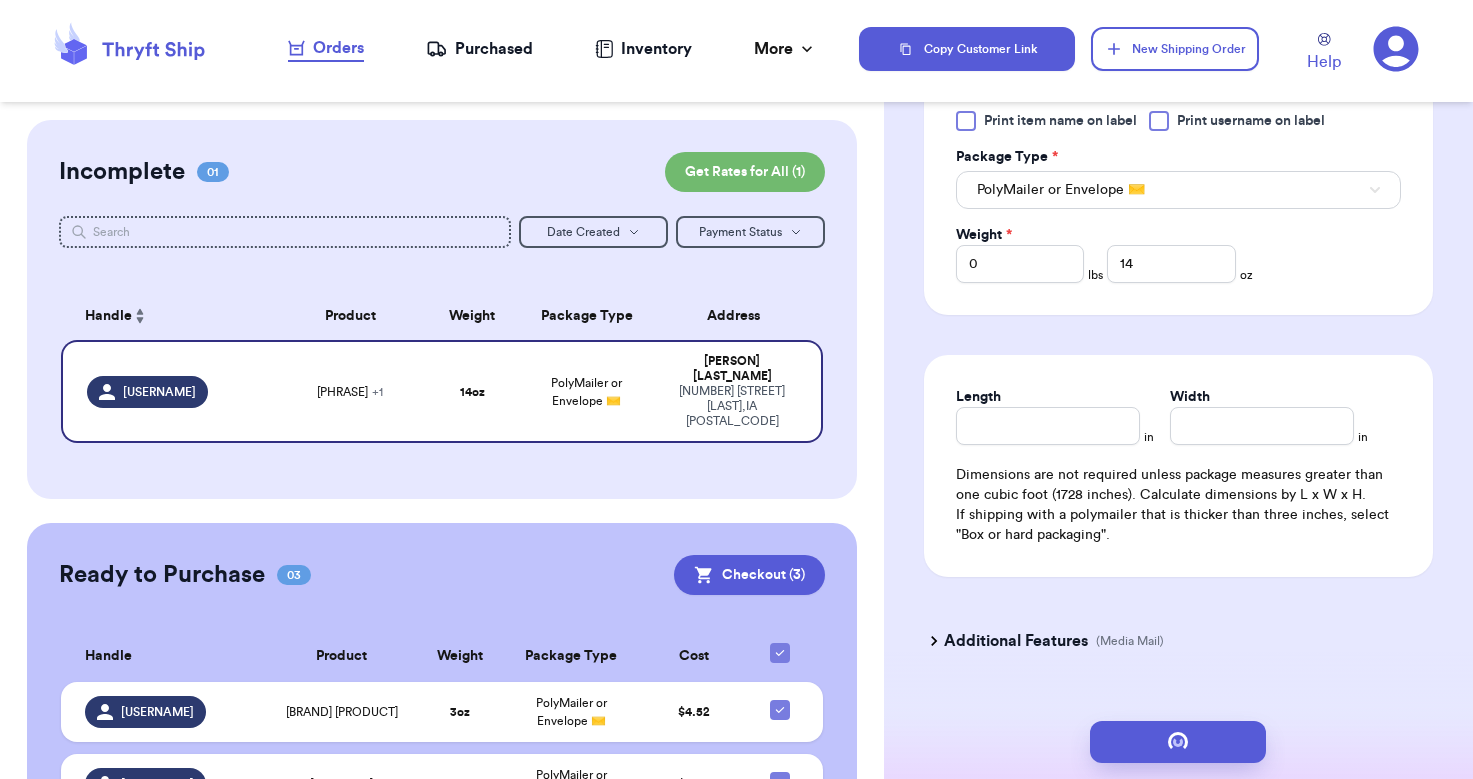 scroll, scrollTop: 0, scrollLeft: 0, axis: both 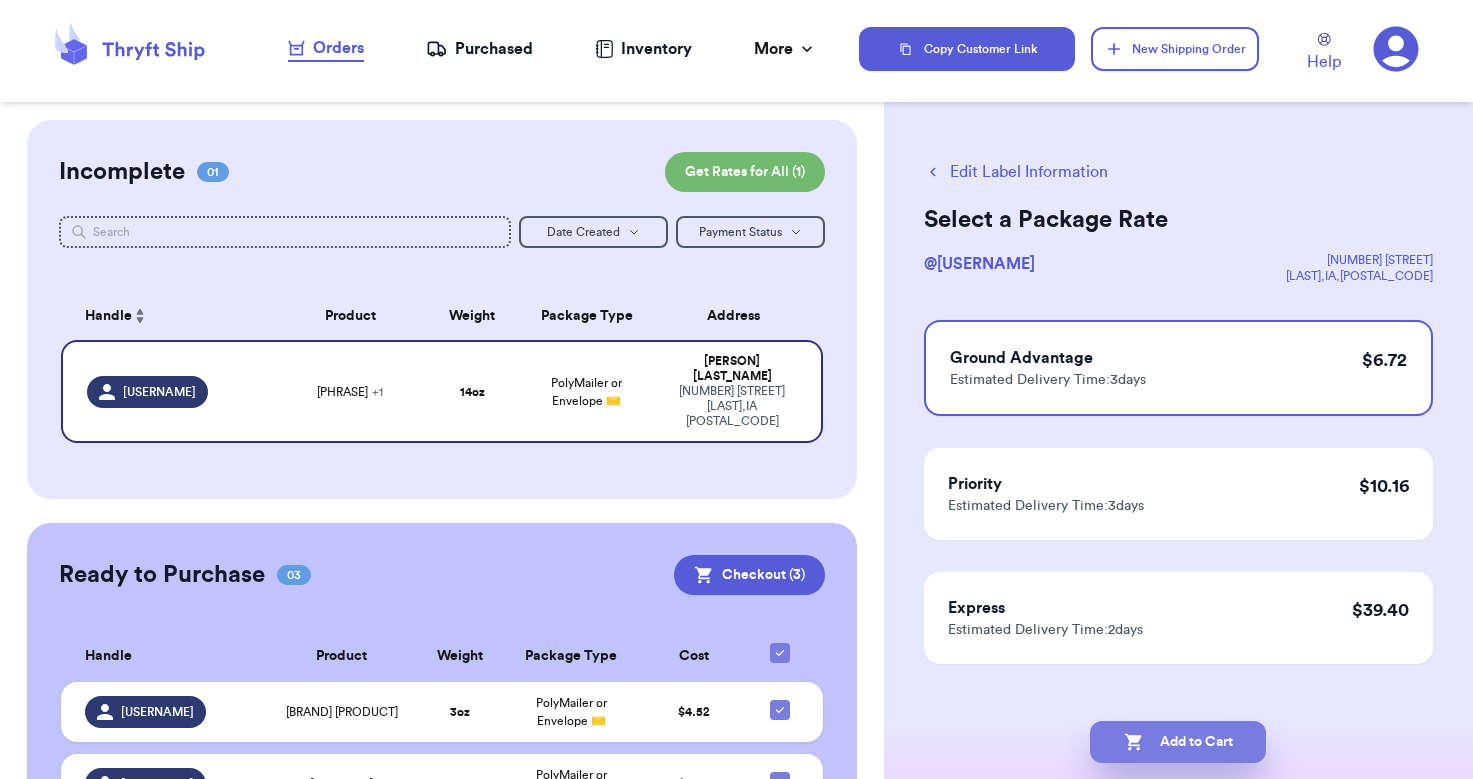 click on "Add to Cart" at bounding box center [1178, 742] 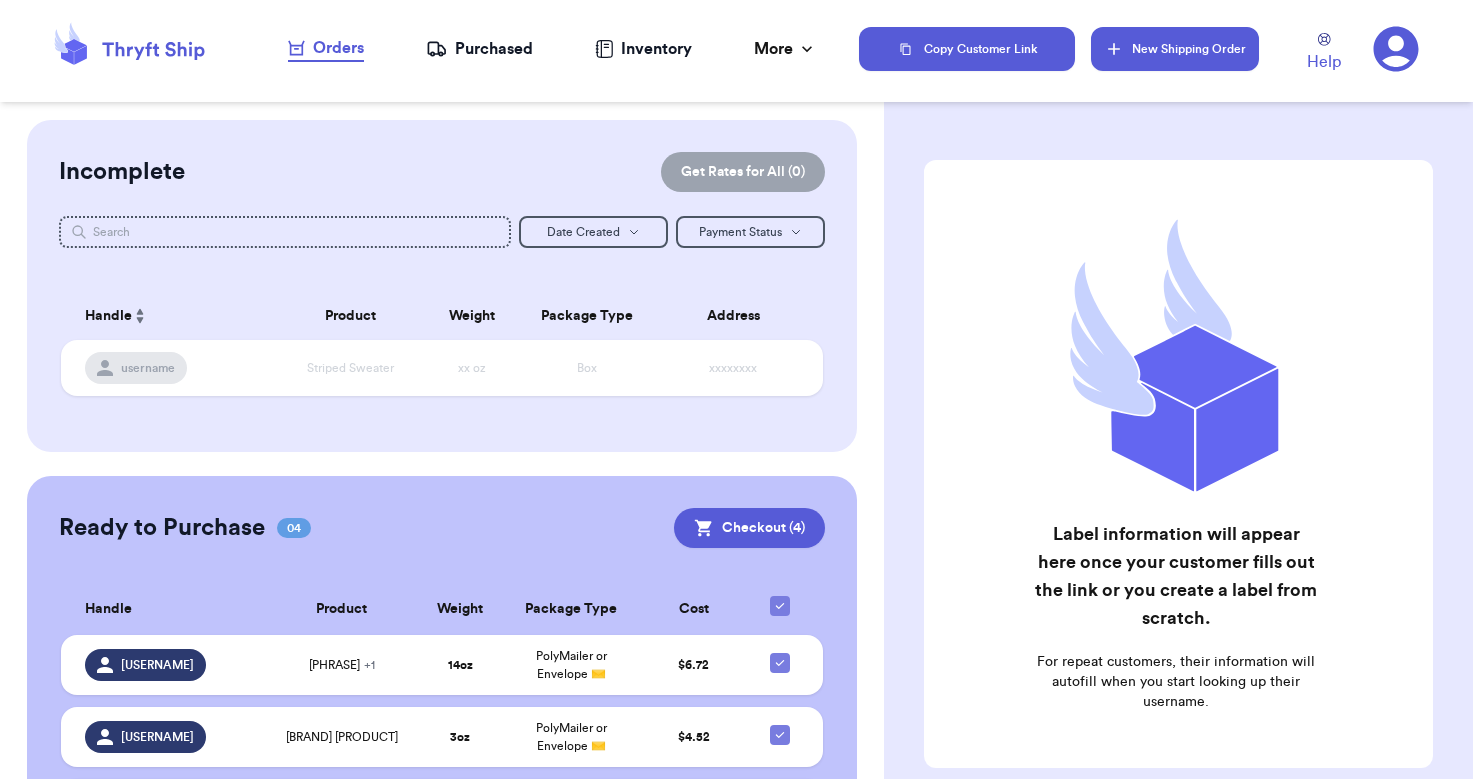 click on "New Shipping Order" at bounding box center [1175, 49] 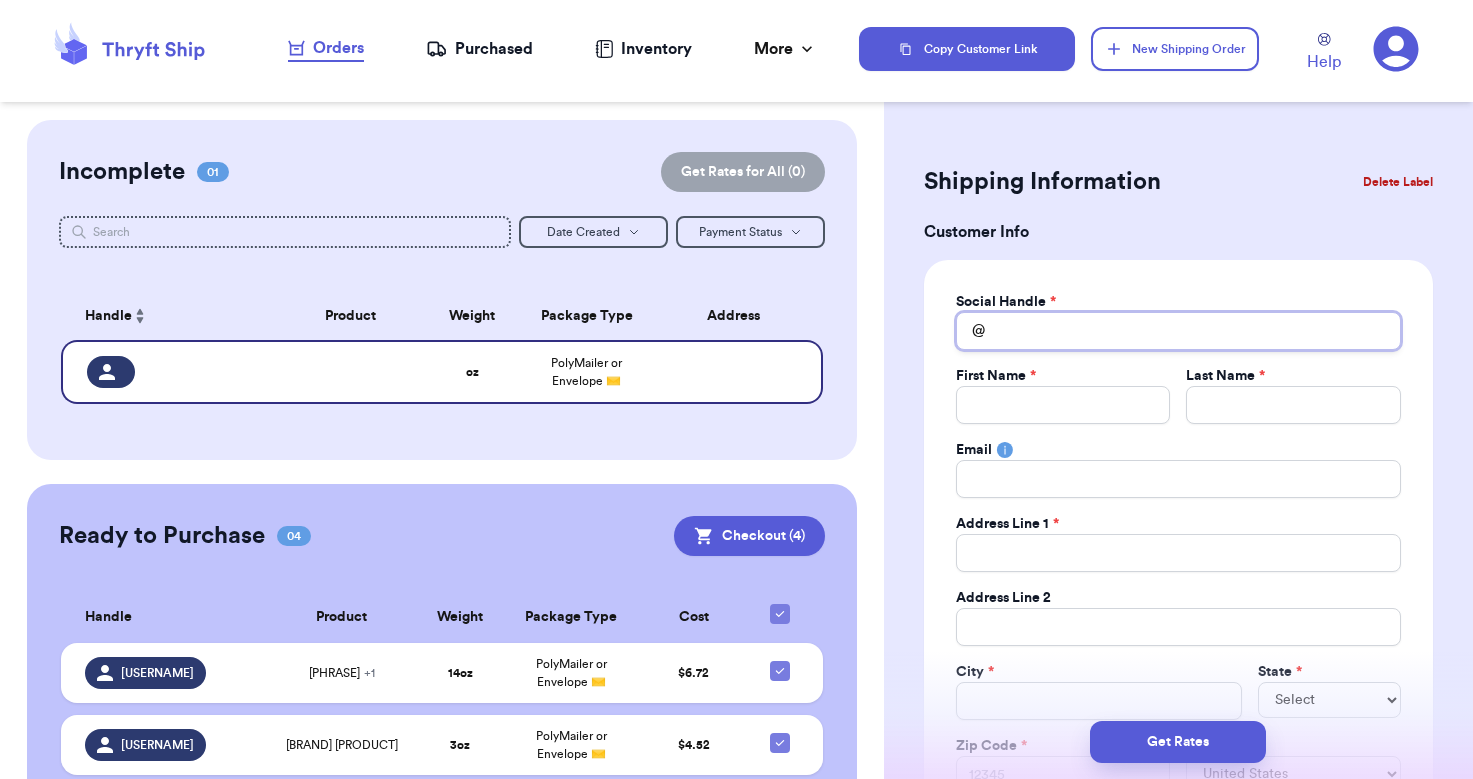 click on "Total Amount Paid" at bounding box center [1178, 331] 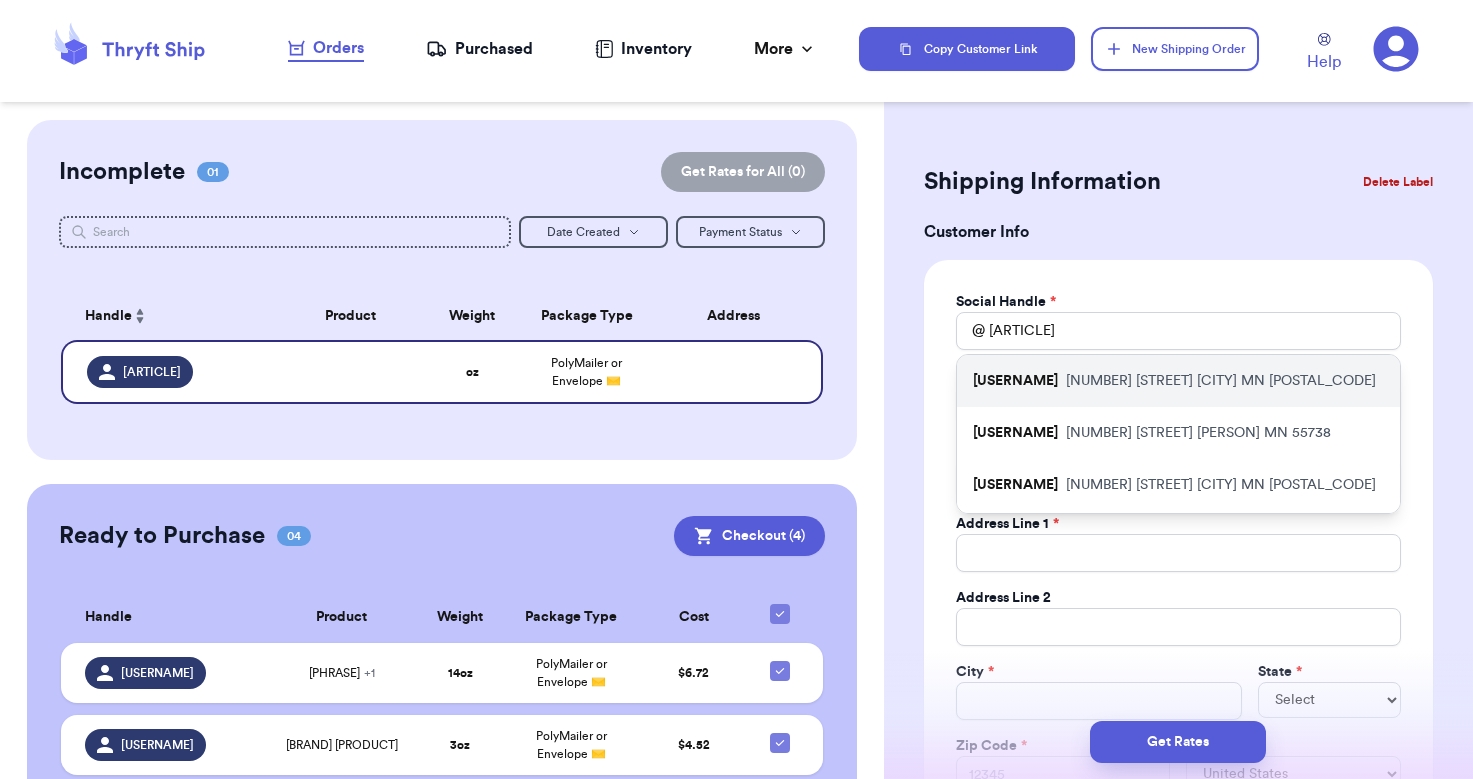 click on "[NUMBER] [STREET] [CITY] [STATE] [POSTAL_CODE]" at bounding box center (1221, 381) 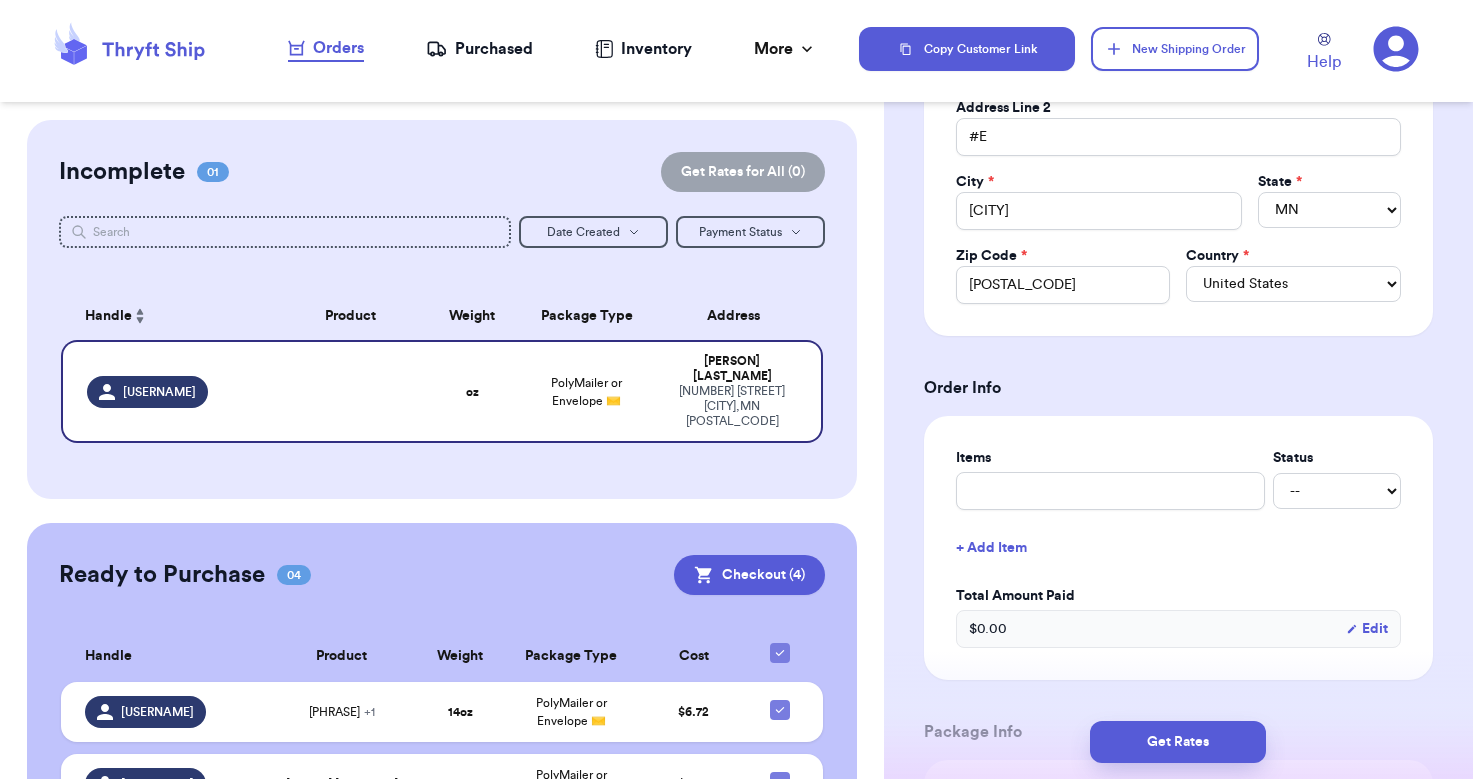 scroll, scrollTop: 491, scrollLeft: 0, axis: vertical 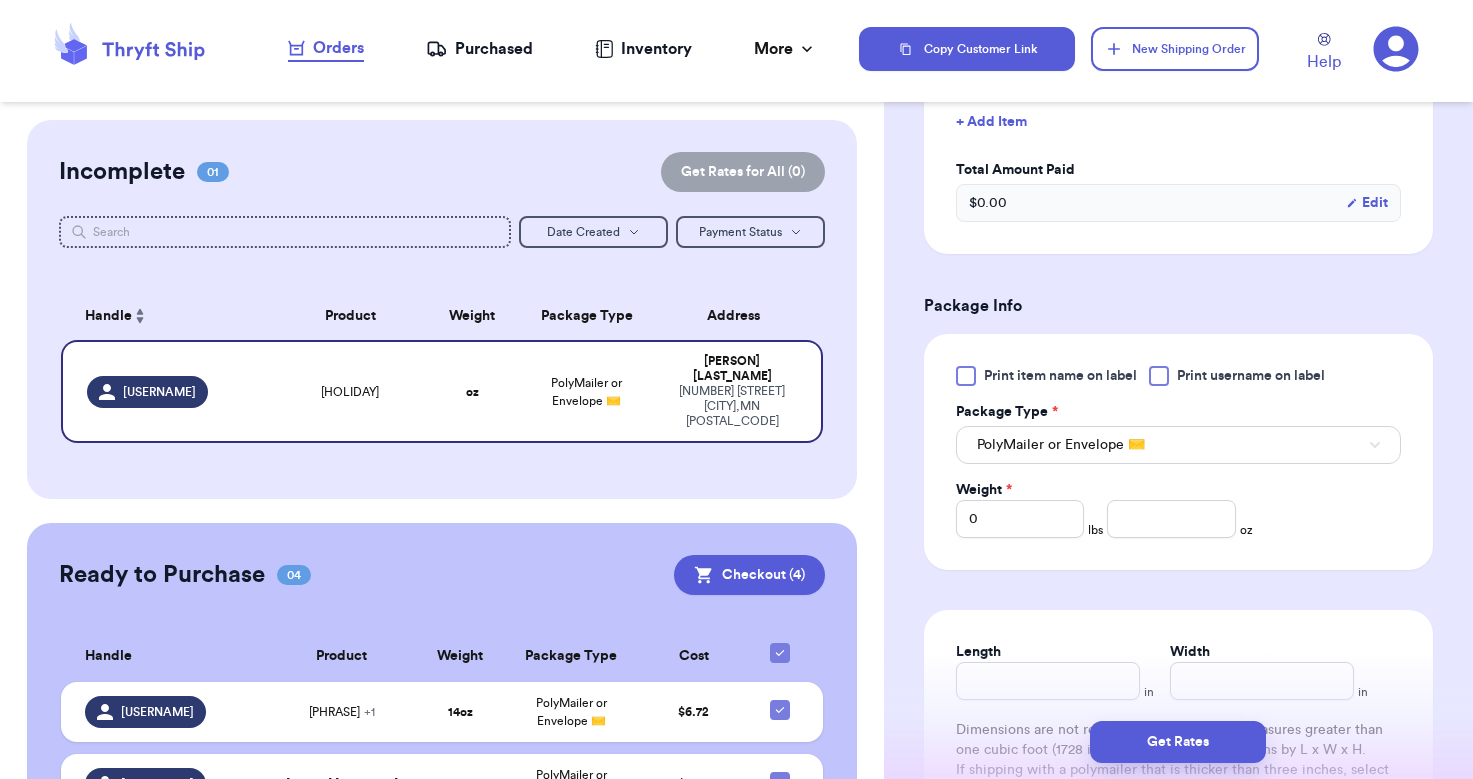 click on "PolyMailer or Envelope ✉️" at bounding box center [1178, 445] 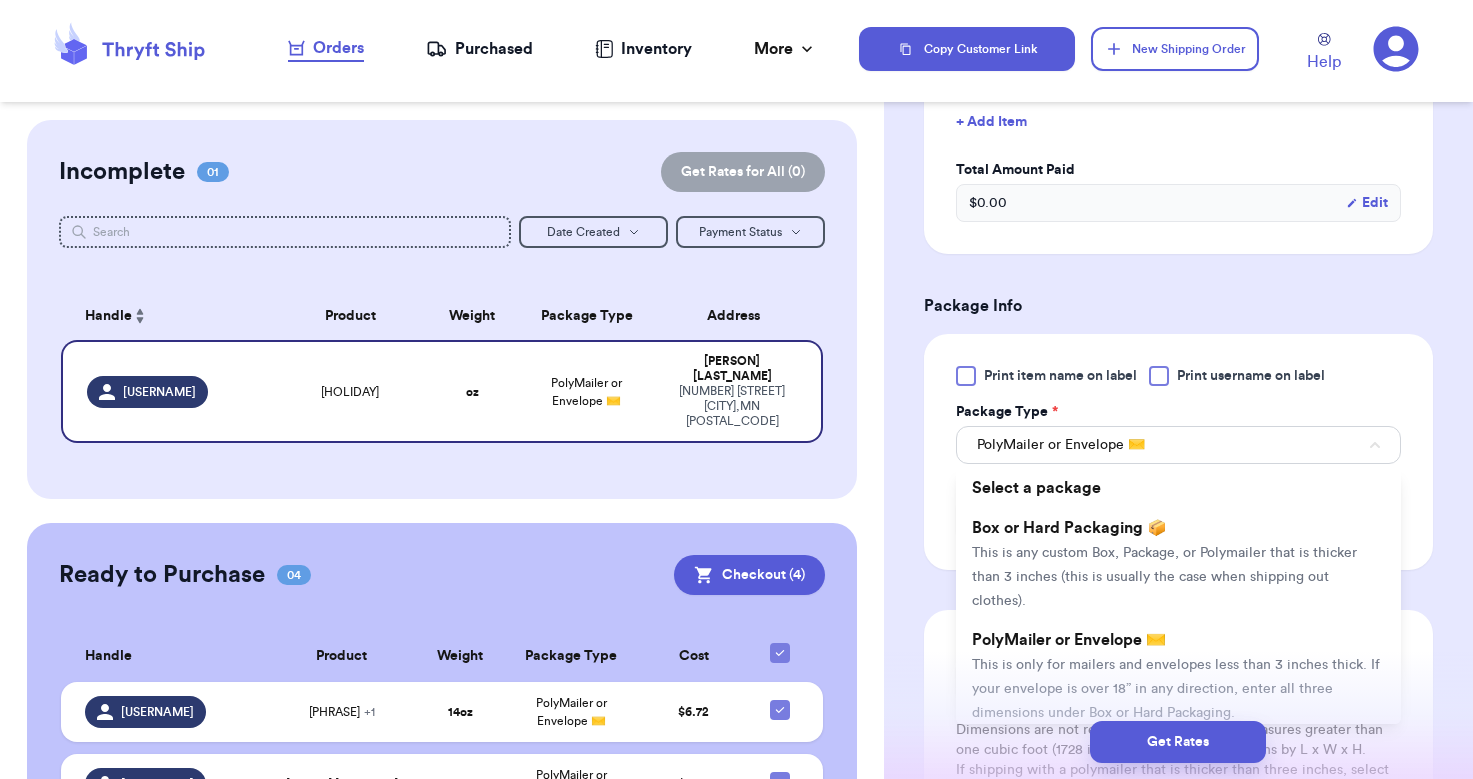 click on "PolyMailer or Envelope ✉️" at bounding box center (1178, 445) 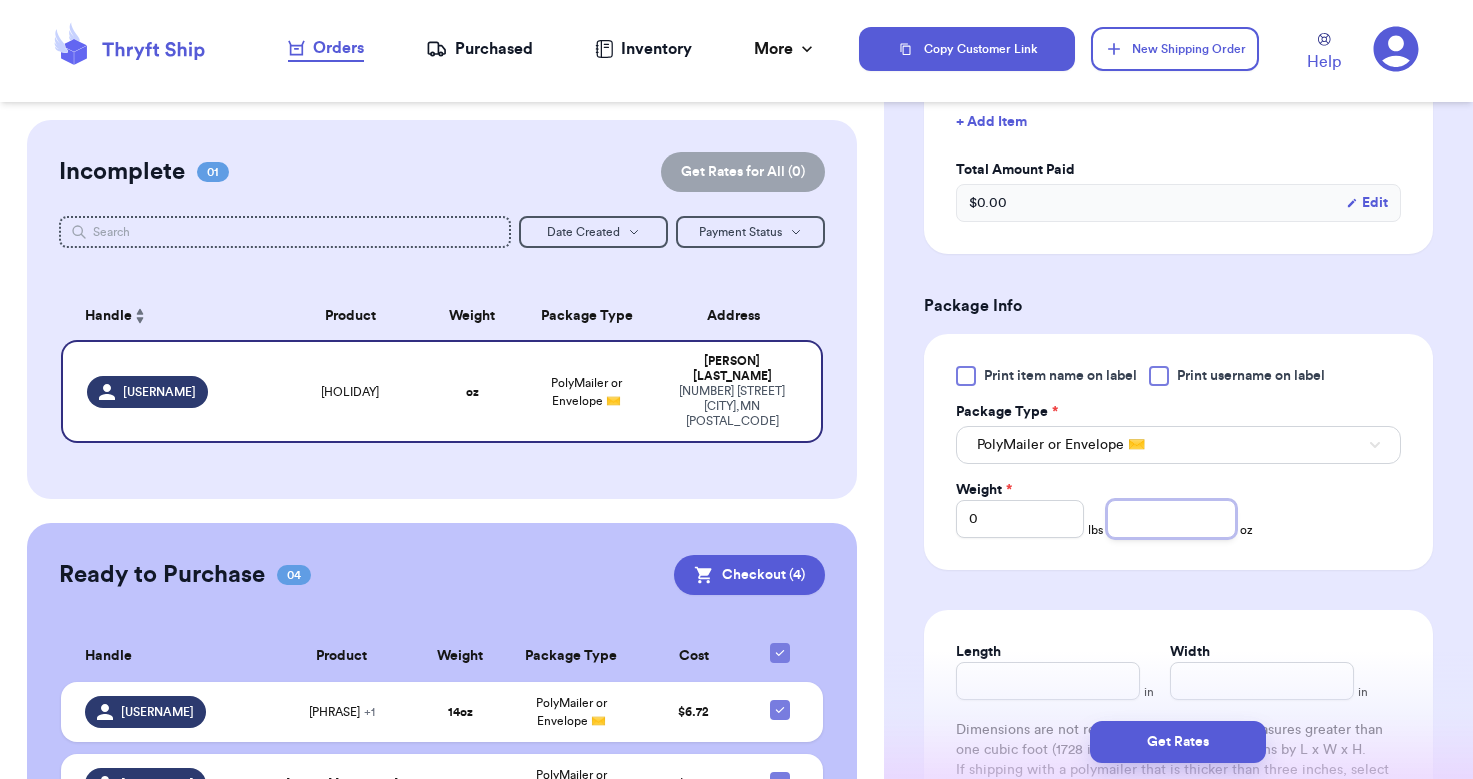 click at bounding box center [1171, 519] 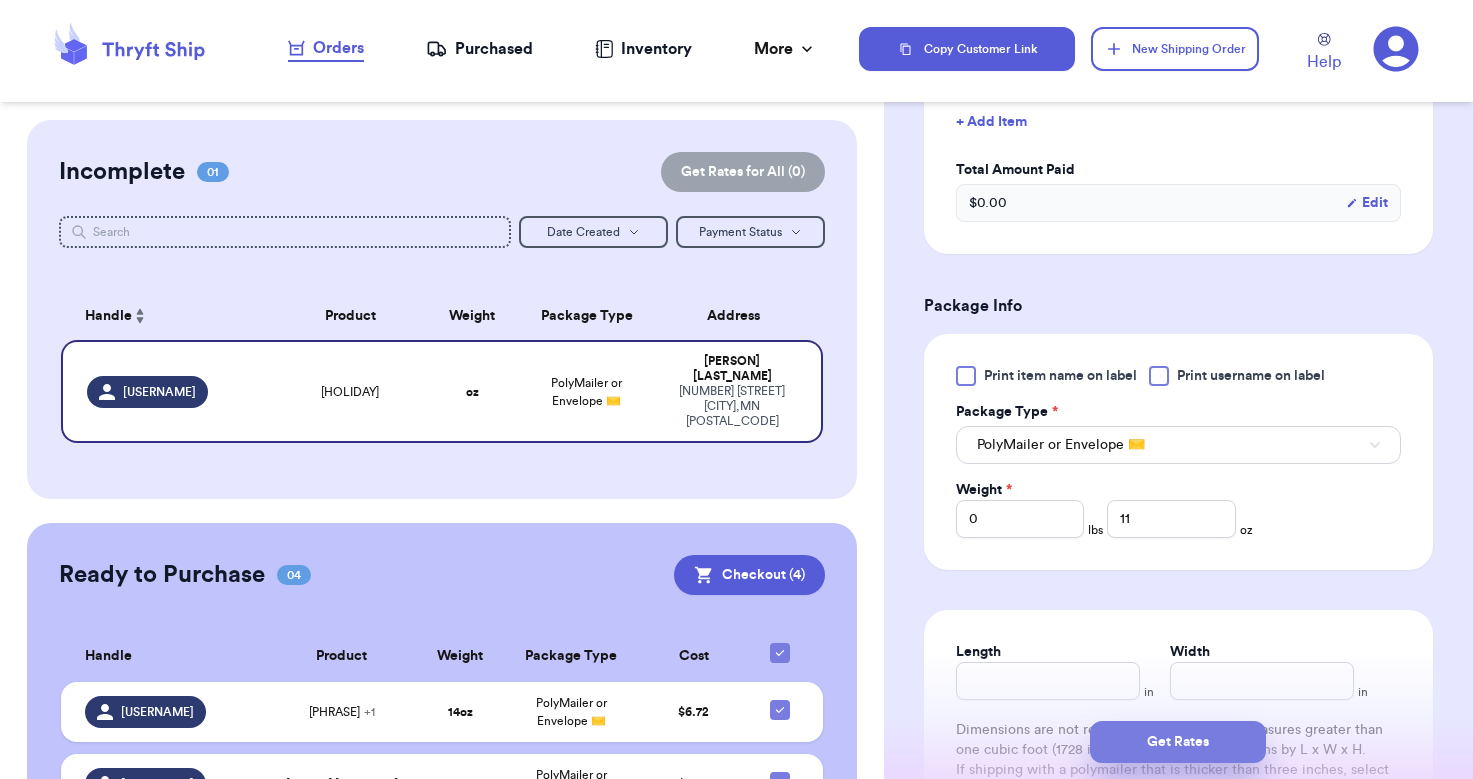 click on "Get Rates" at bounding box center [1178, 742] 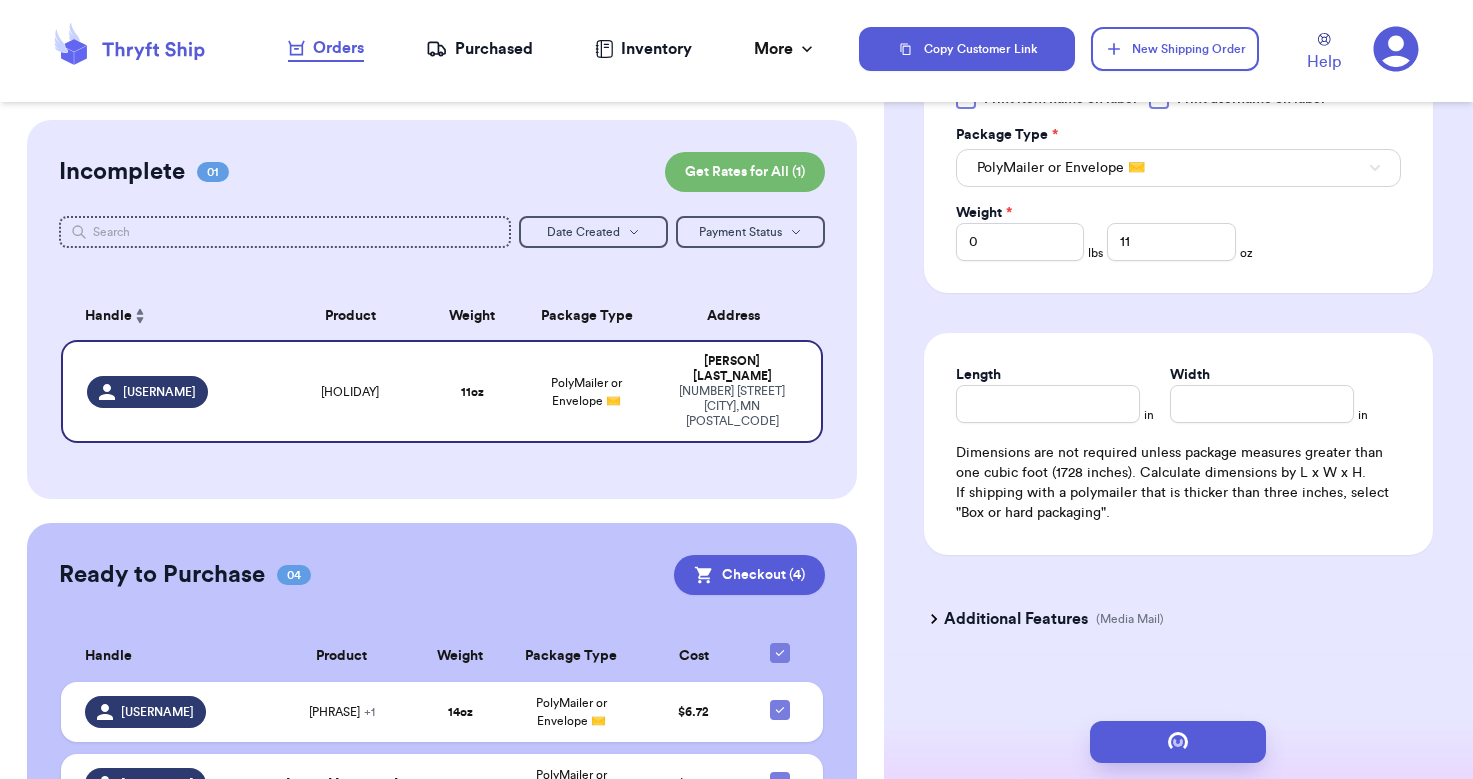 scroll, scrollTop: 0, scrollLeft: 0, axis: both 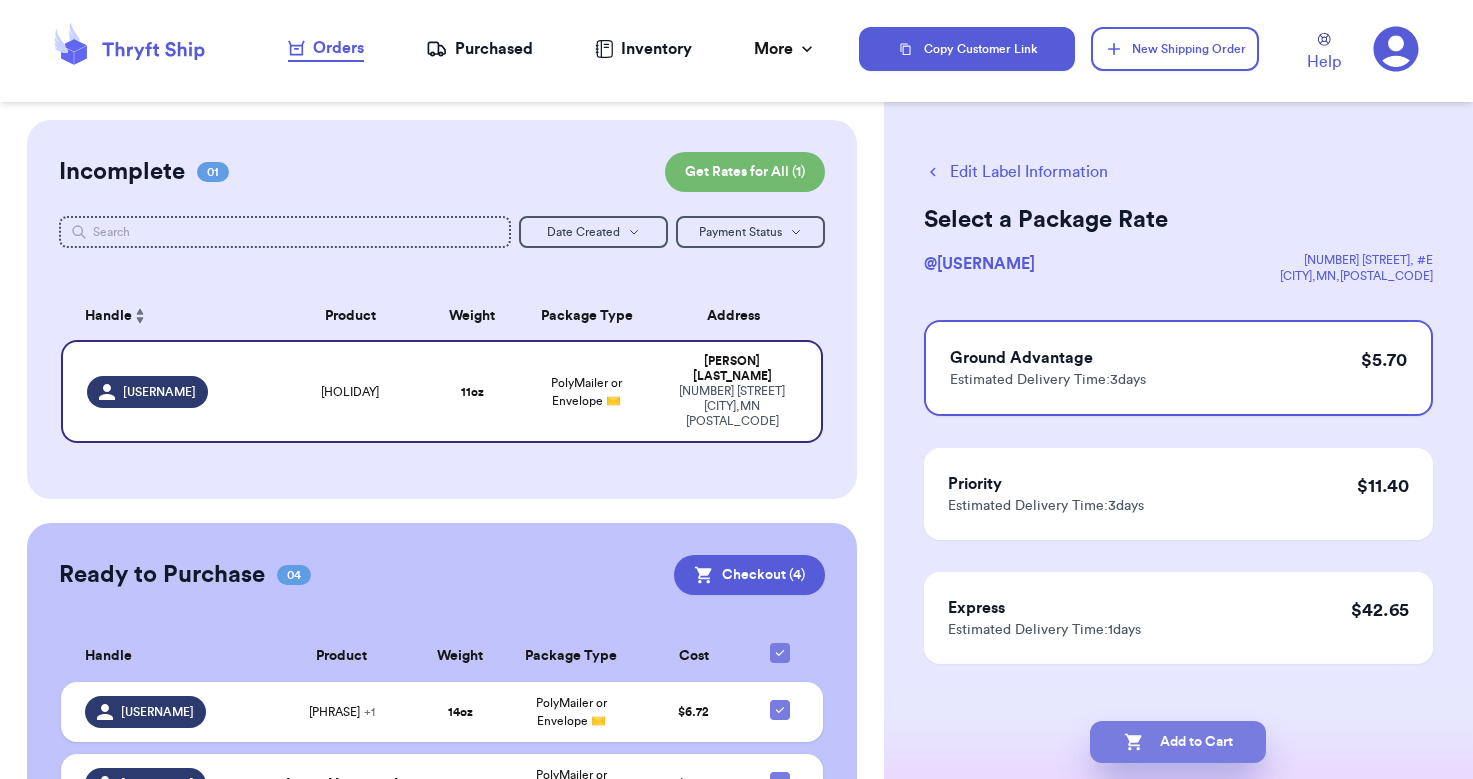 click on "Add to Cart" at bounding box center (1178, 742) 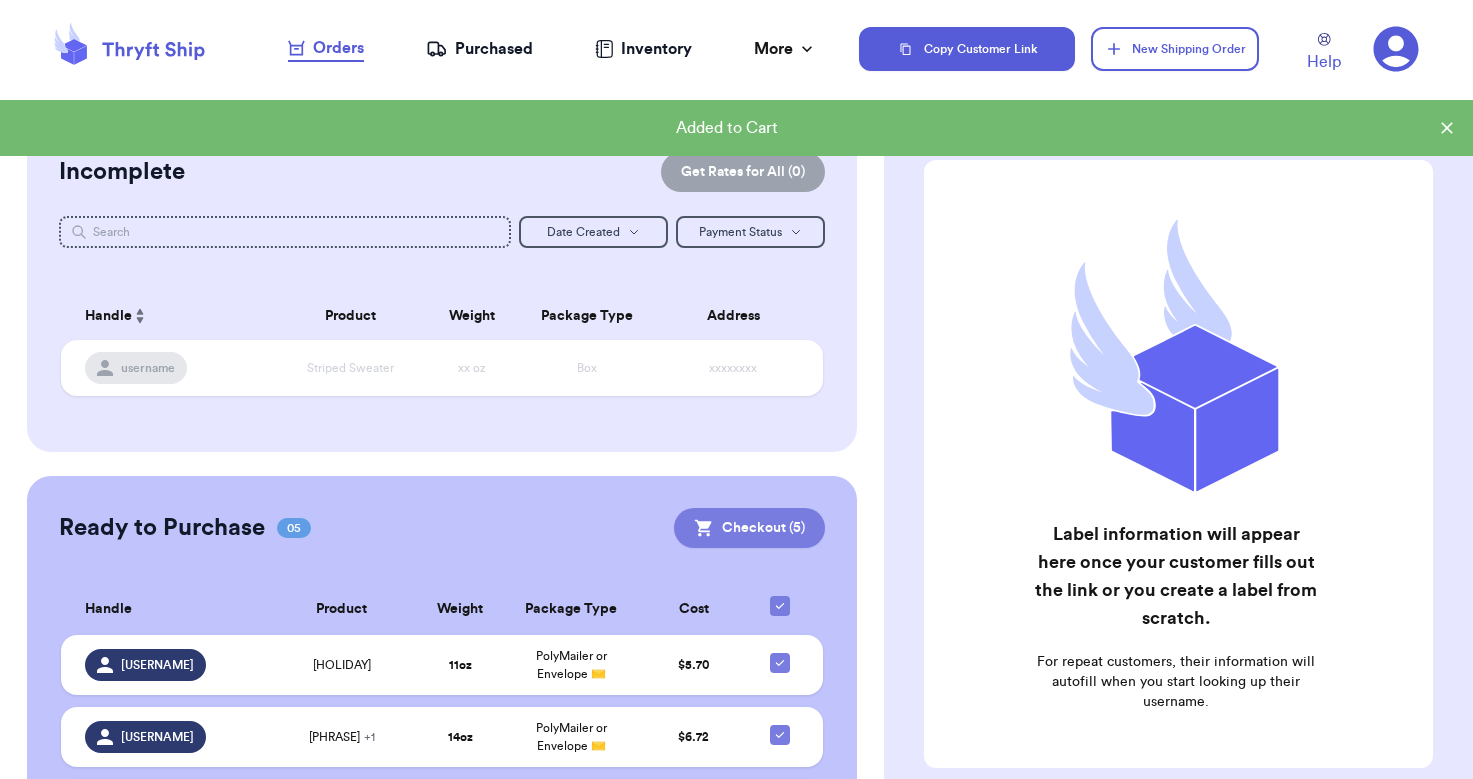 click on "Checkout ( 5 )" at bounding box center (749, 528) 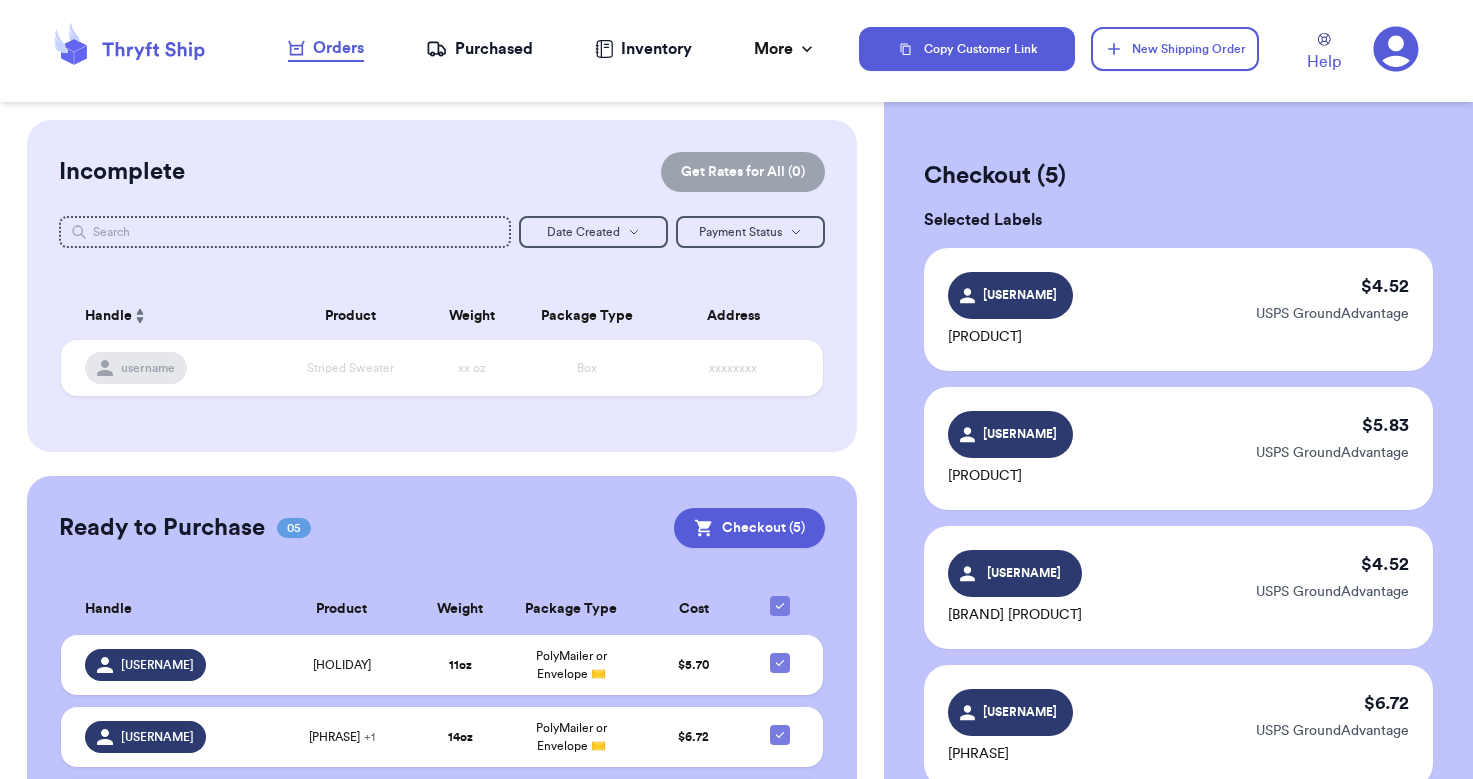 click 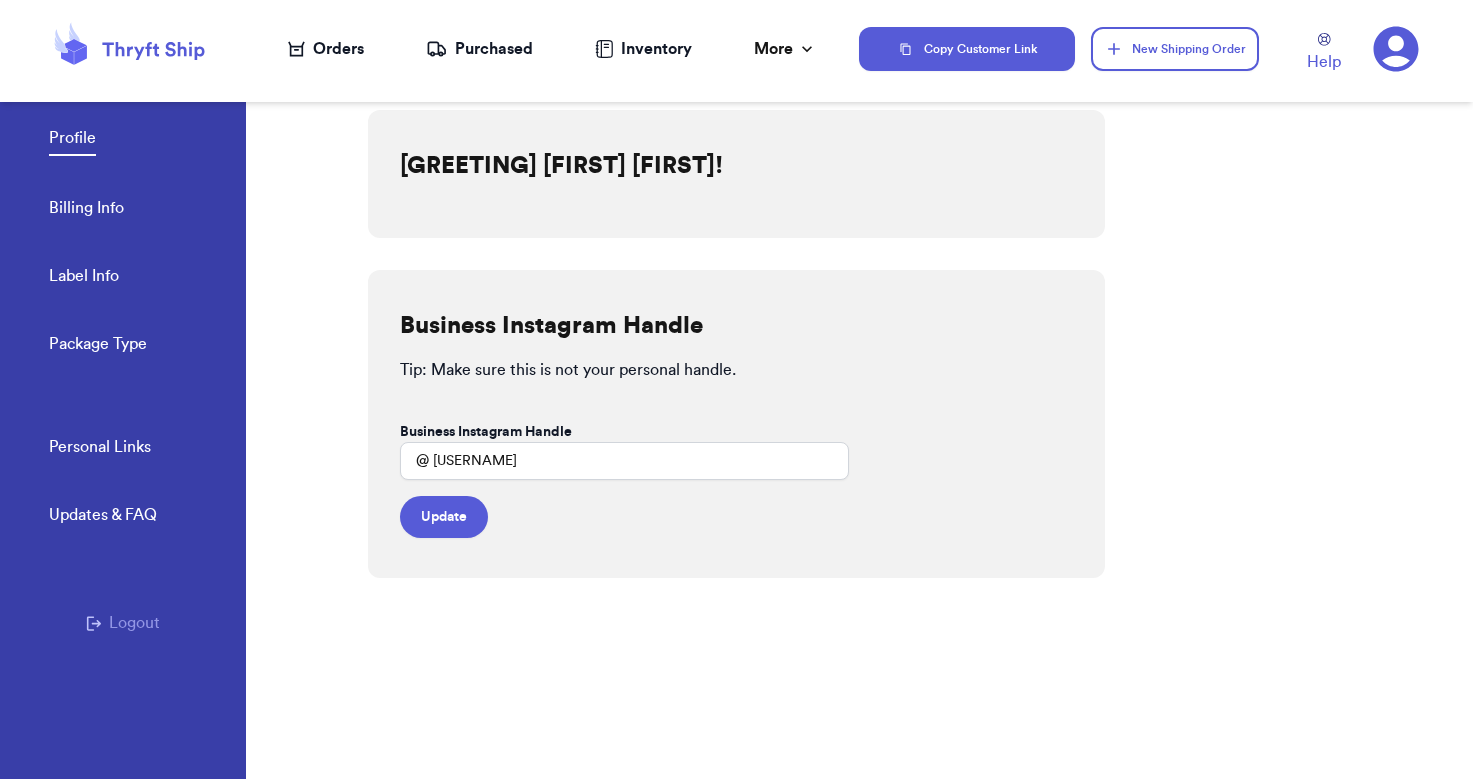 scroll, scrollTop: 0, scrollLeft: 0, axis: both 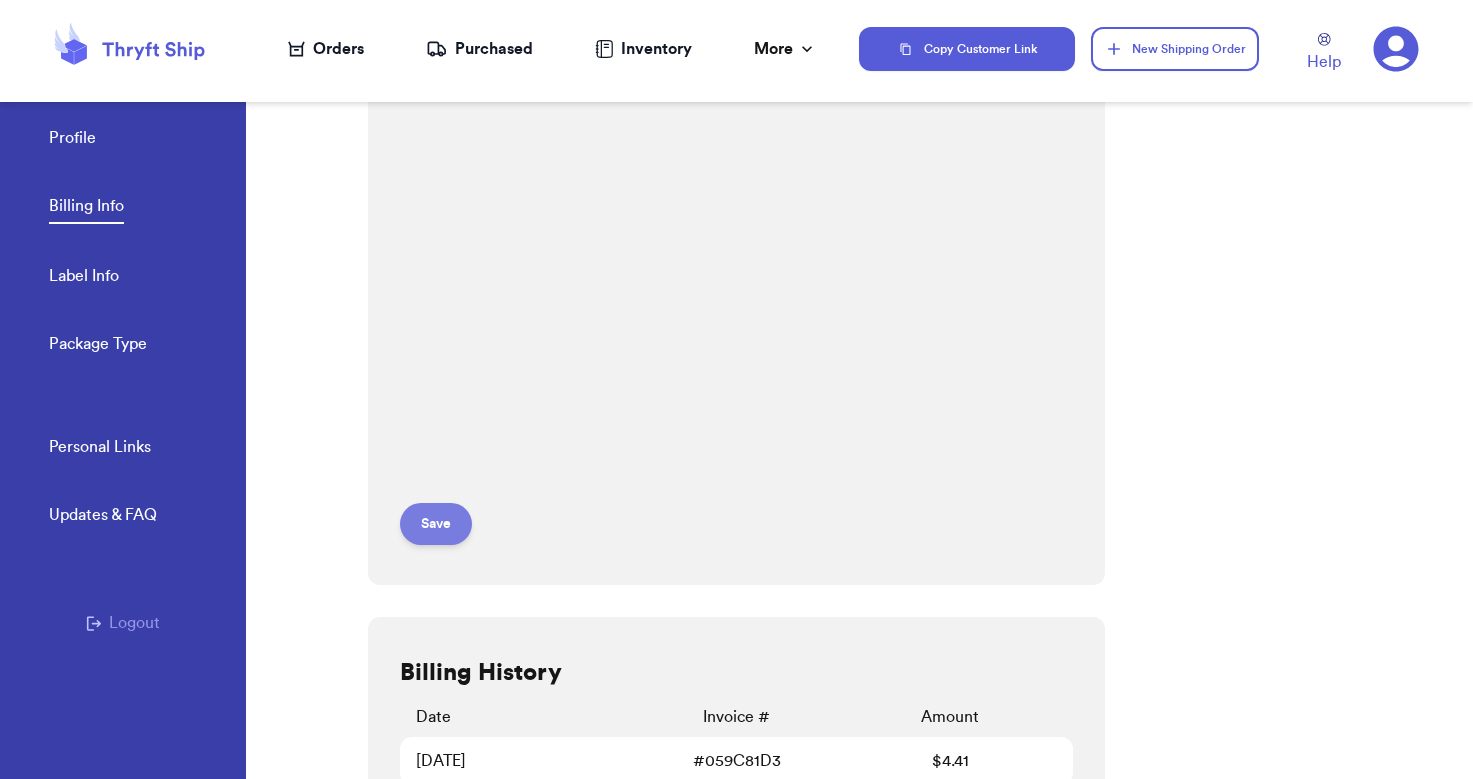 click on "Save" at bounding box center [436, 524] 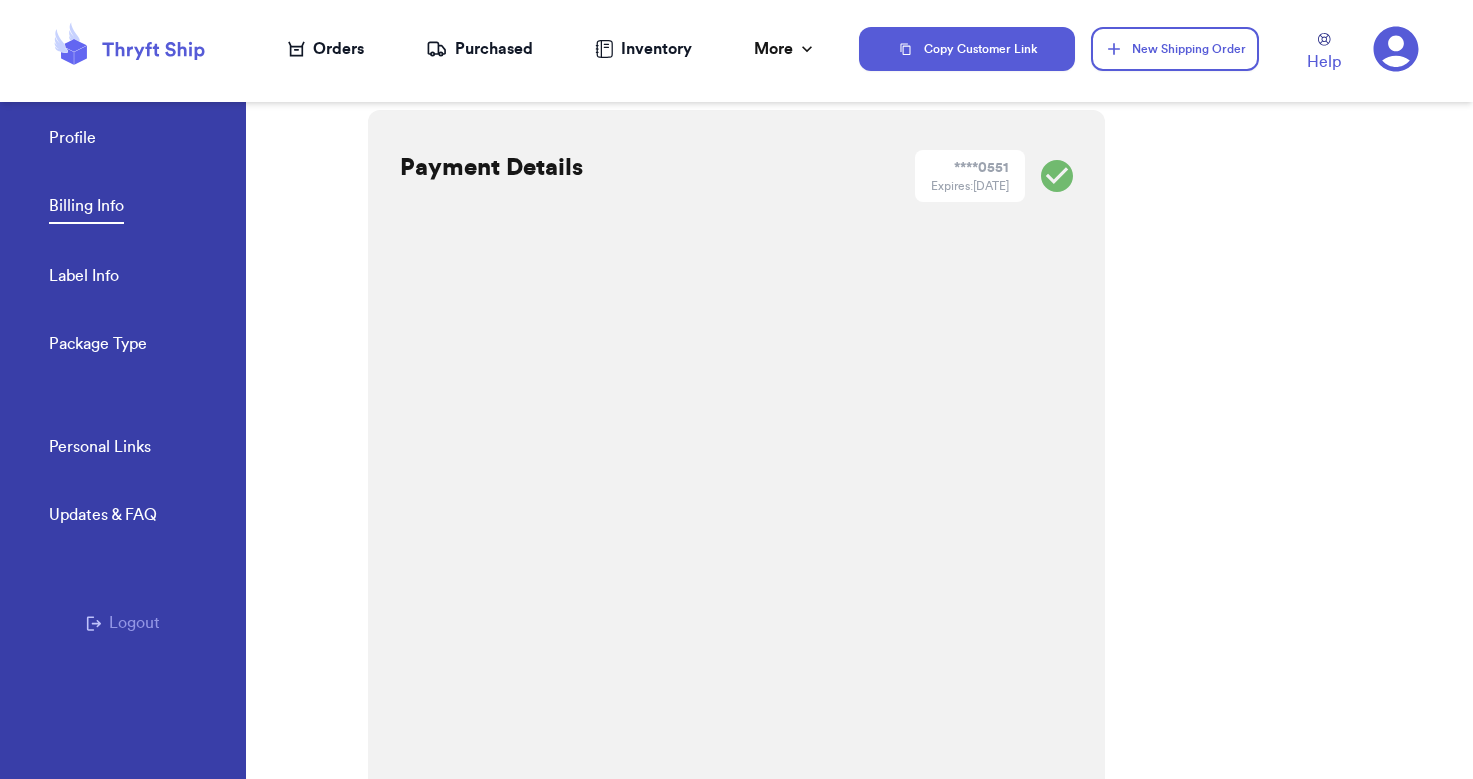 scroll, scrollTop: 0, scrollLeft: 0, axis: both 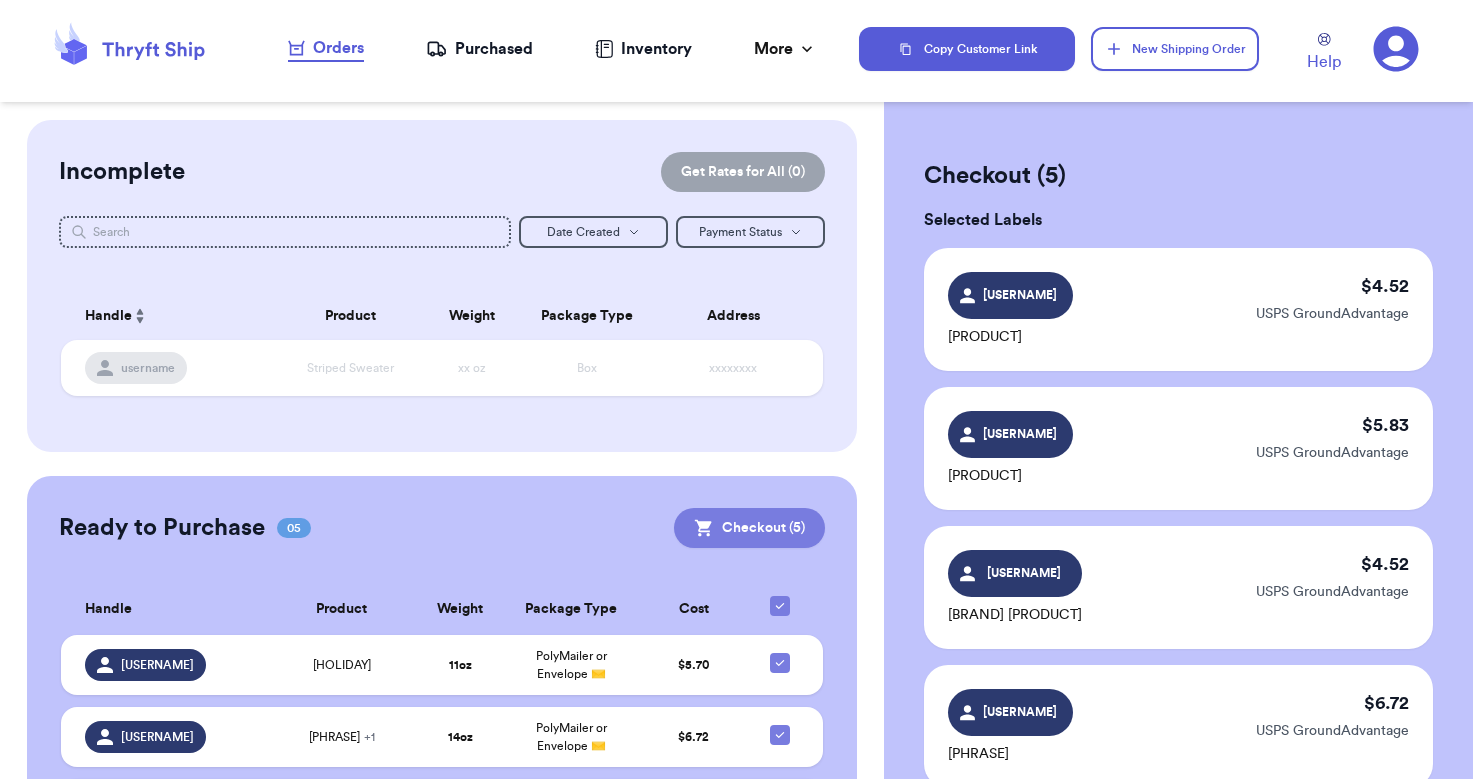 click on "Checkout ( 5 )" at bounding box center (749, 528) 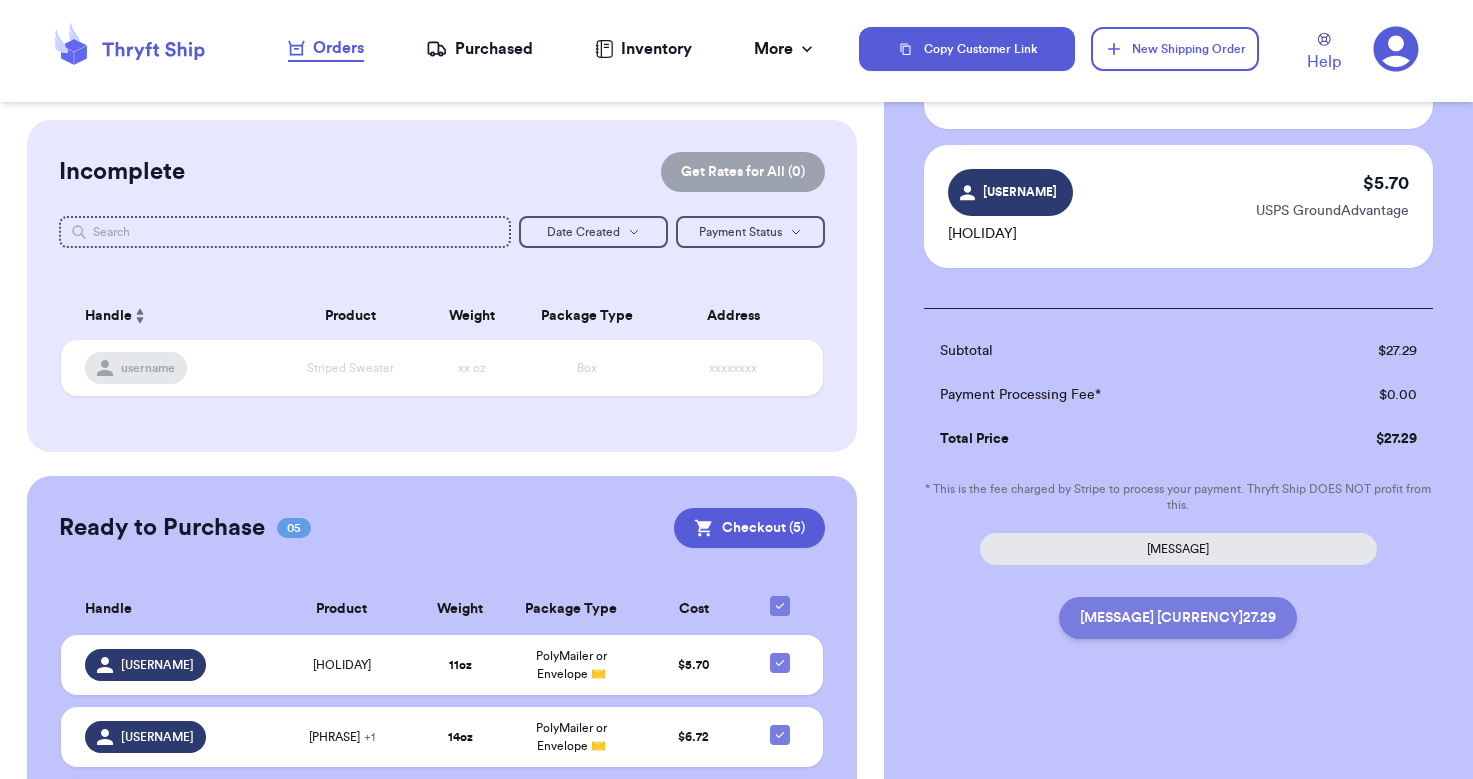 scroll, scrollTop: 691, scrollLeft: 0, axis: vertical 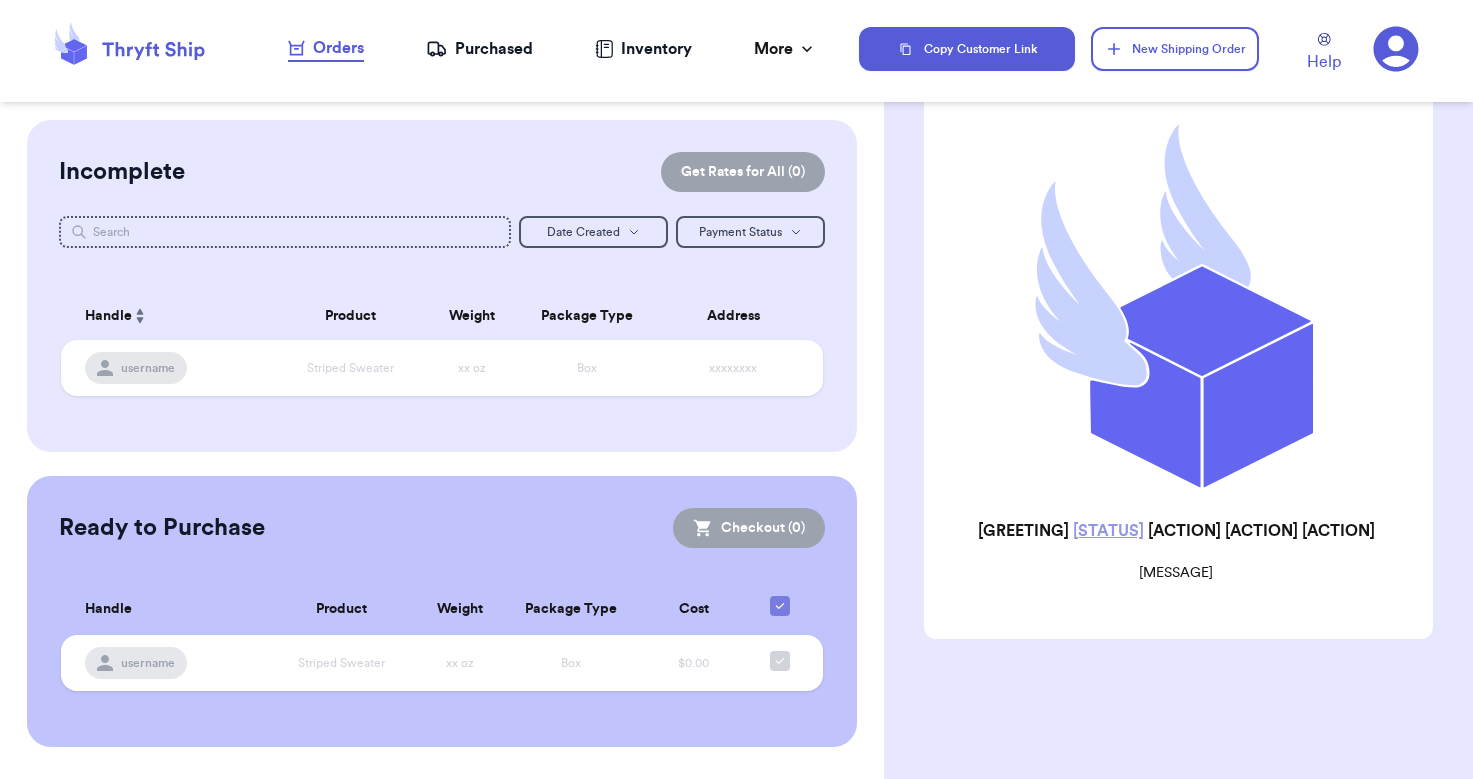 click on "Purchased" at bounding box center [479, 49] 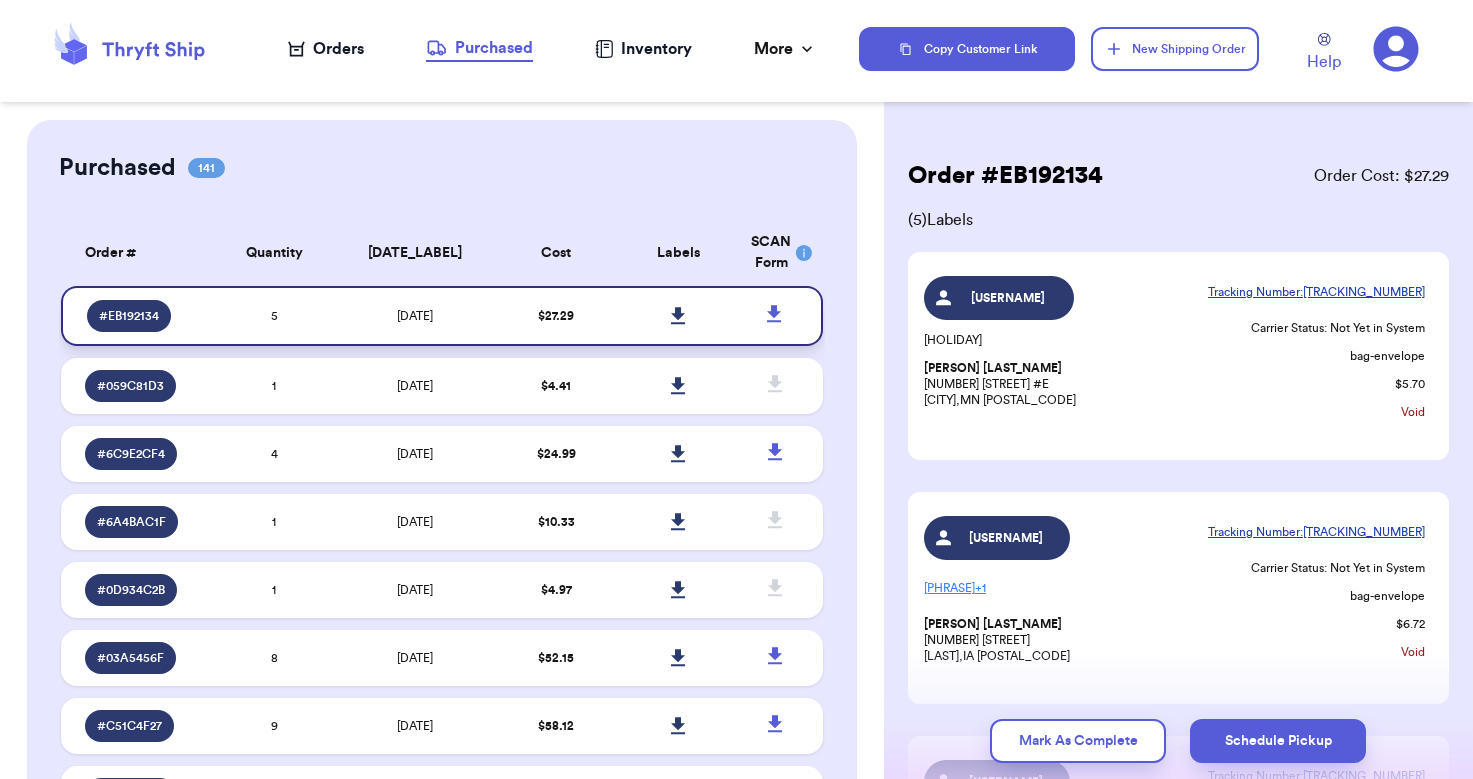 click at bounding box center [678, 316] 